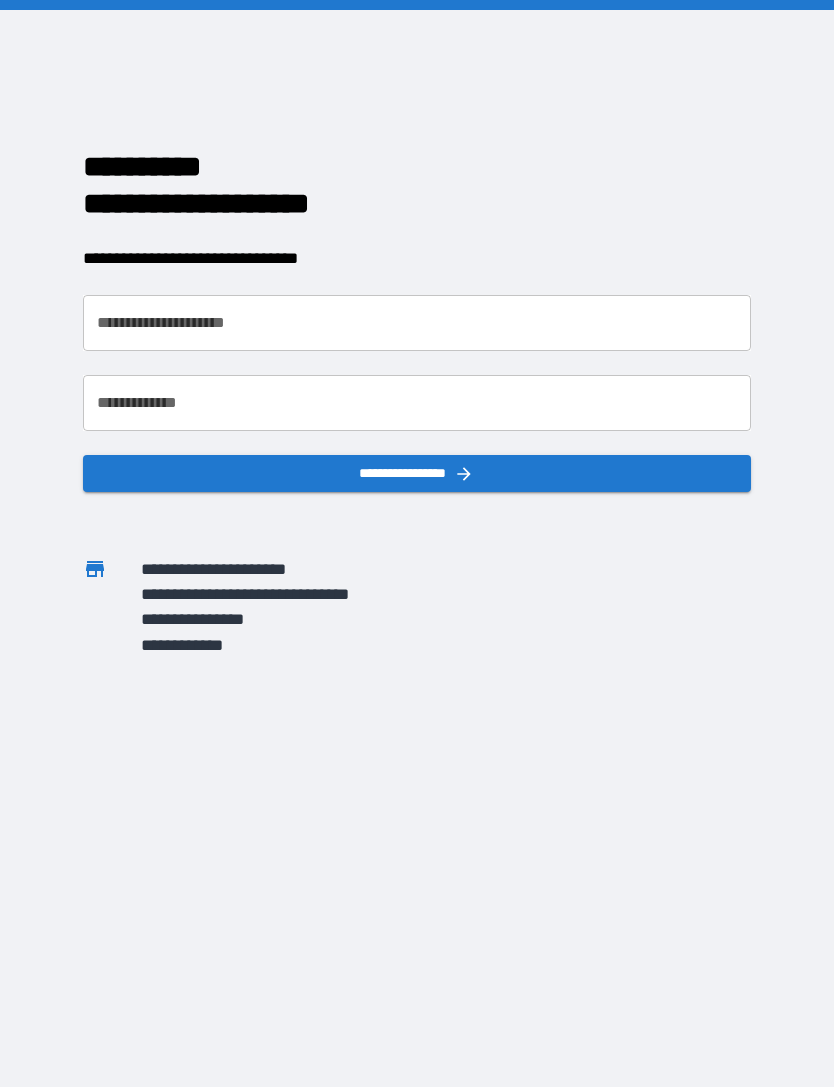 scroll, scrollTop: 0, scrollLeft: 0, axis: both 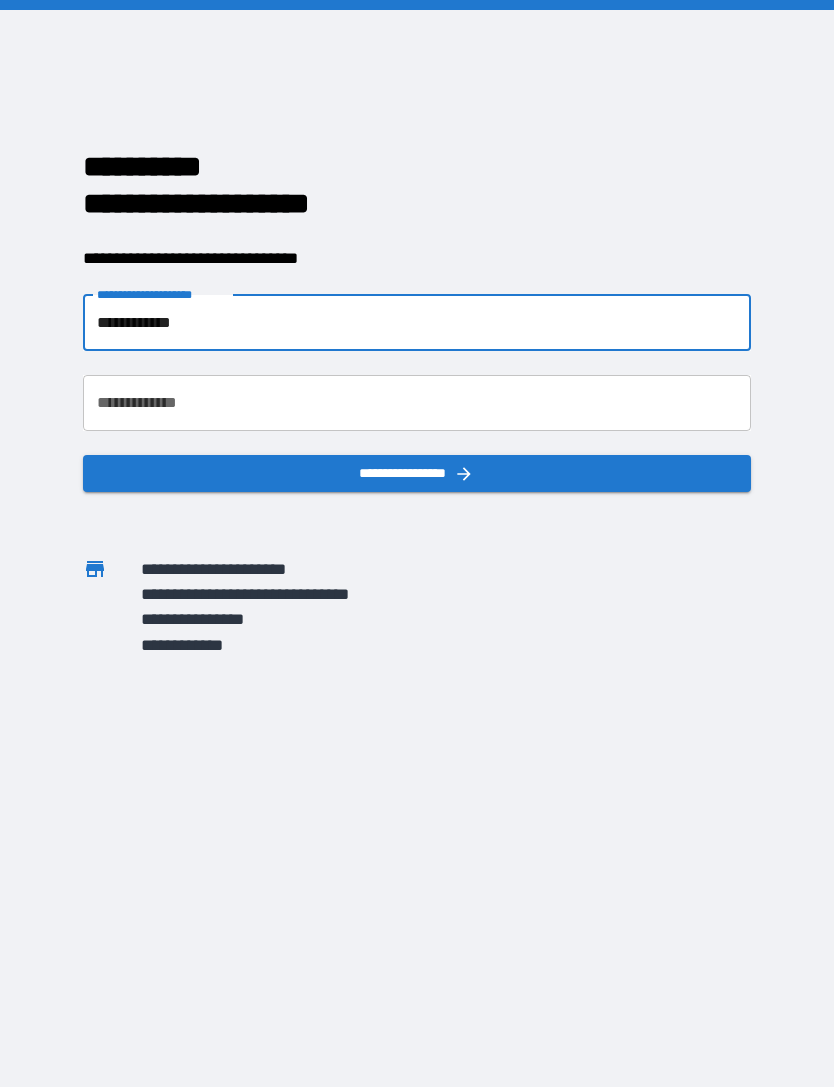type on "**********" 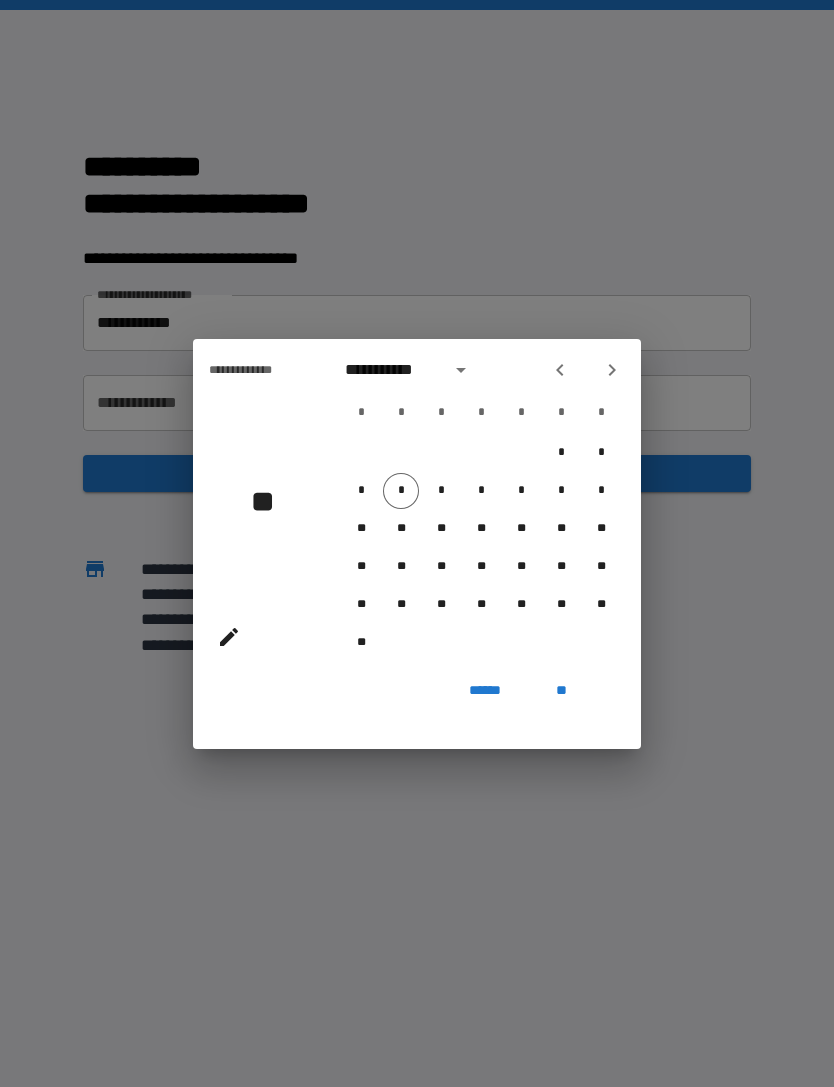 click 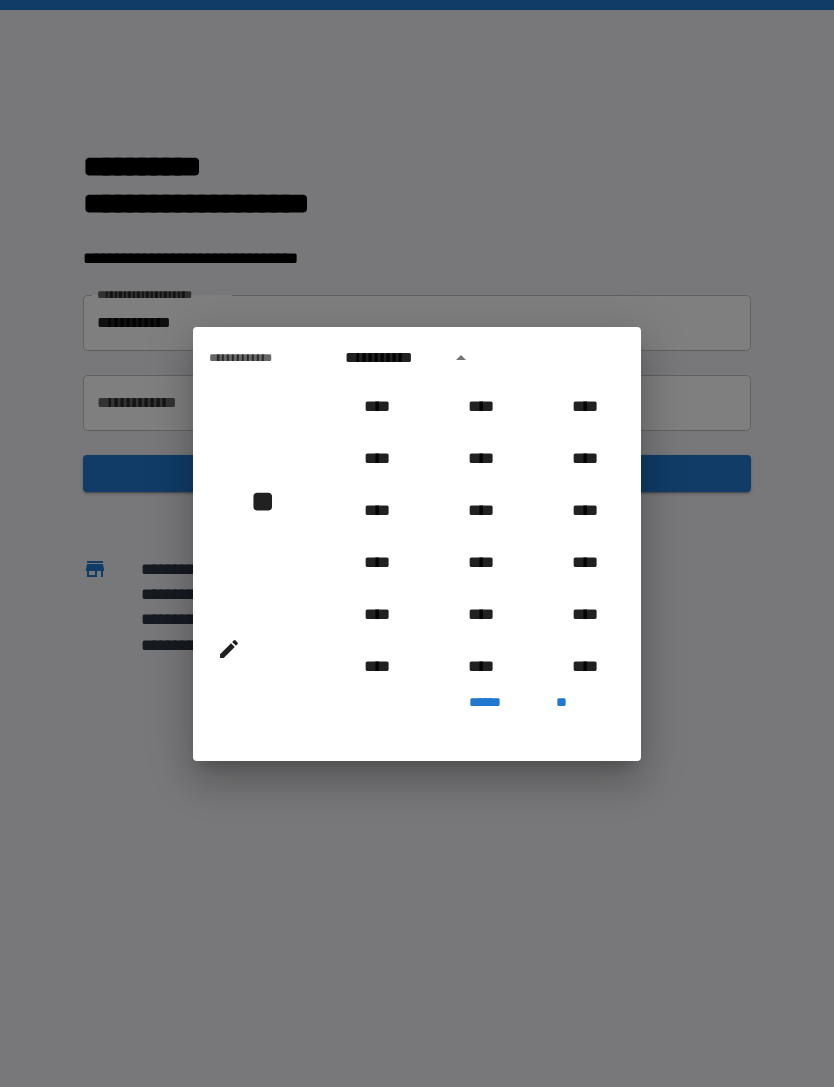 scroll, scrollTop: 2006, scrollLeft: 0, axis: vertical 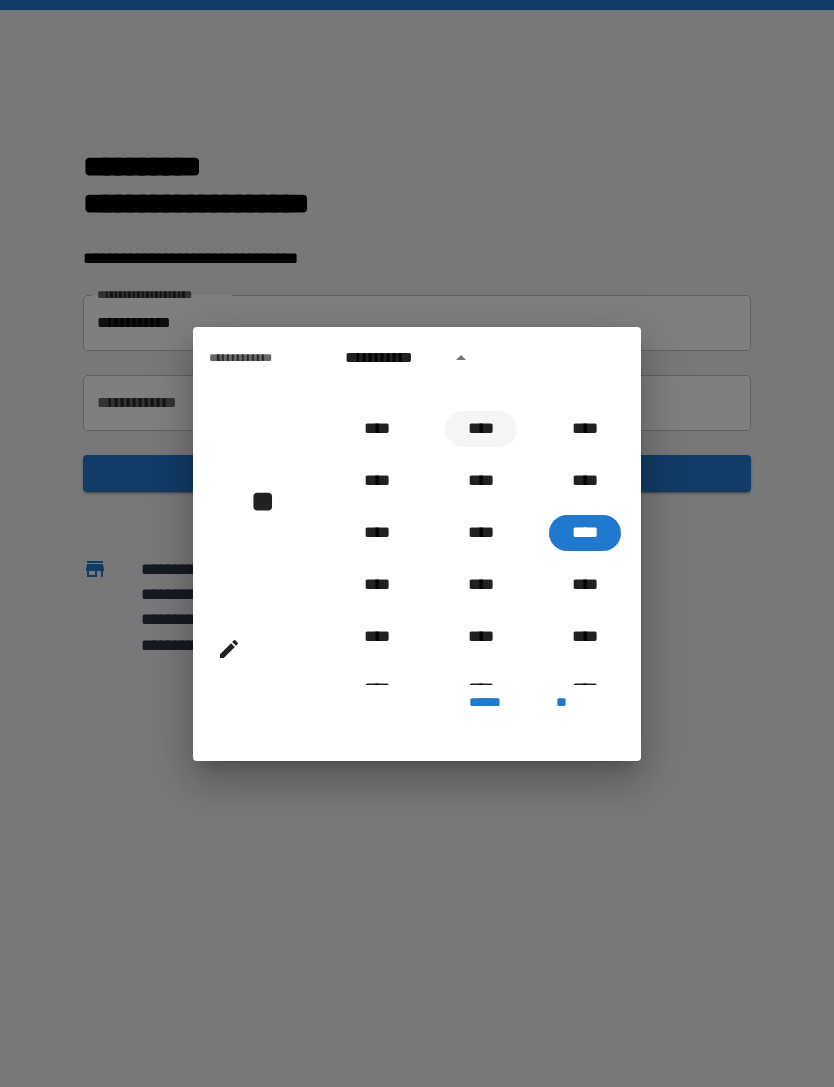 click on "****" at bounding box center (481, 429) 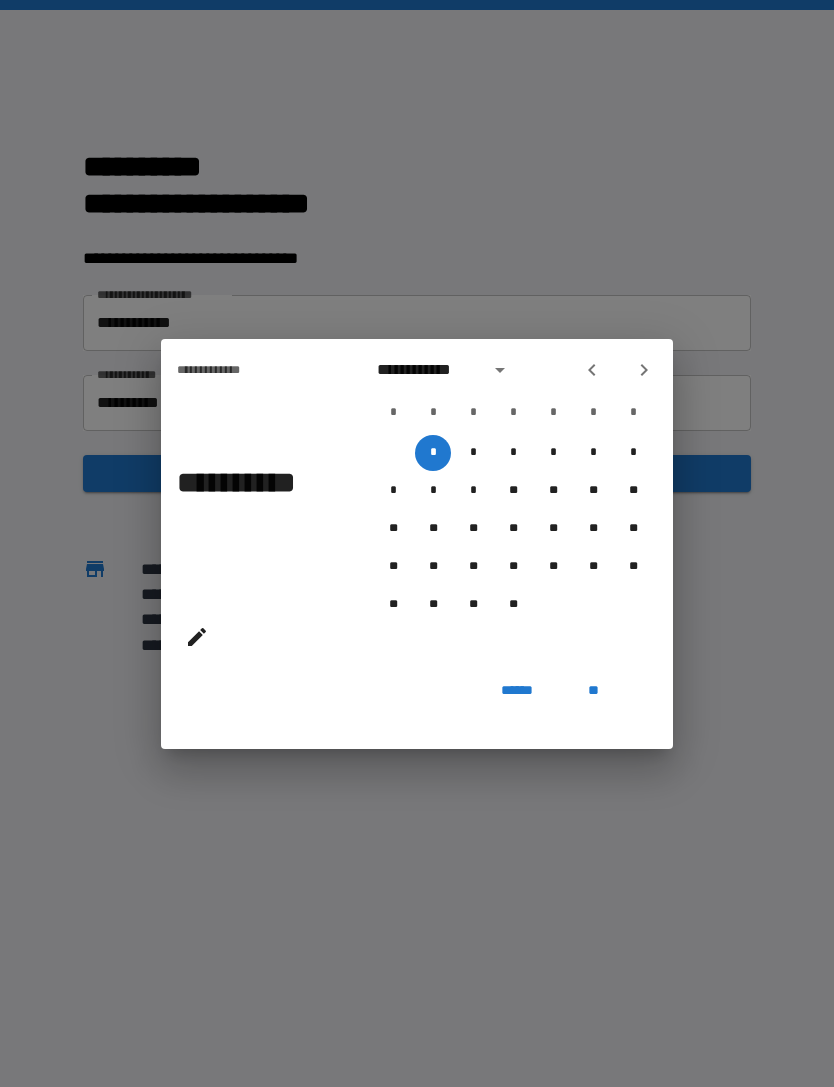 click 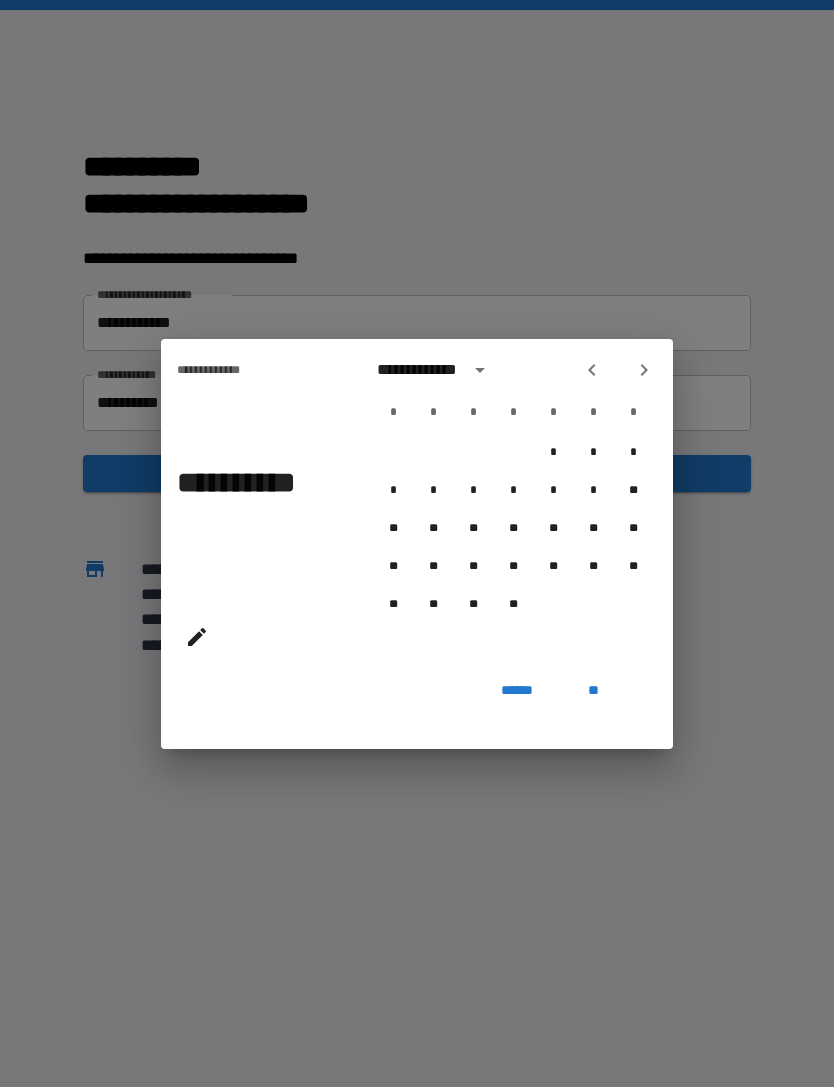 click 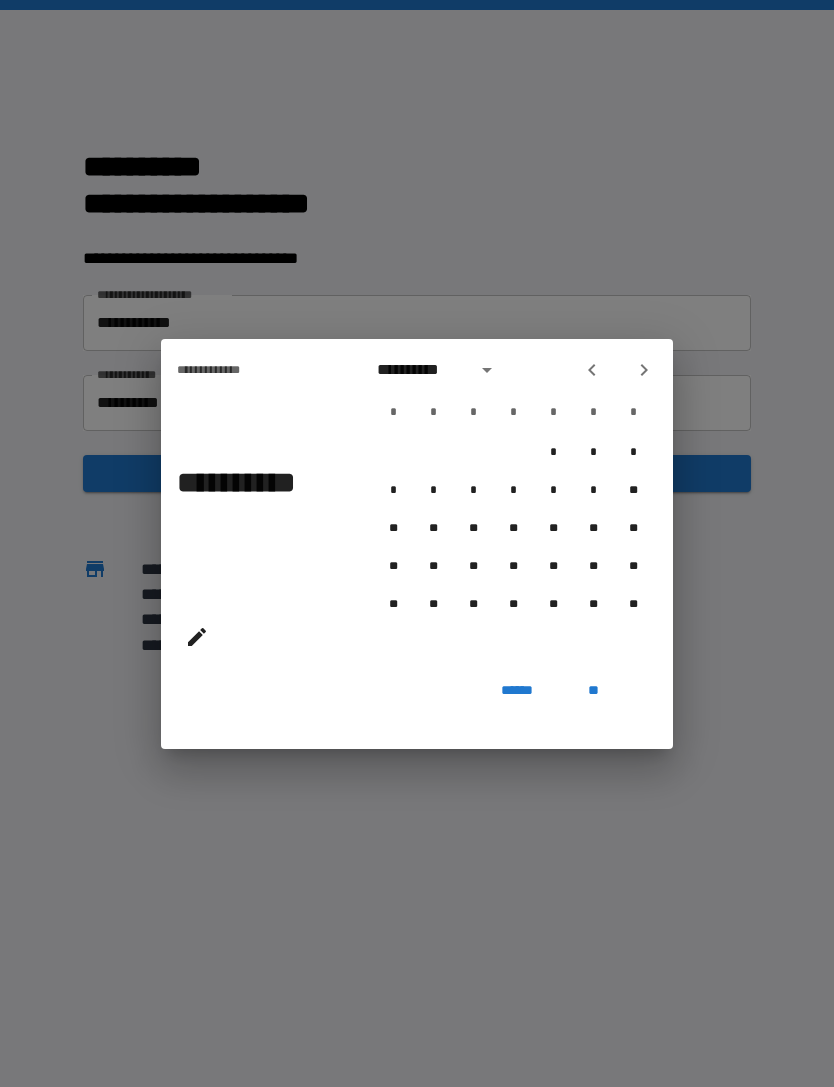 click at bounding box center [644, 370] 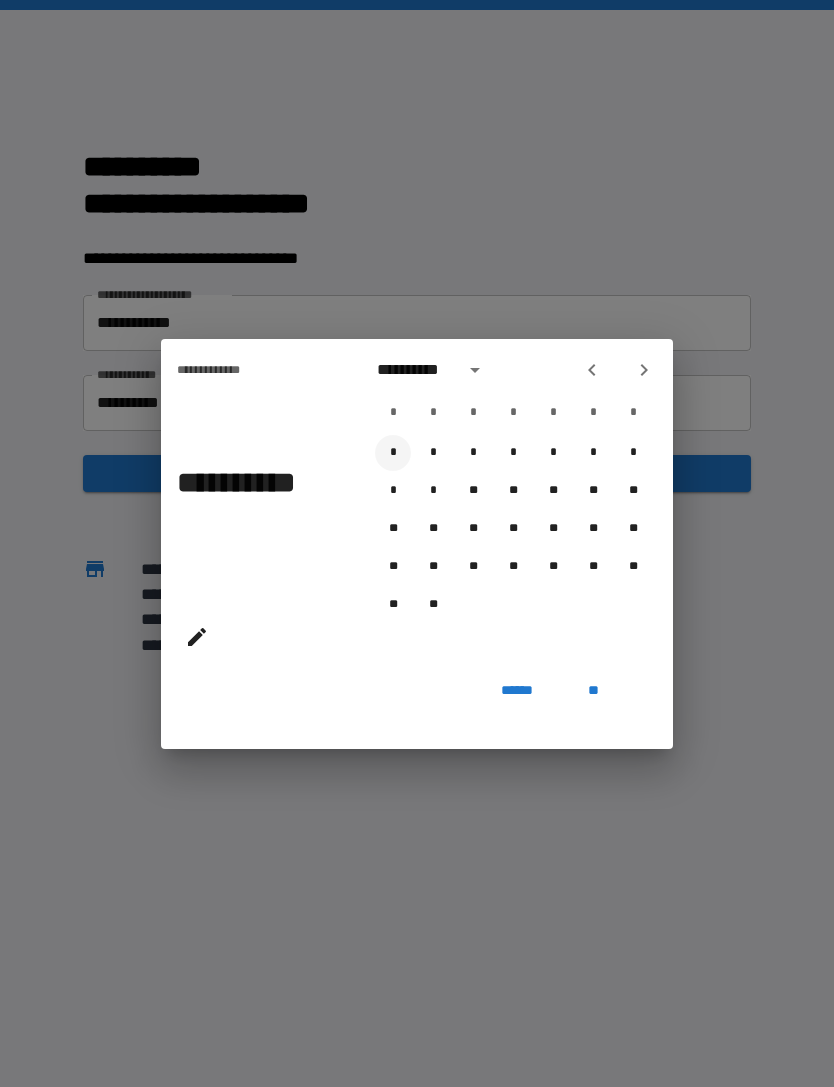 click on "*" at bounding box center (393, 453) 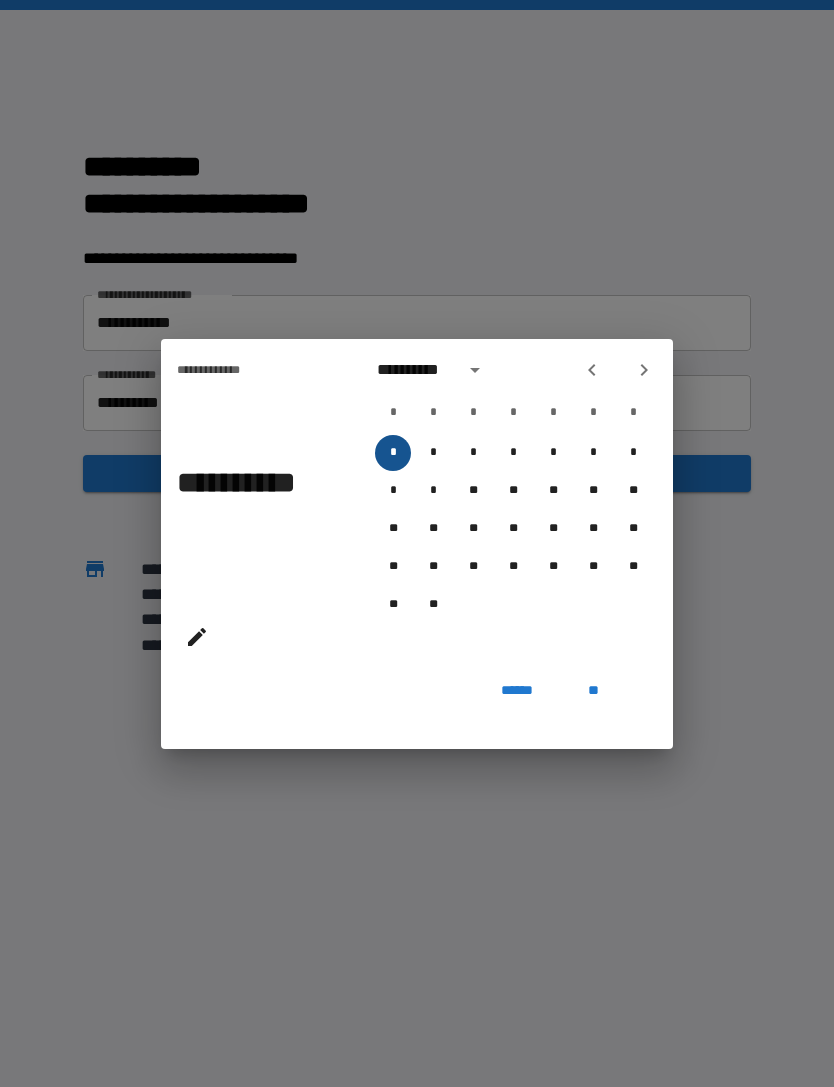 type on "**********" 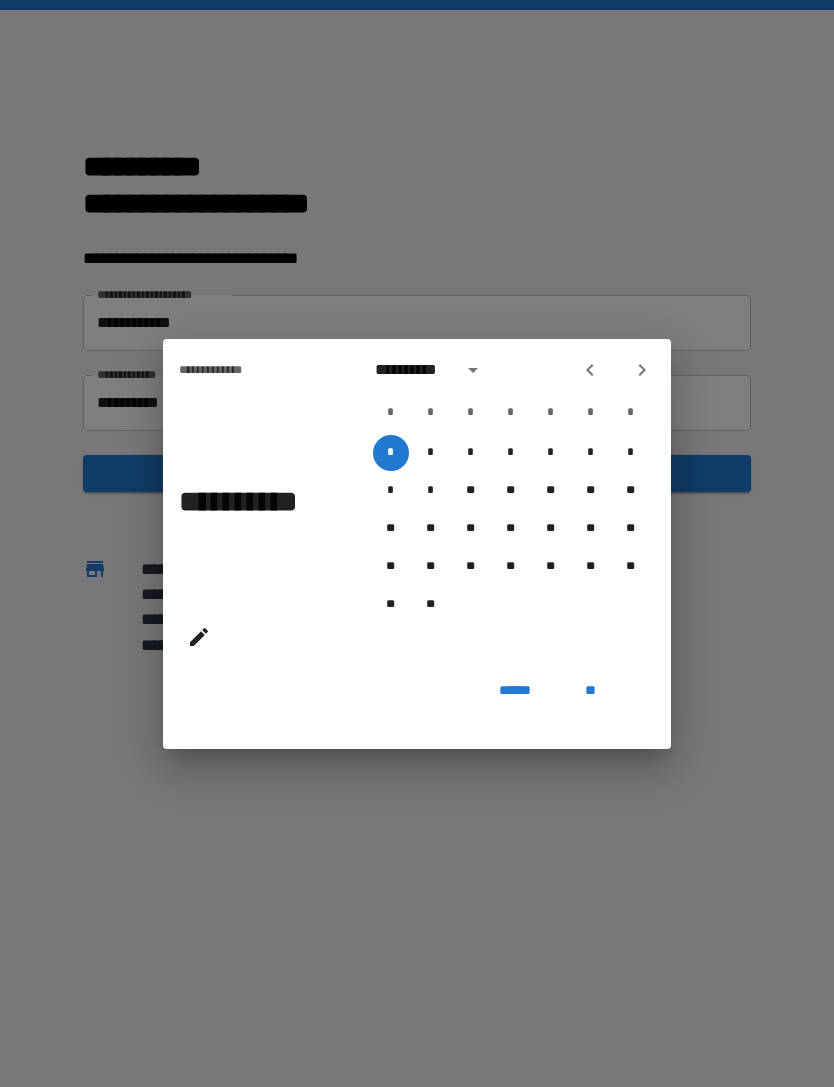 click on "**" at bounding box center (591, 691) 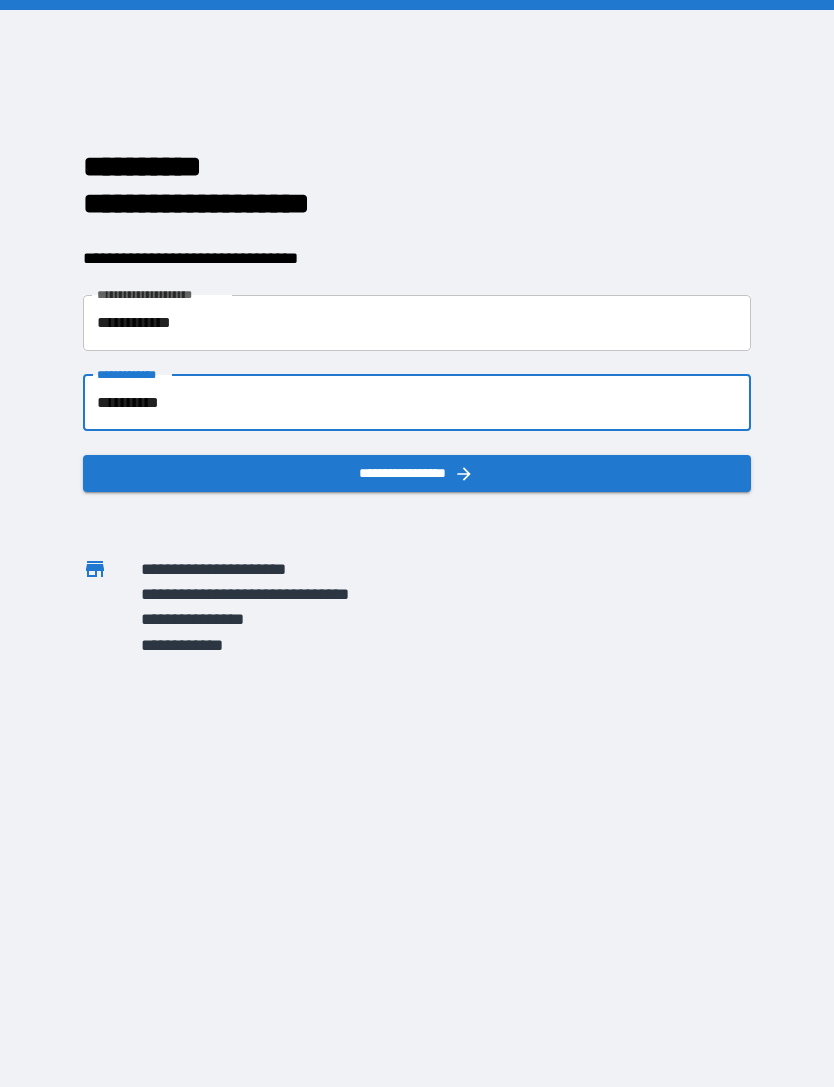 click on "**********" at bounding box center [416, 473] 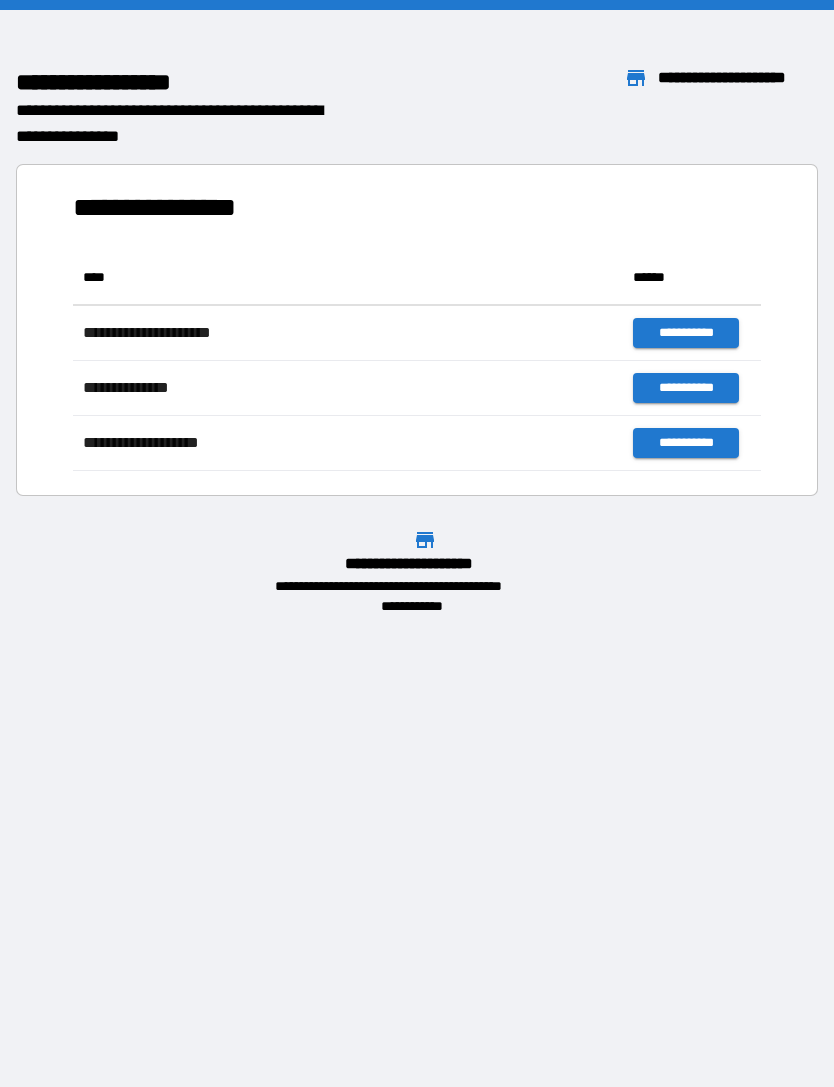 scroll, scrollTop: 221, scrollLeft: 688, axis: both 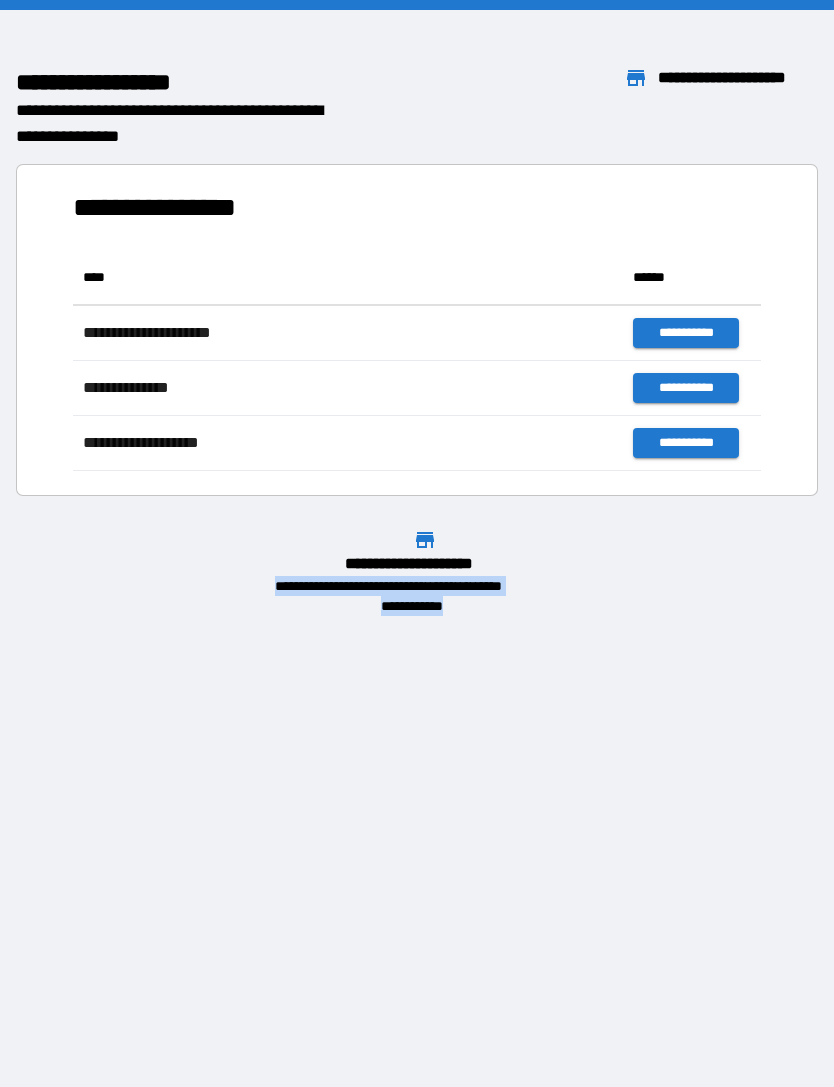 copy on "**********" 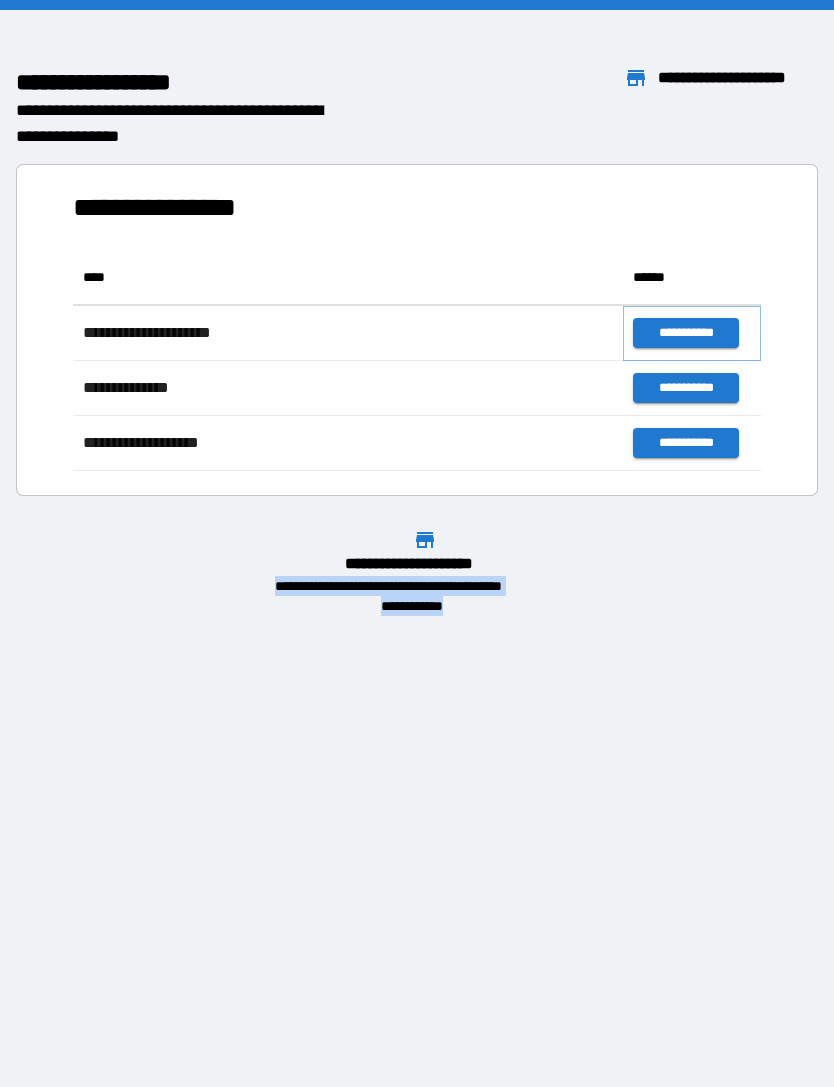 click on "**********" at bounding box center (685, 333) 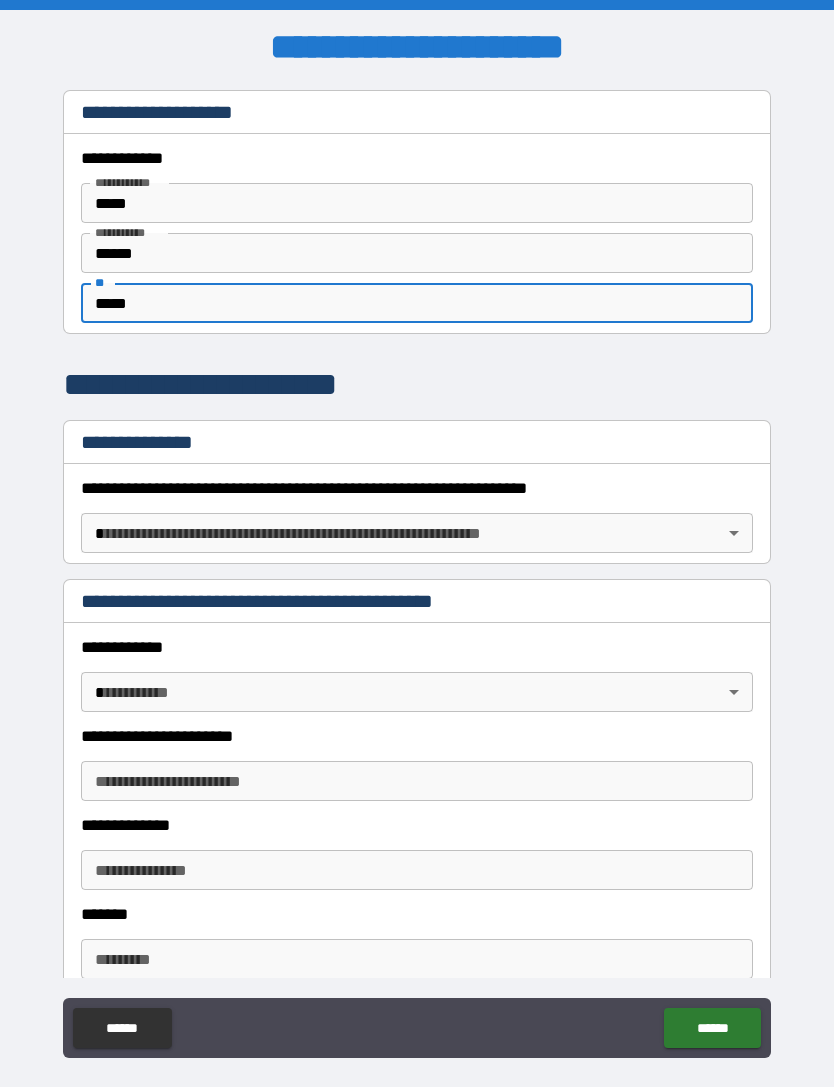 type on "*****" 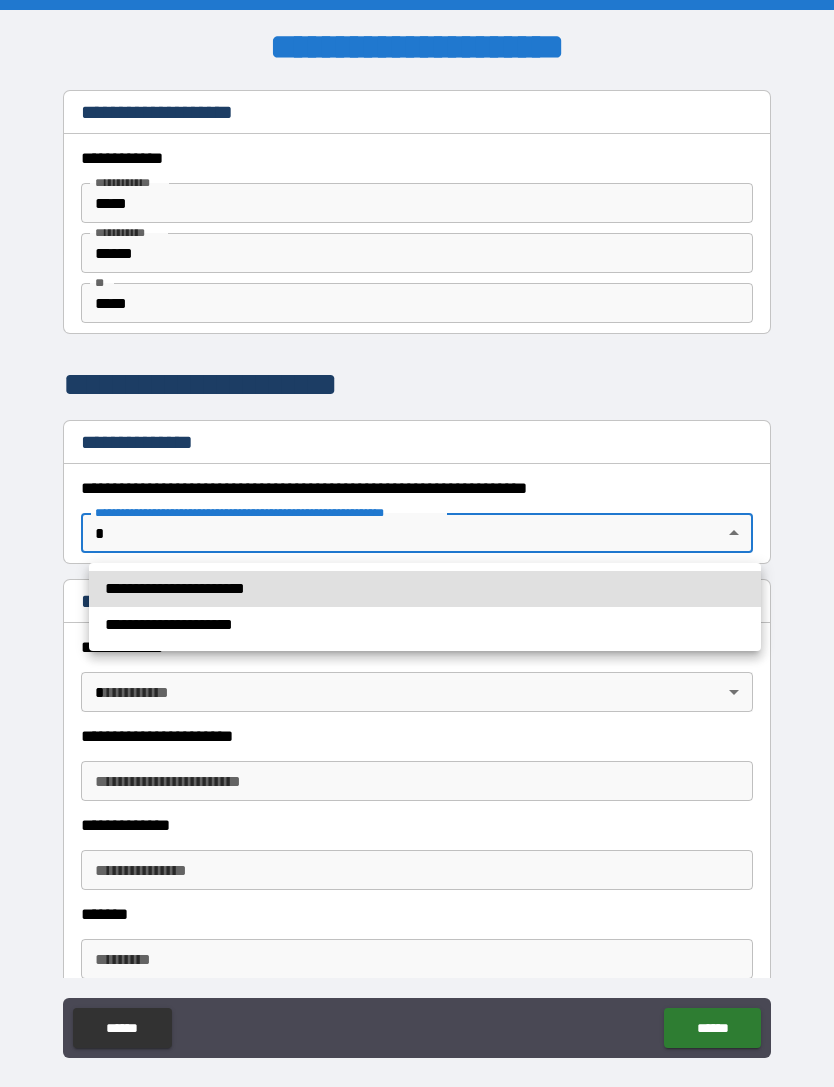 click on "**********" at bounding box center [425, 589] 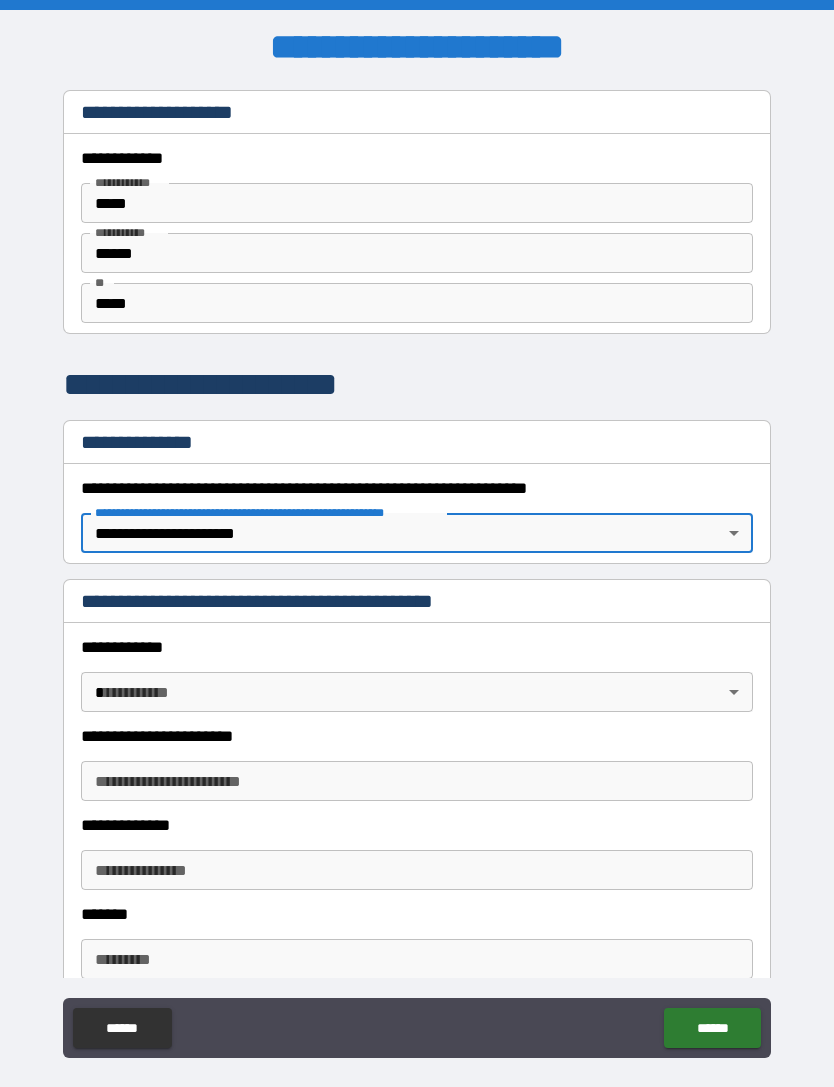 click on "**********" at bounding box center (417, 575) 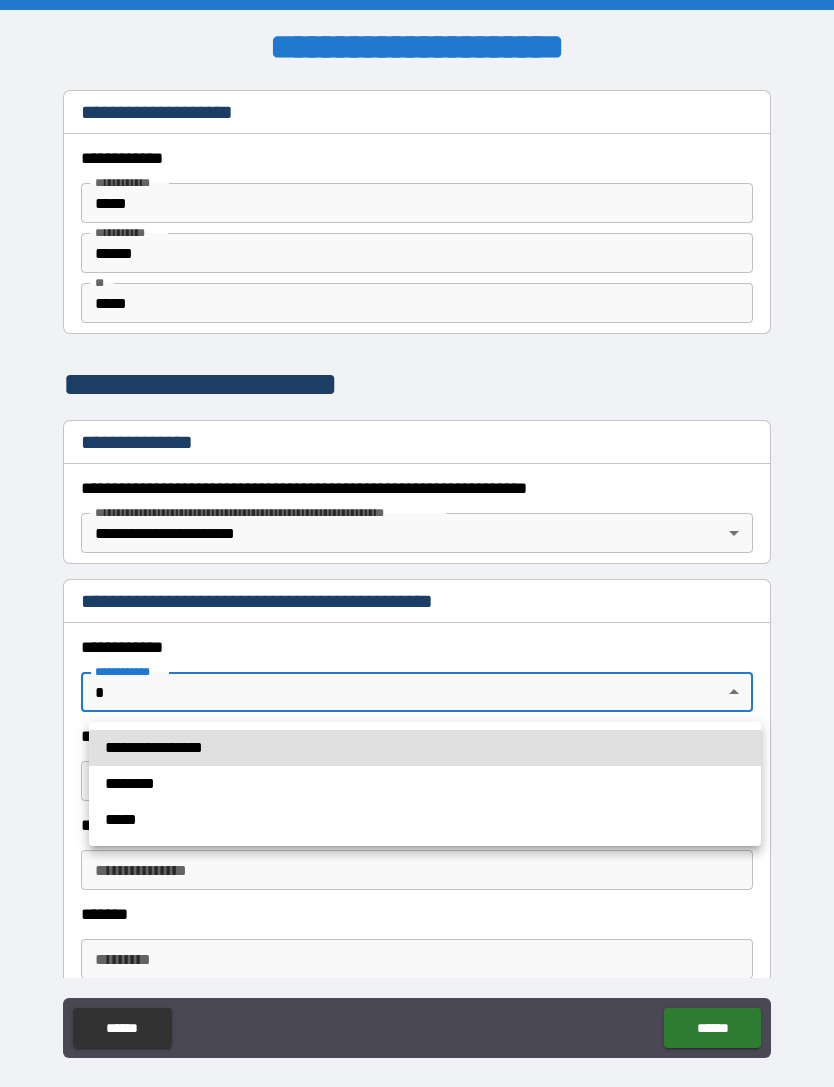 click on "*****" at bounding box center (425, 820) 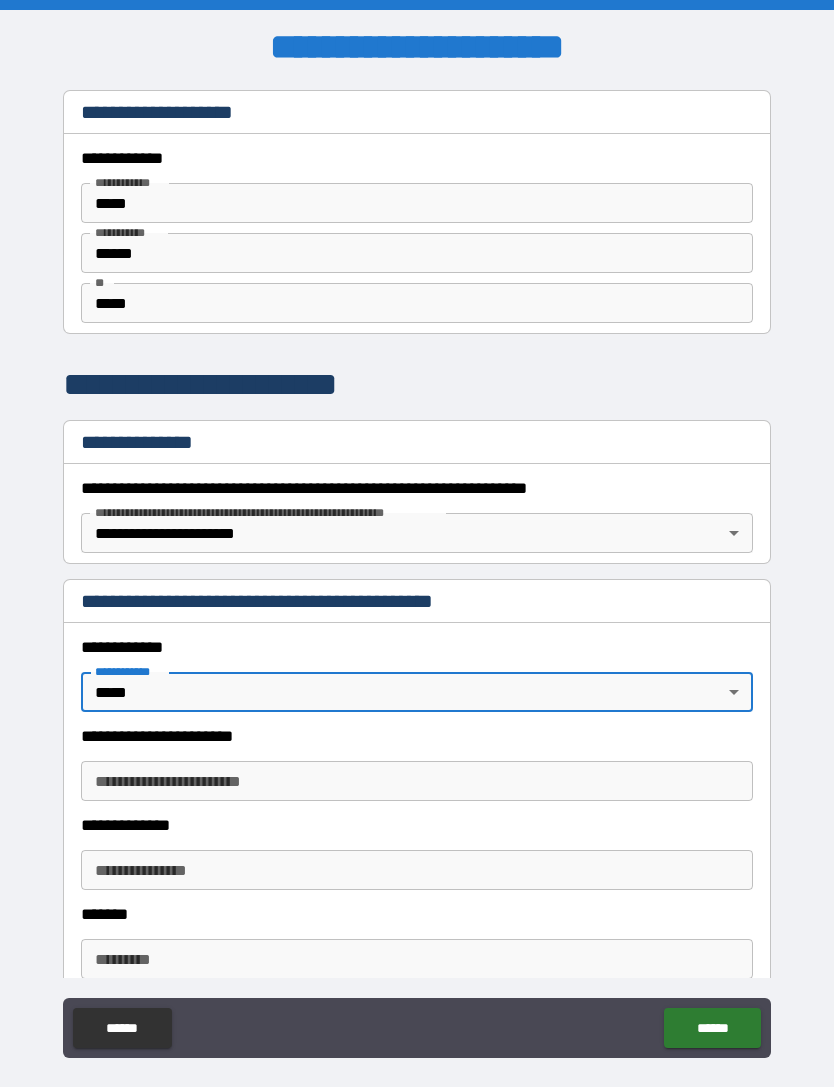 type on "*" 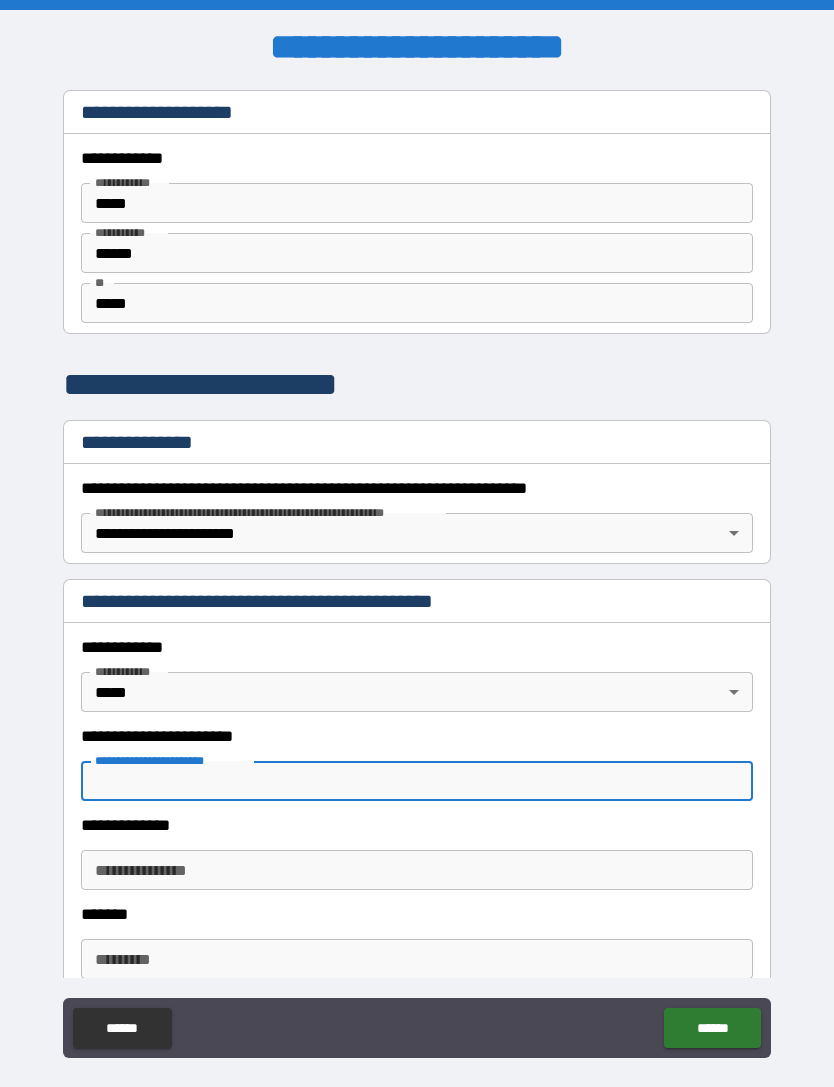 type on "*" 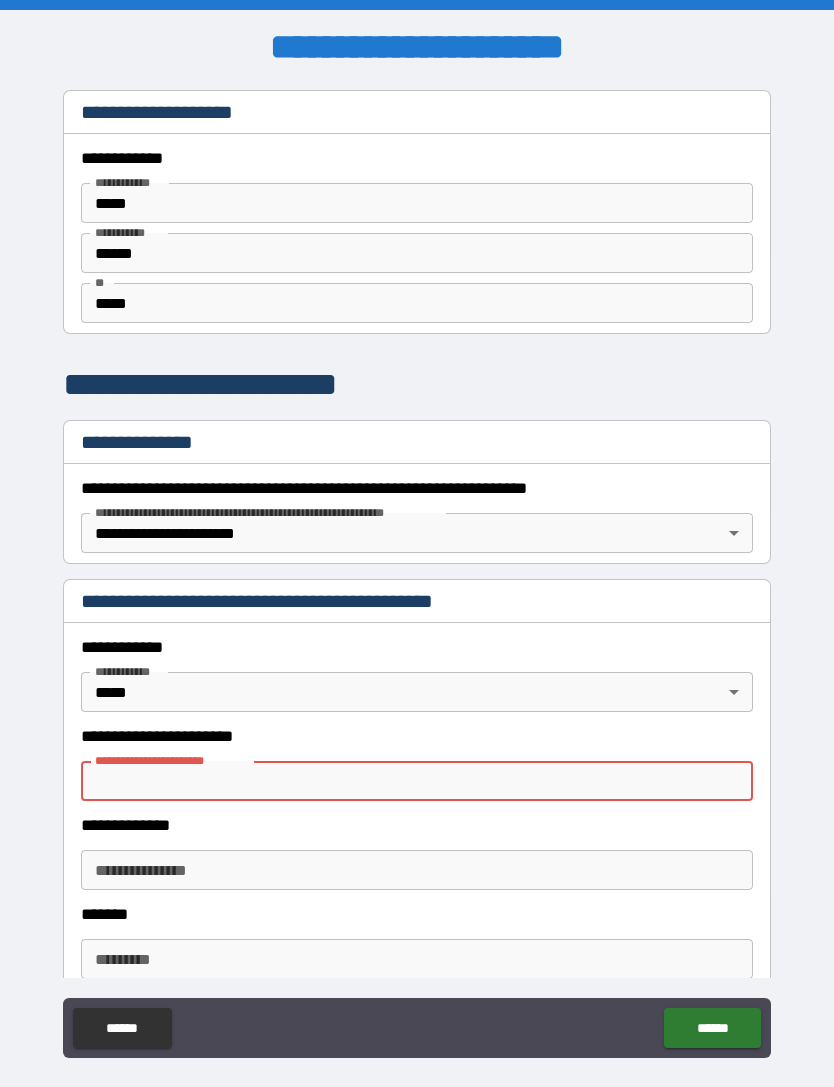 click on "**********" at bounding box center (417, 825) 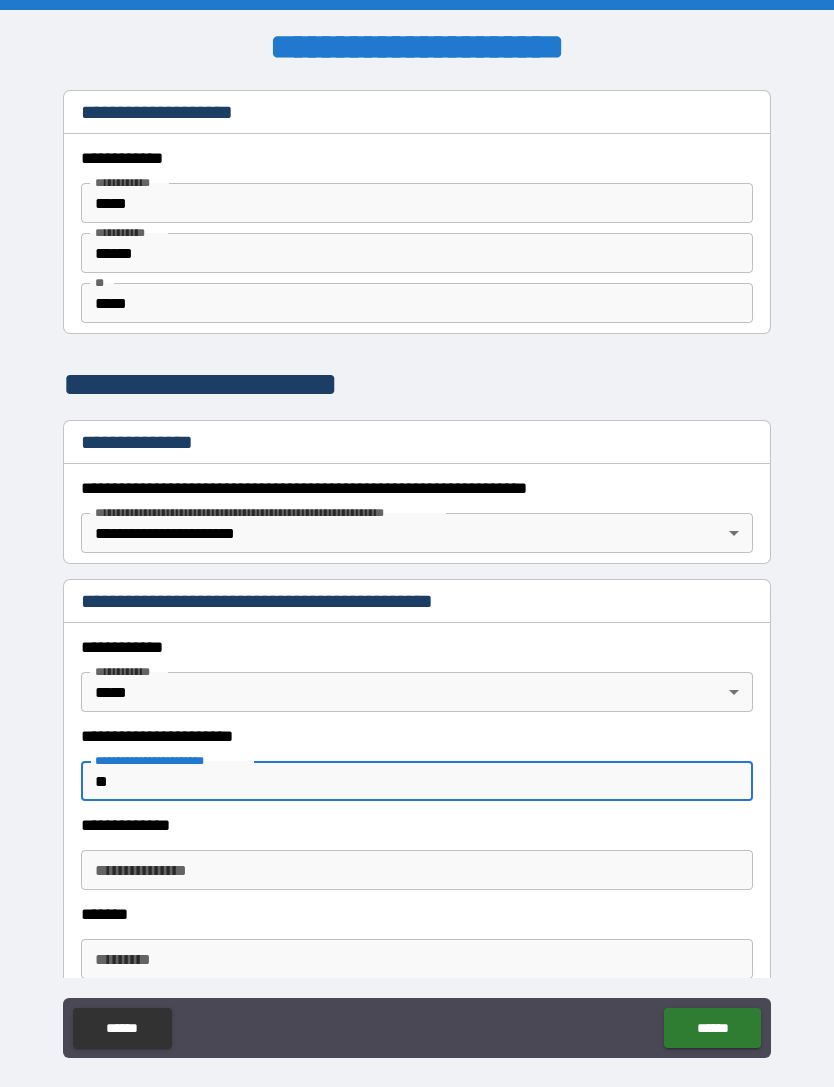 type on "*" 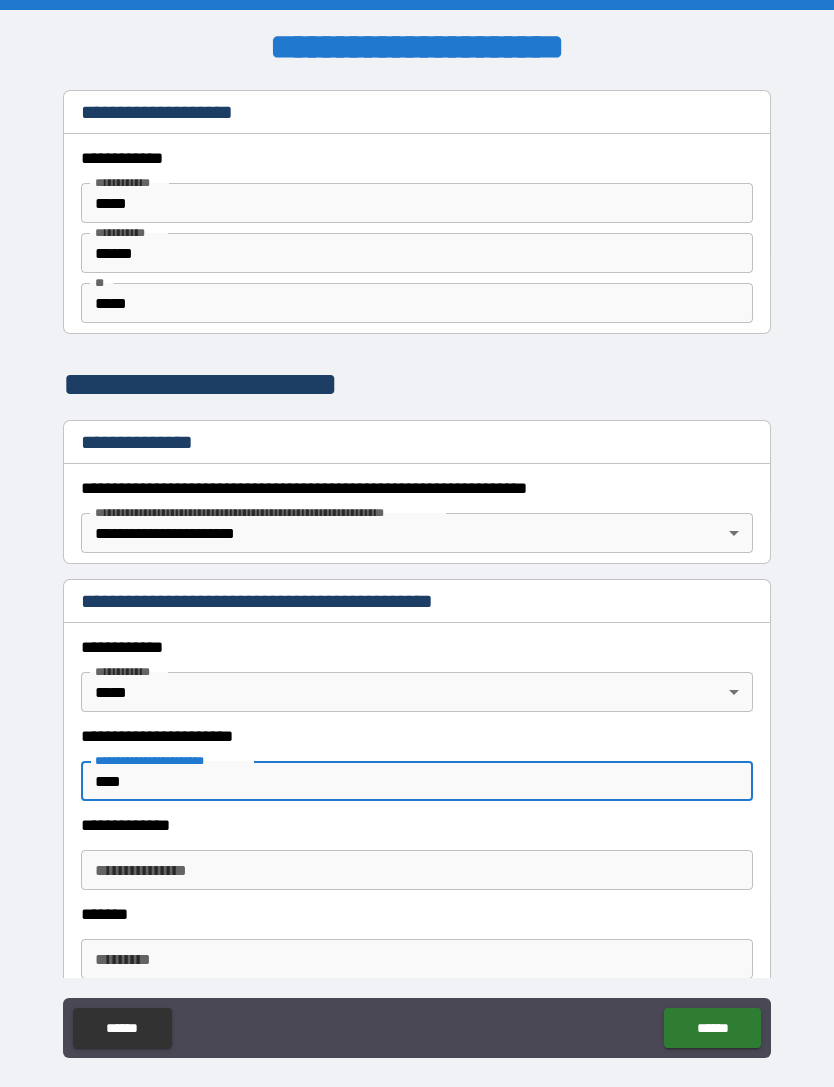 click on "**********" at bounding box center (417, 825) 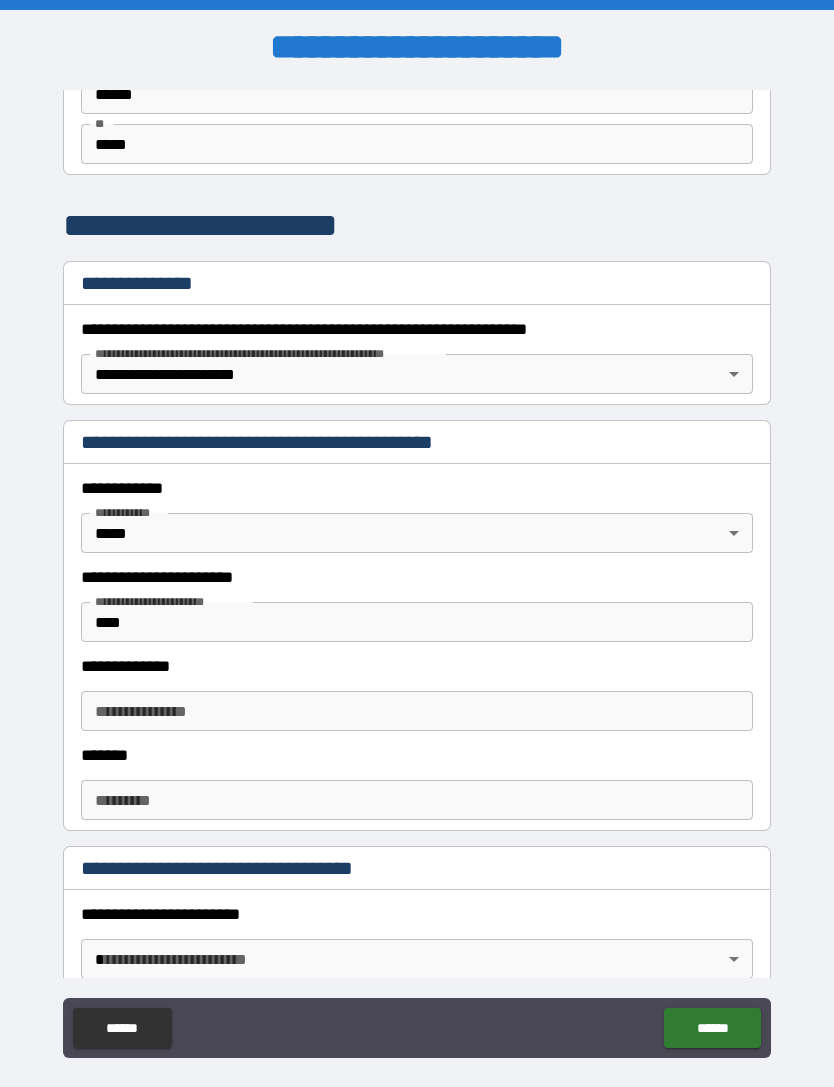 scroll, scrollTop: 160, scrollLeft: 0, axis: vertical 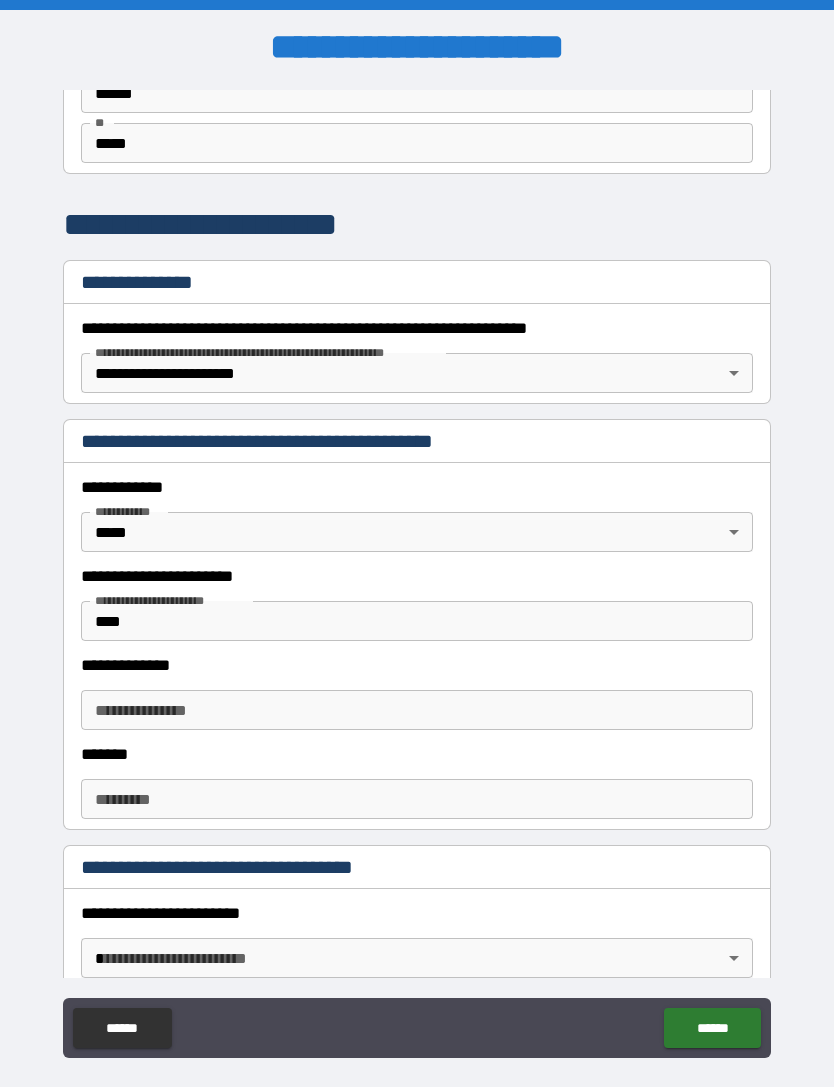click on "****" at bounding box center [417, 621] 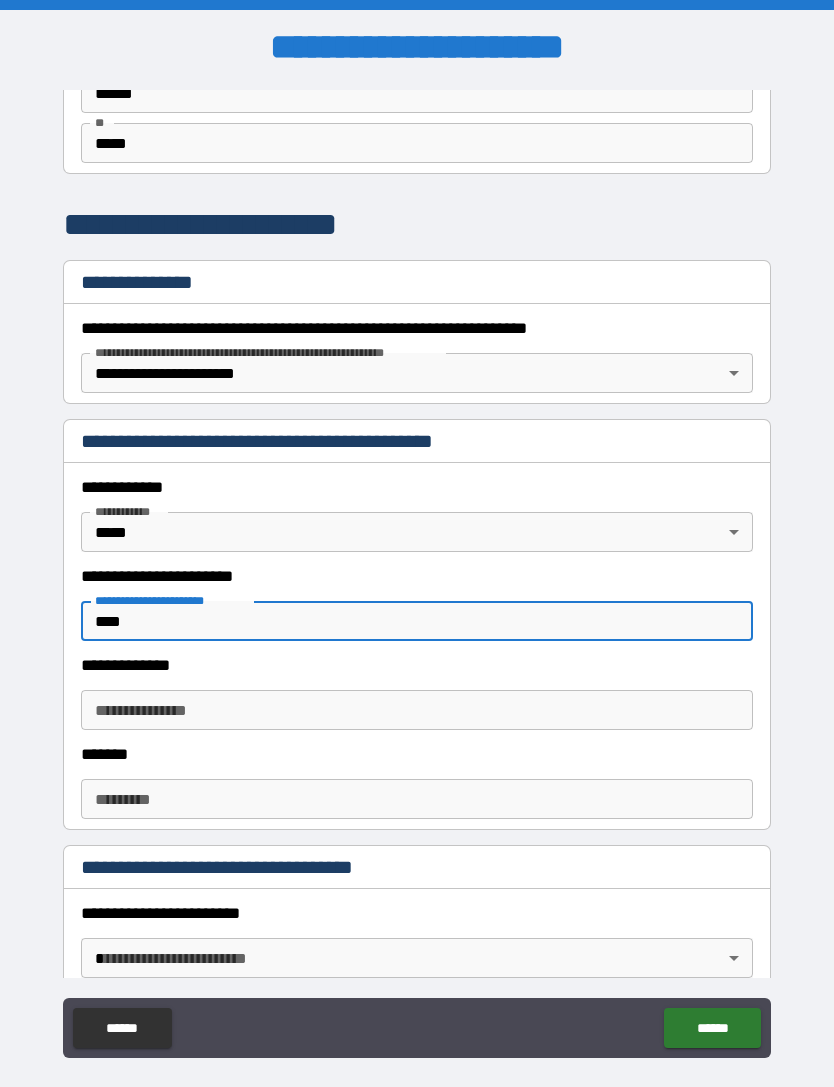 type on "****" 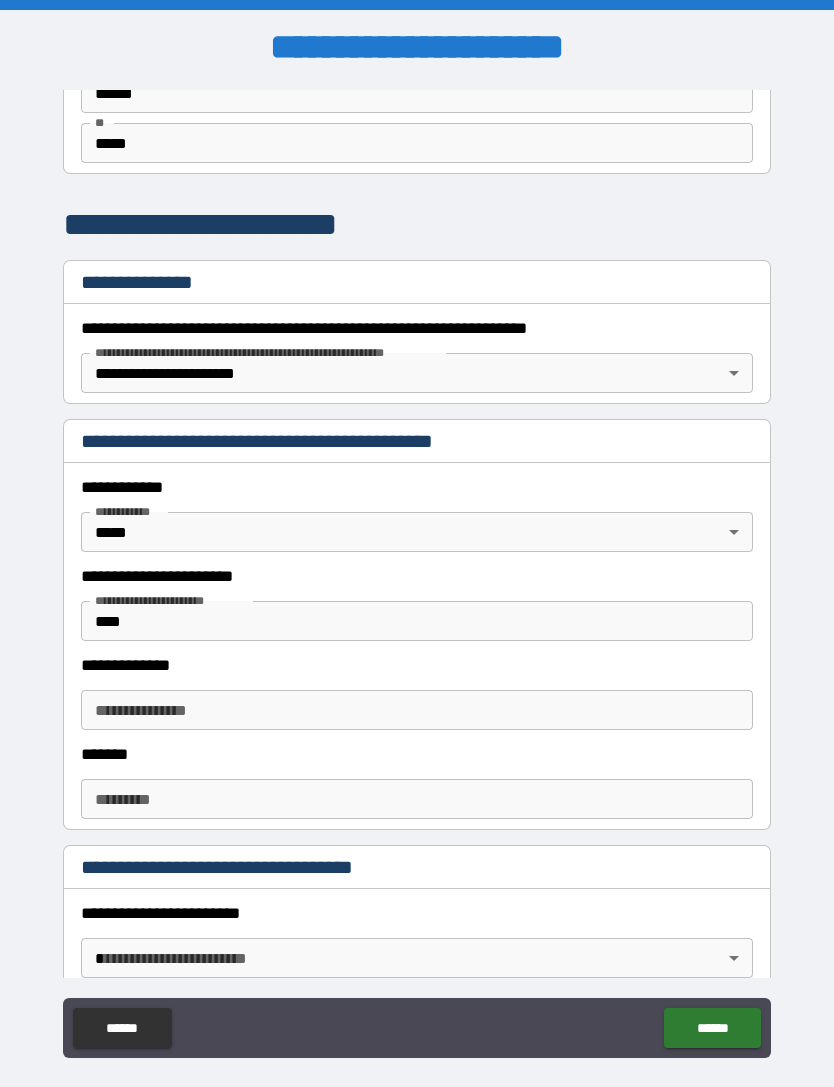 click on "**********" at bounding box center (417, 710) 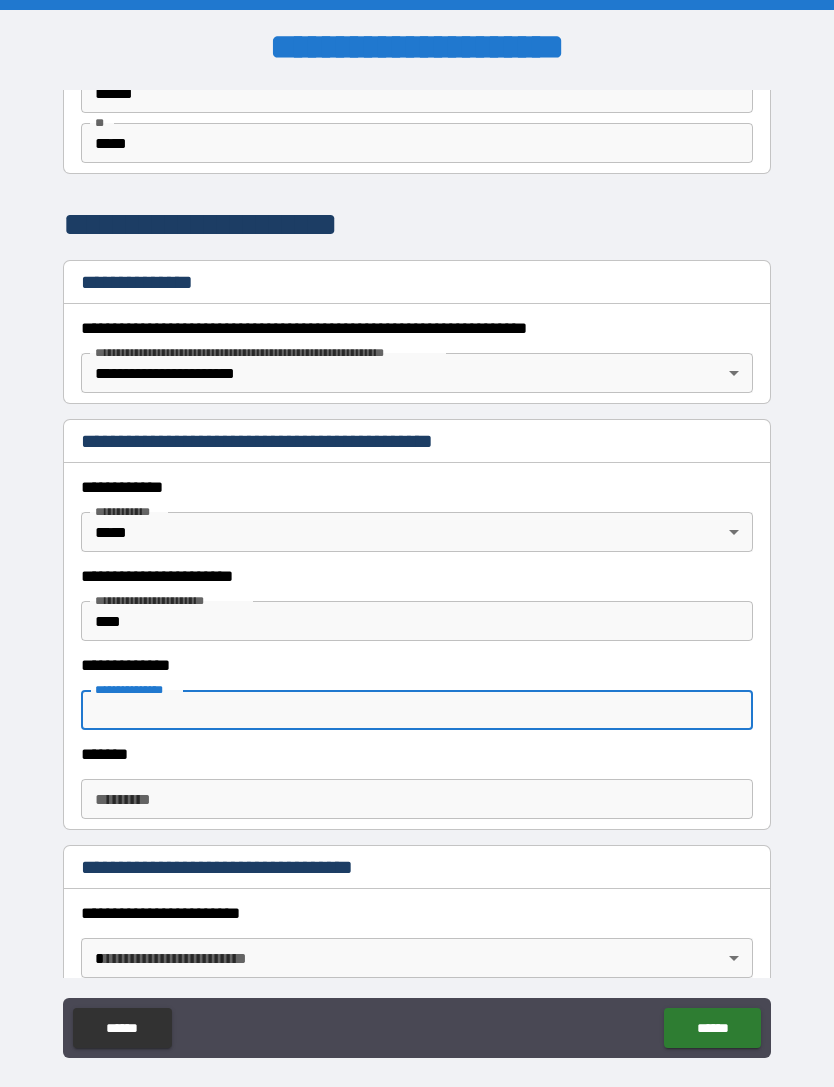 click on "**********" at bounding box center [417, 578] 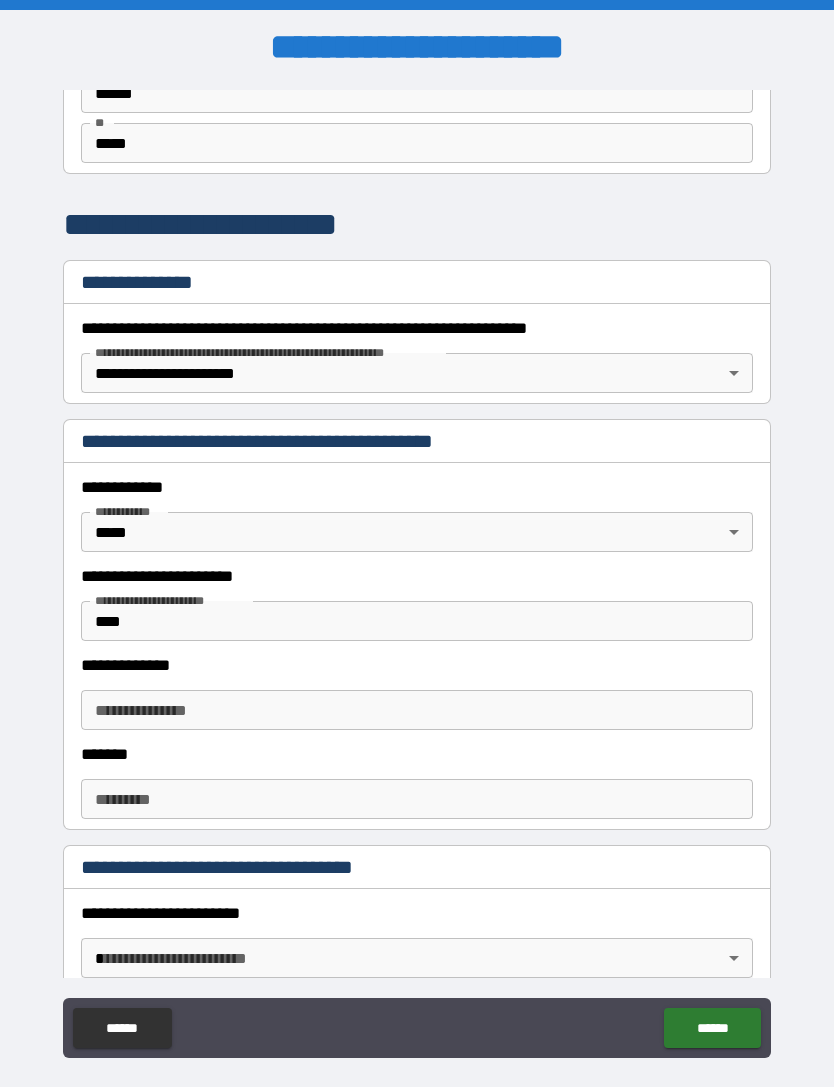 click on "**********" at bounding box center [417, 710] 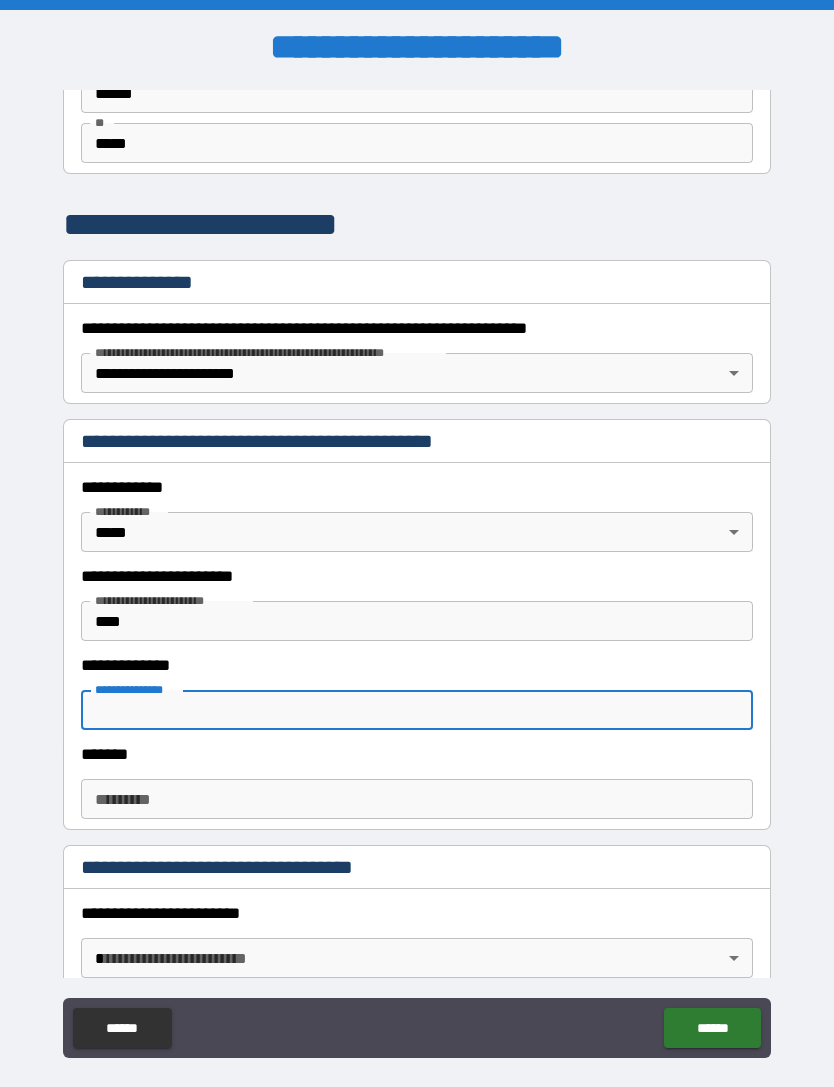 click on "**********" at bounding box center (417, 578) 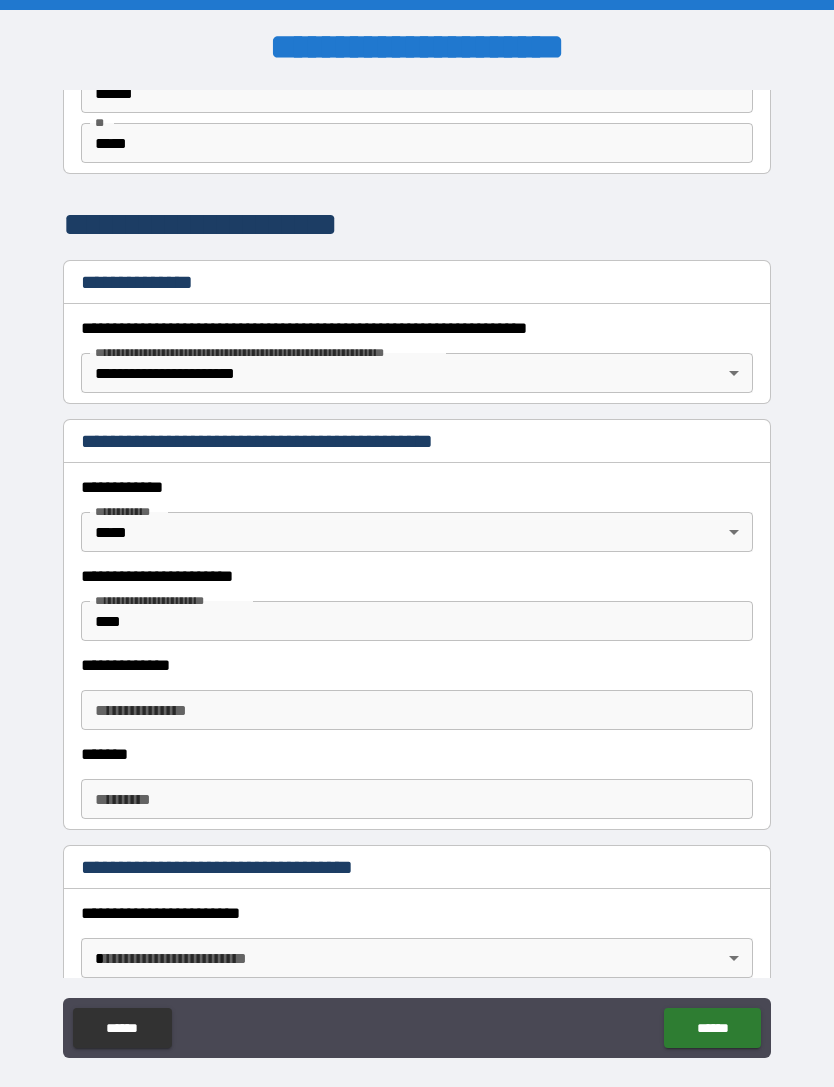 click on "**********" at bounding box center [417, 710] 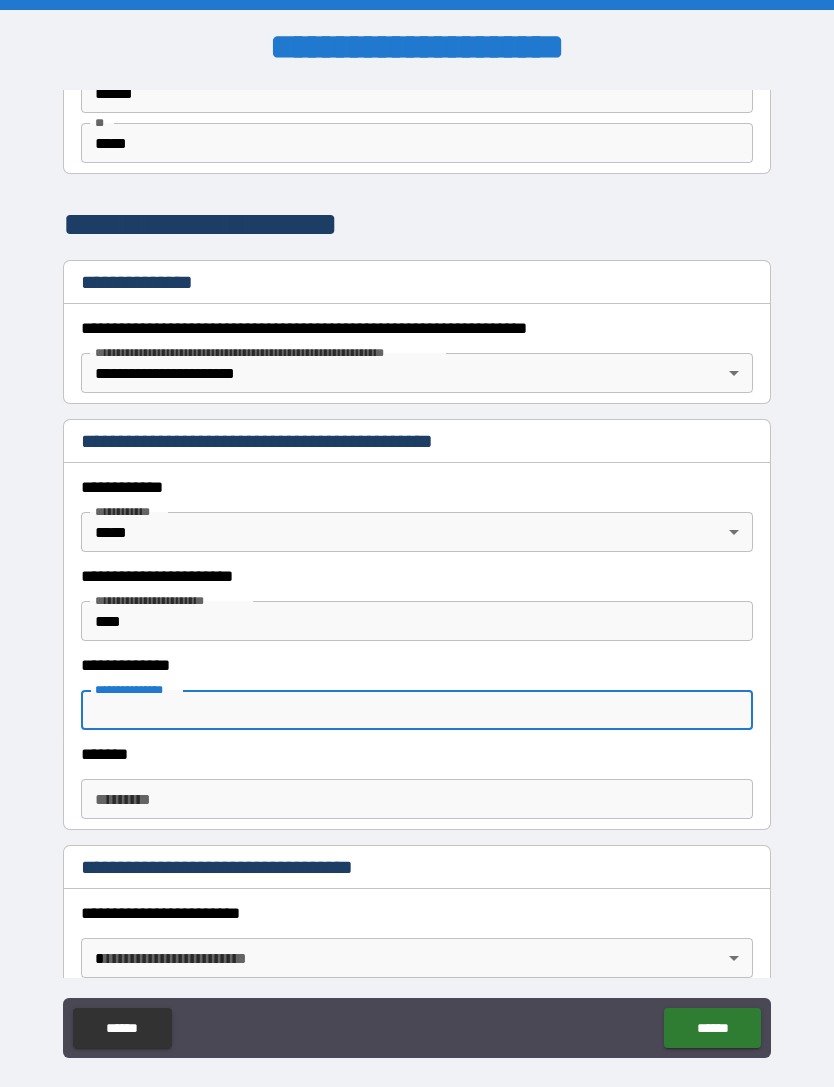 click on "****" at bounding box center [417, 621] 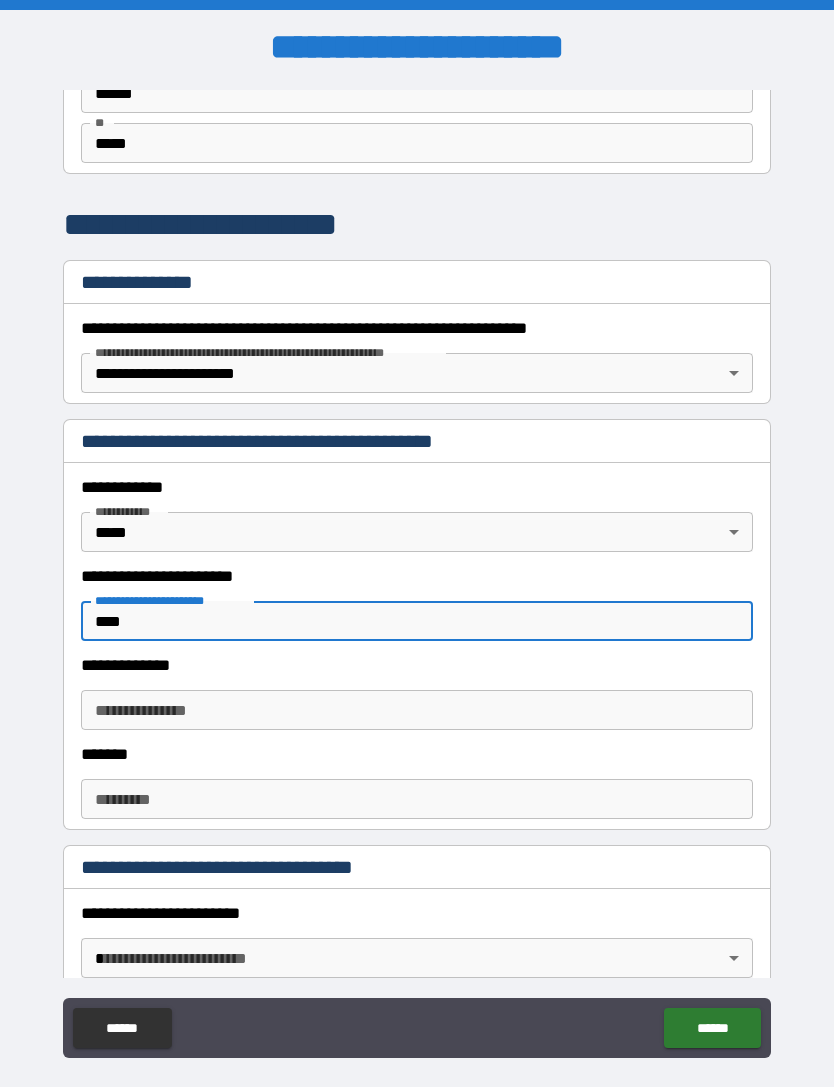 click on "**********" at bounding box center [417, 710] 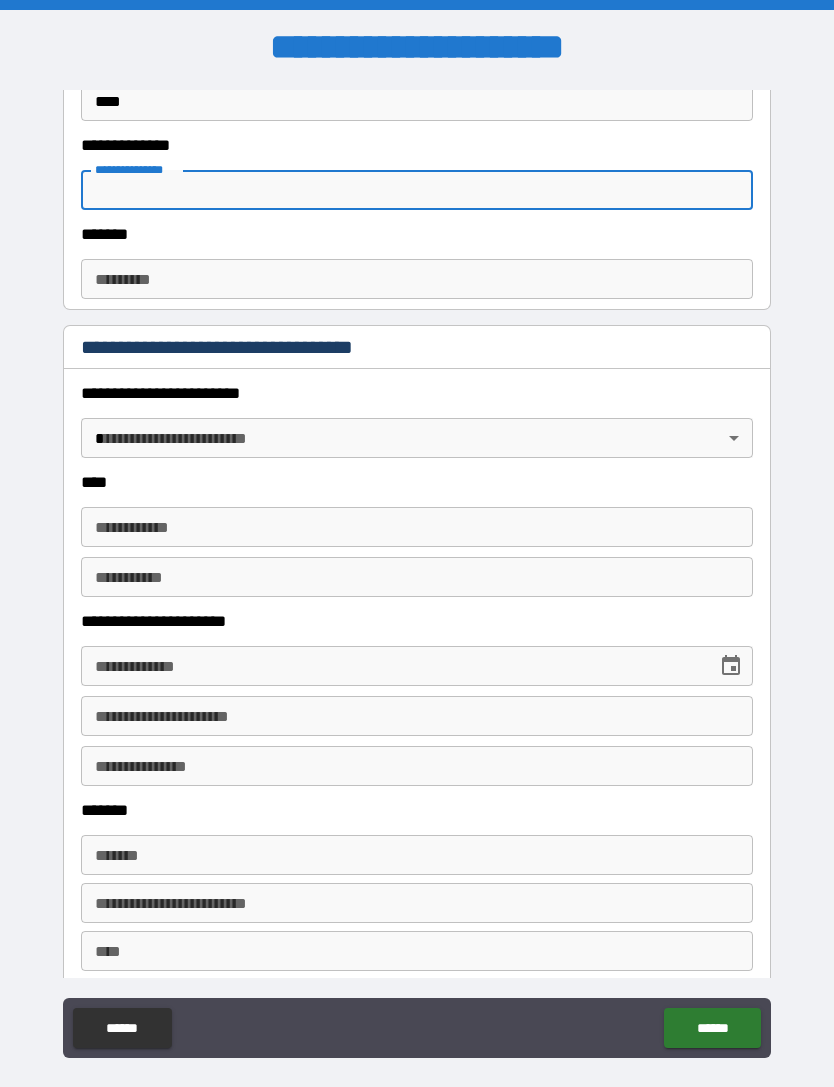 scroll, scrollTop: 690, scrollLeft: 0, axis: vertical 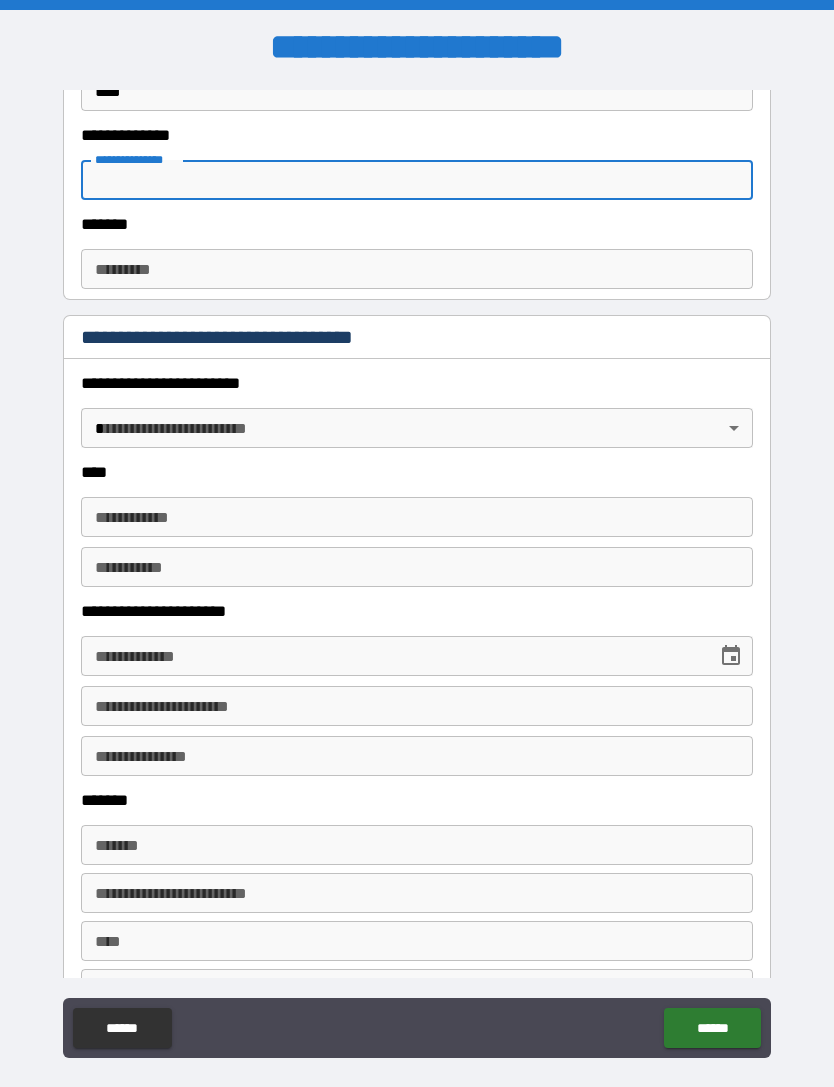 click on "**********" at bounding box center [417, 575] 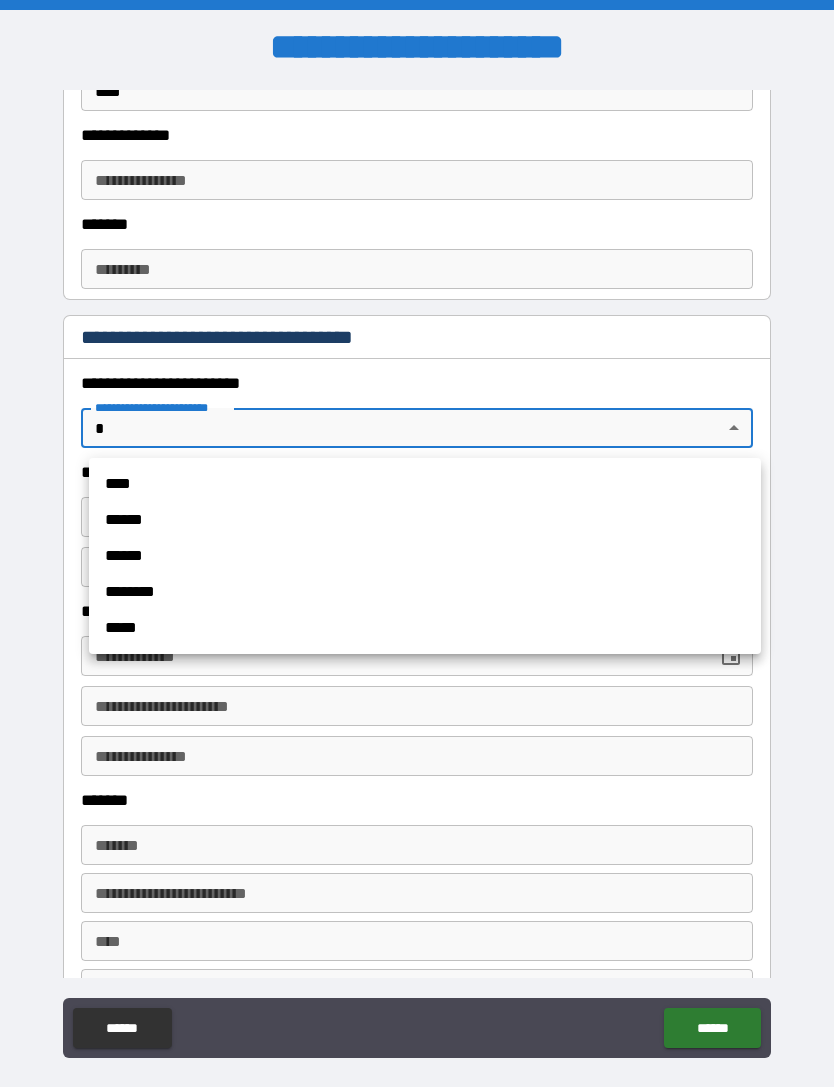 click on "****" at bounding box center [425, 484] 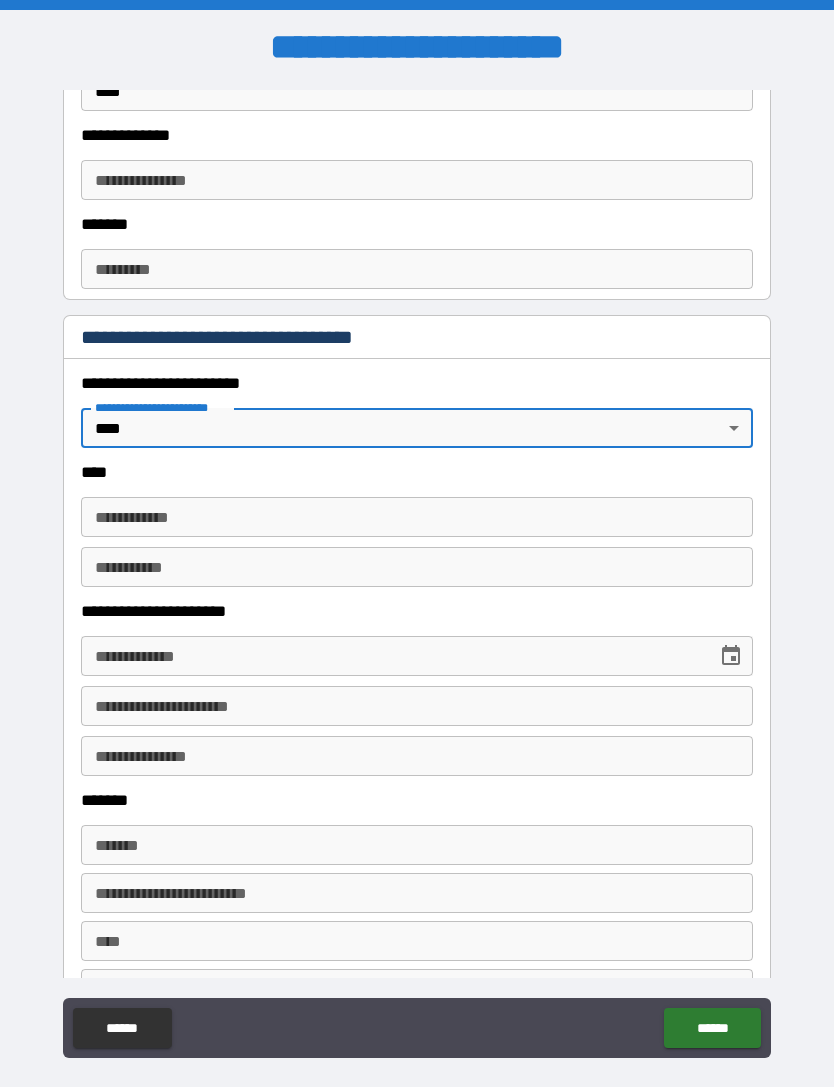 click on "**********" at bounding box center [417, 575] 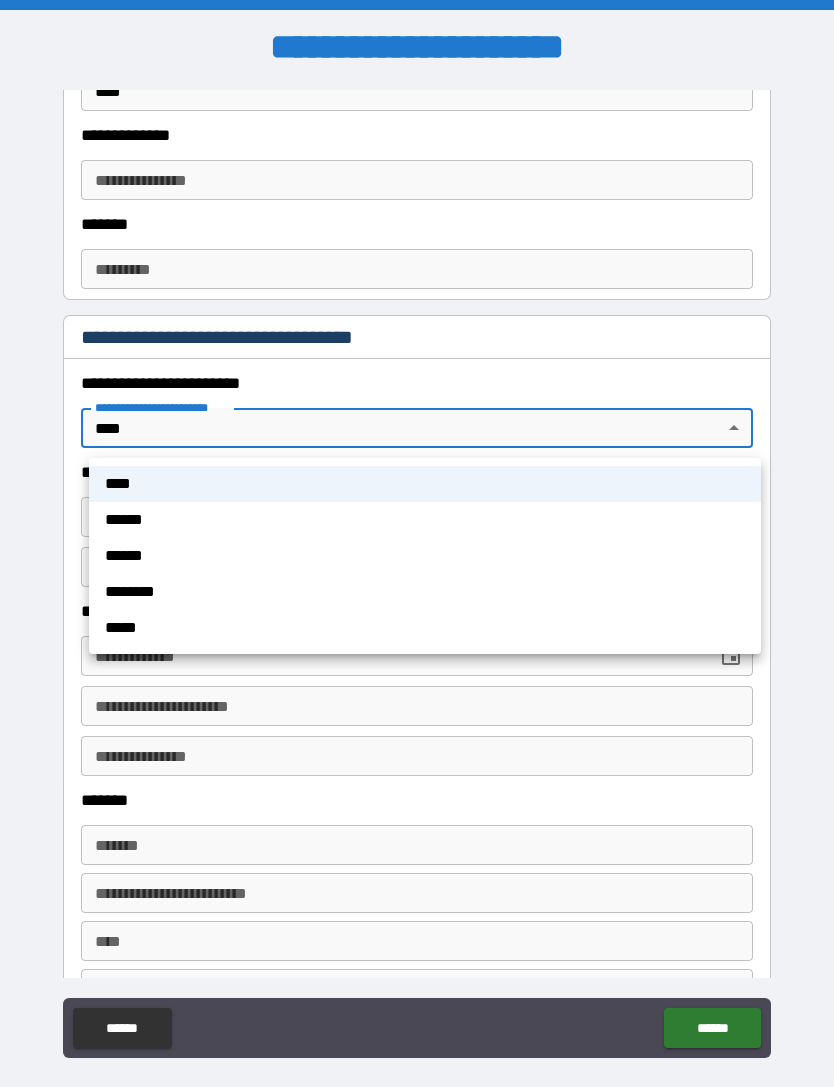 click on "******" at bounding box center [425, 520] 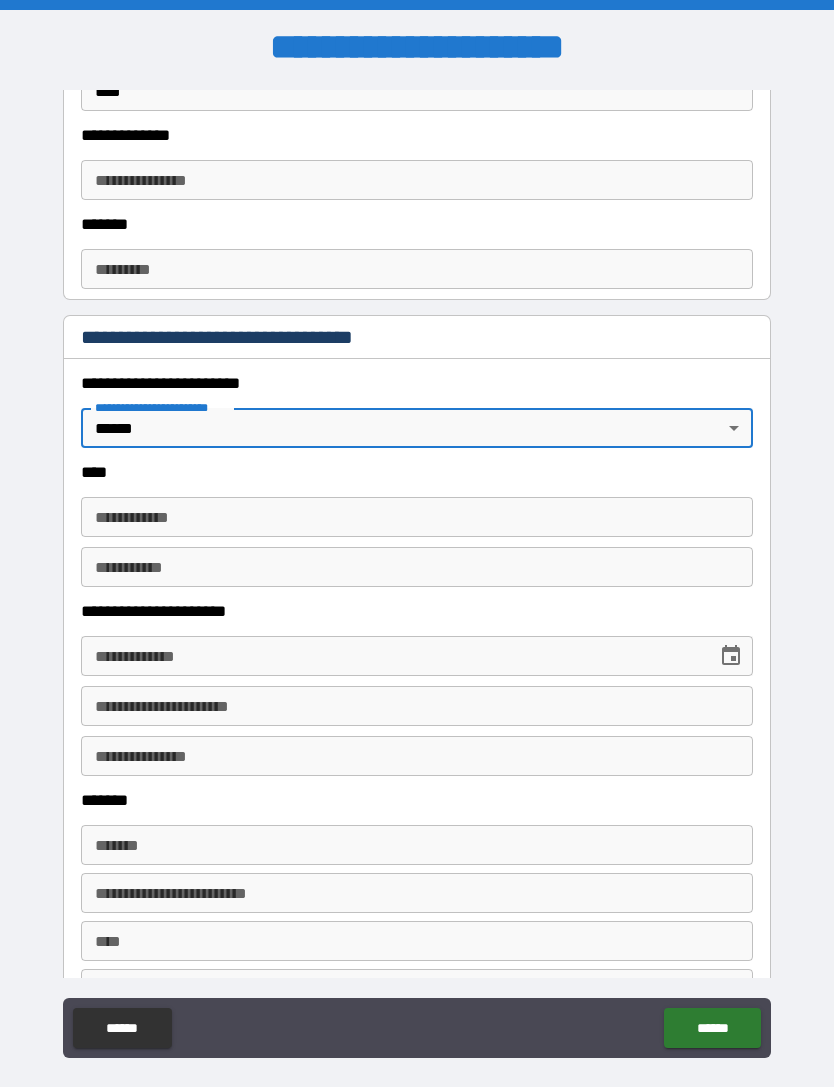 click on "**********" at bounding box center [417, 517] 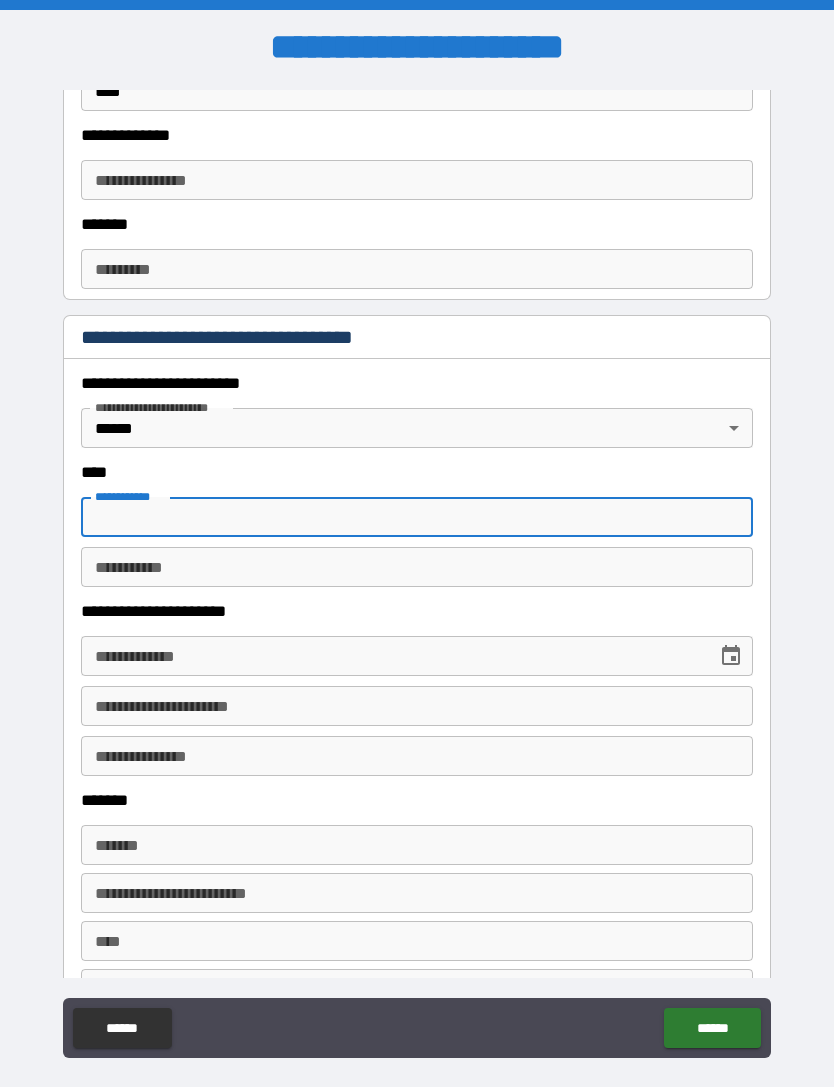 type on "*" 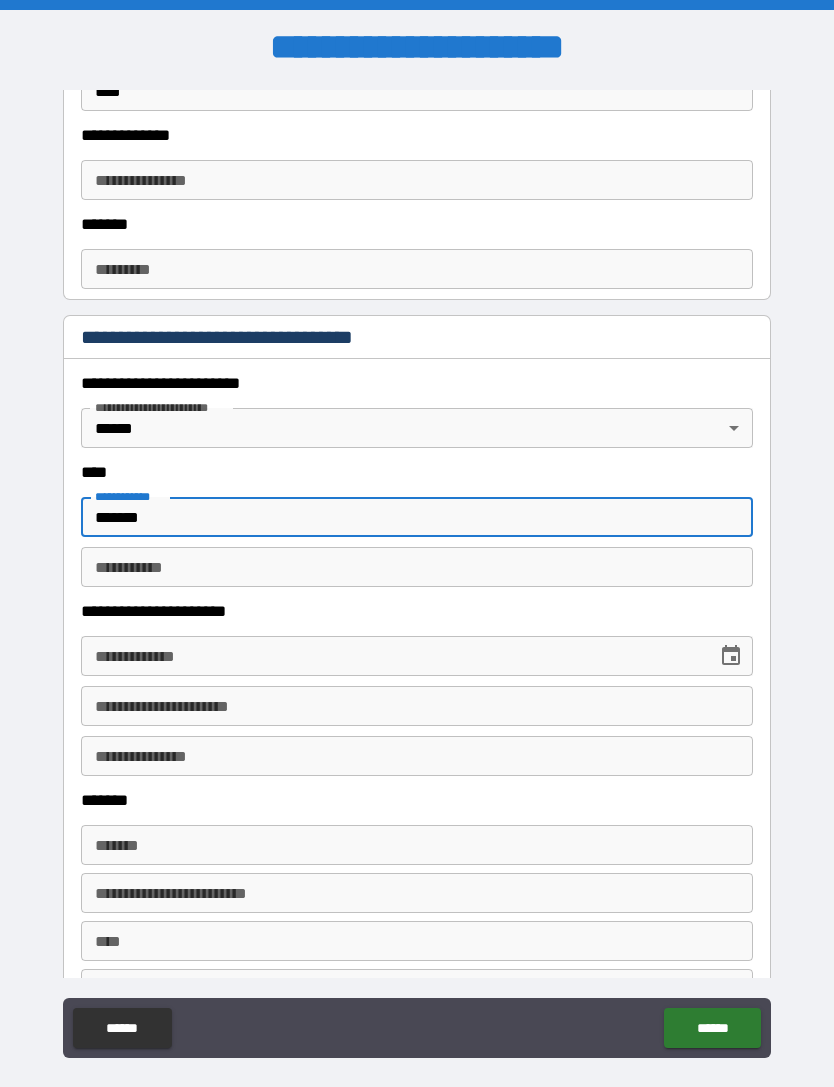 type on "*******" 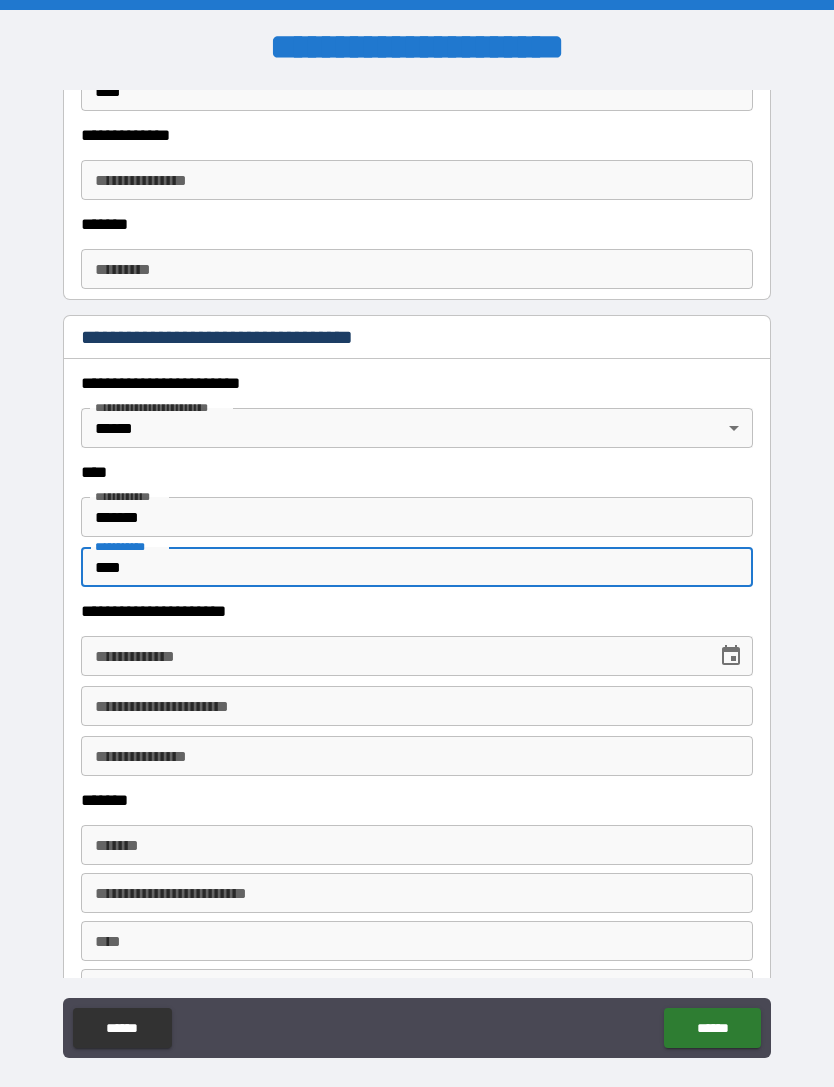 click on "**********" at bounding box center [417, 578] 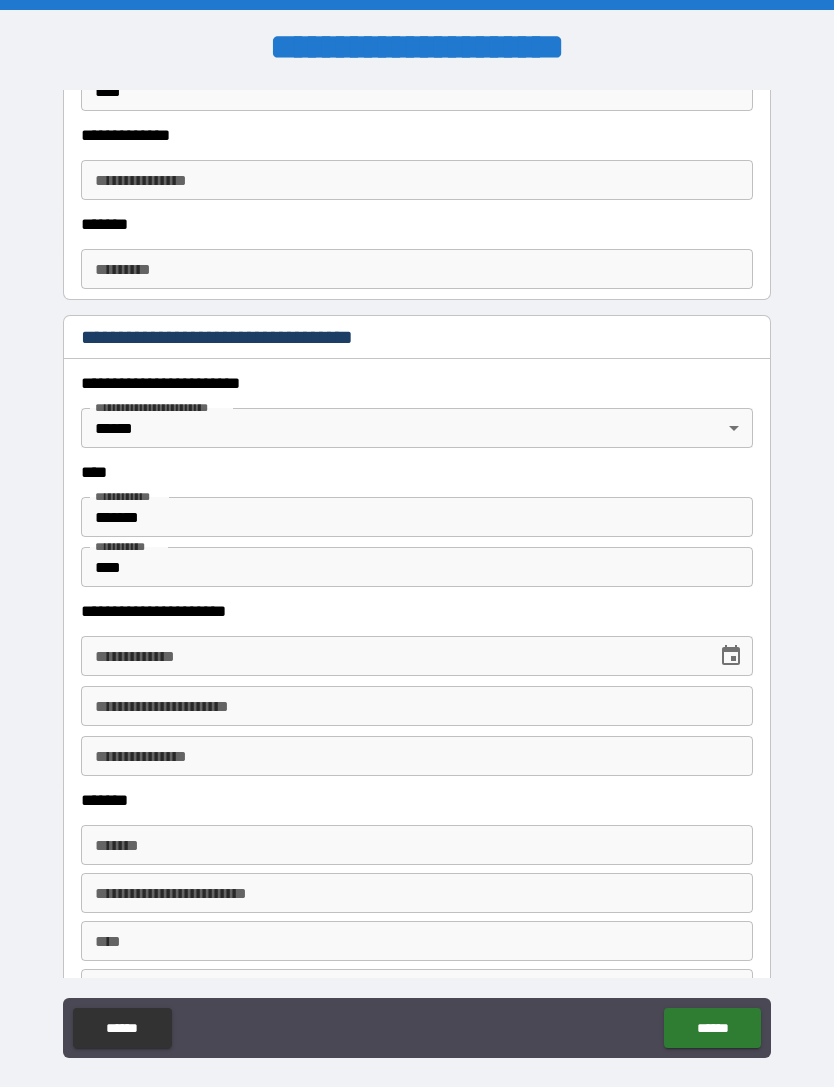 click on "****" at bounding box center (417, 567) 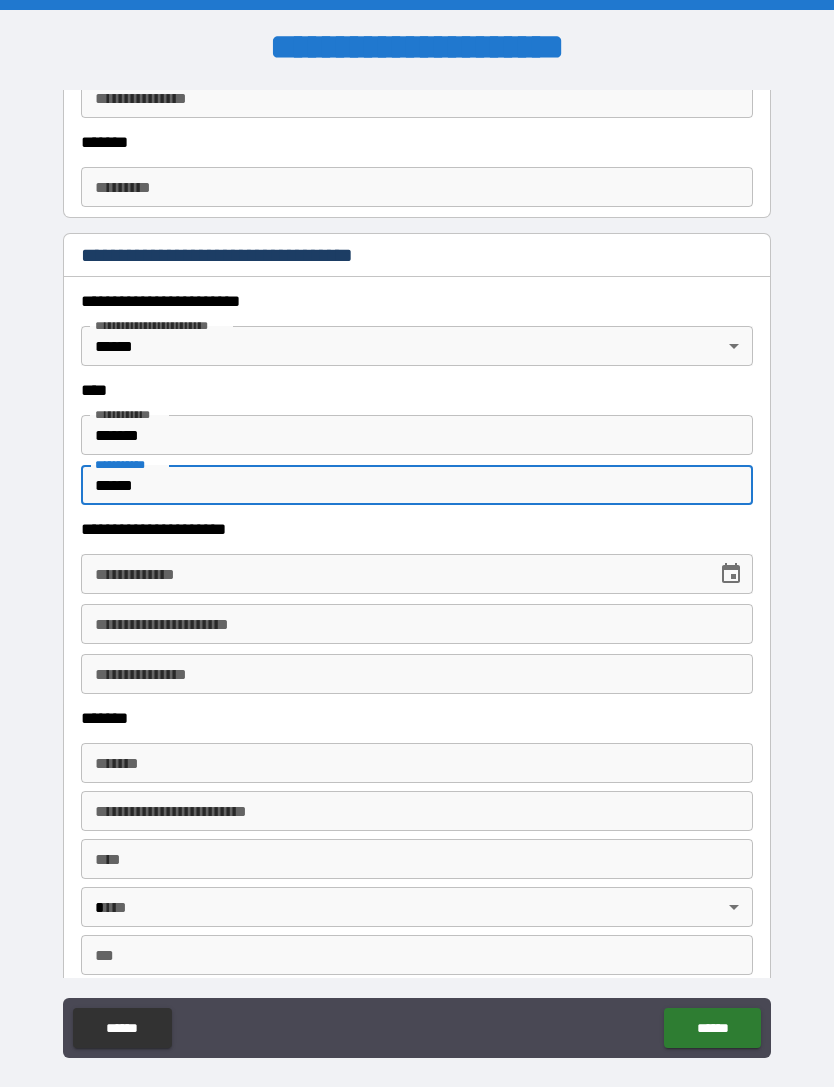 scroll, scrollTop: 791, scrollLeft: 0, axis: vertical 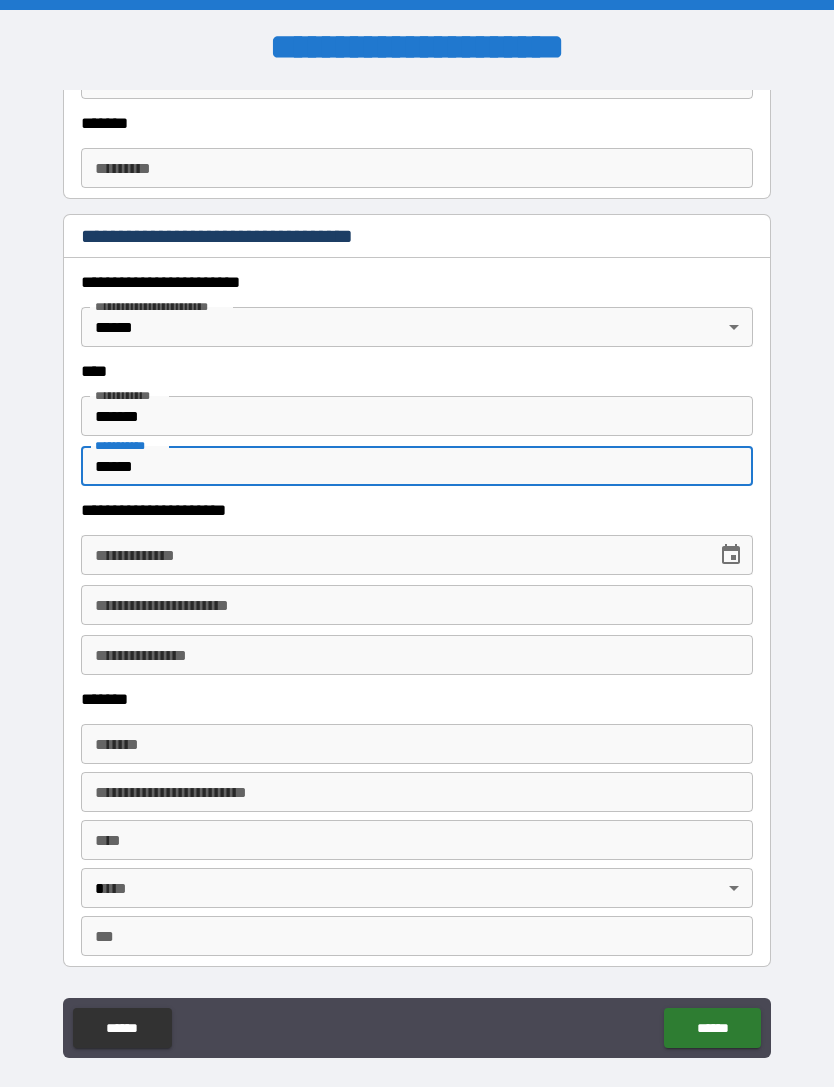 type on "******" 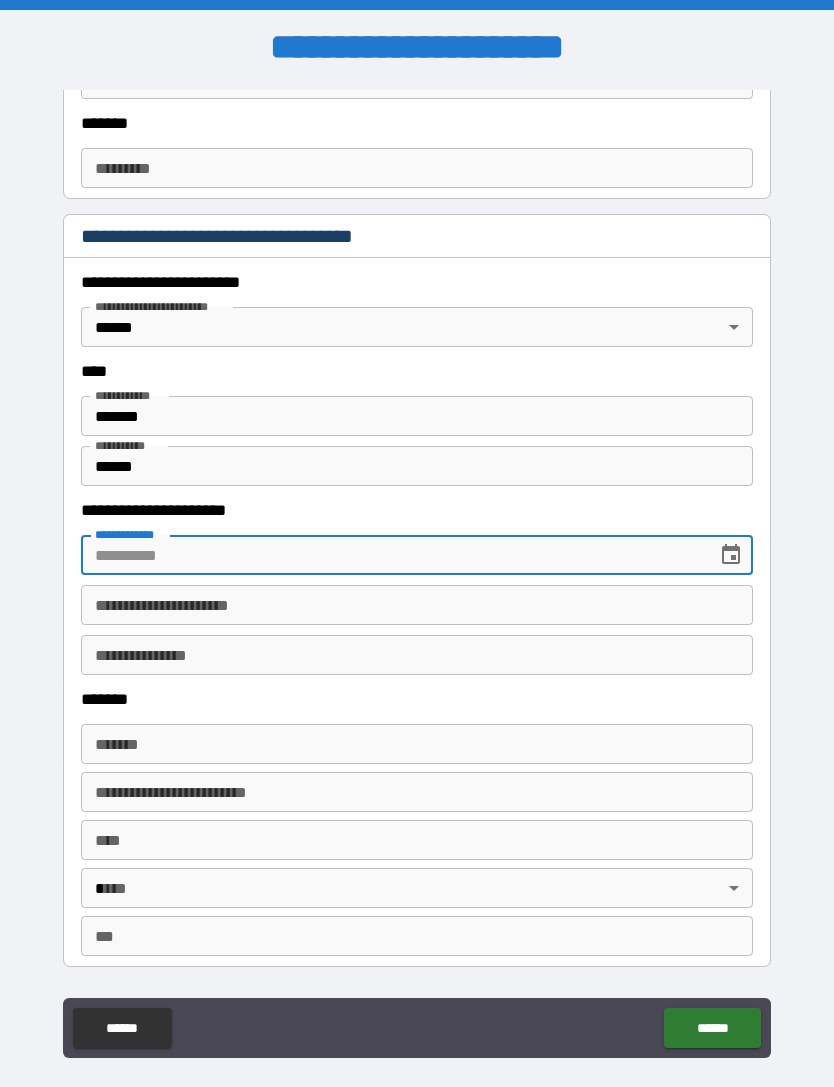 click on "**********" at bounding box center (417, 575) 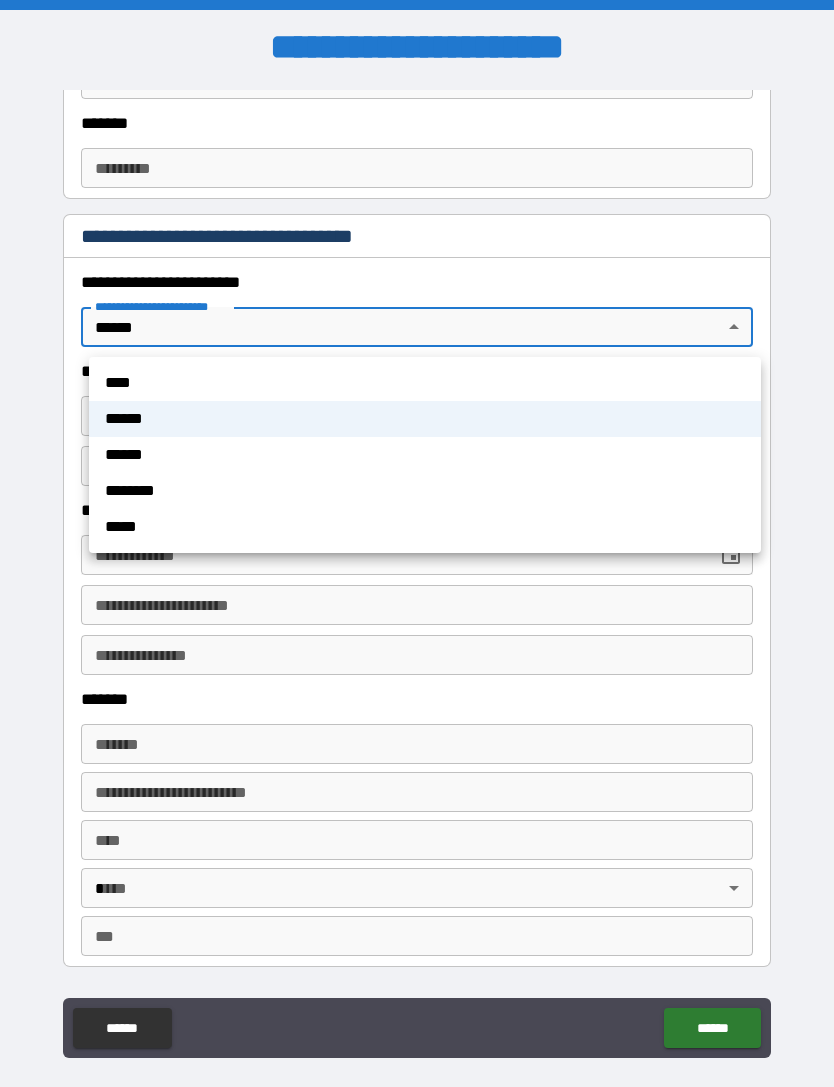 click on "****" at bounding box center (425, 383) 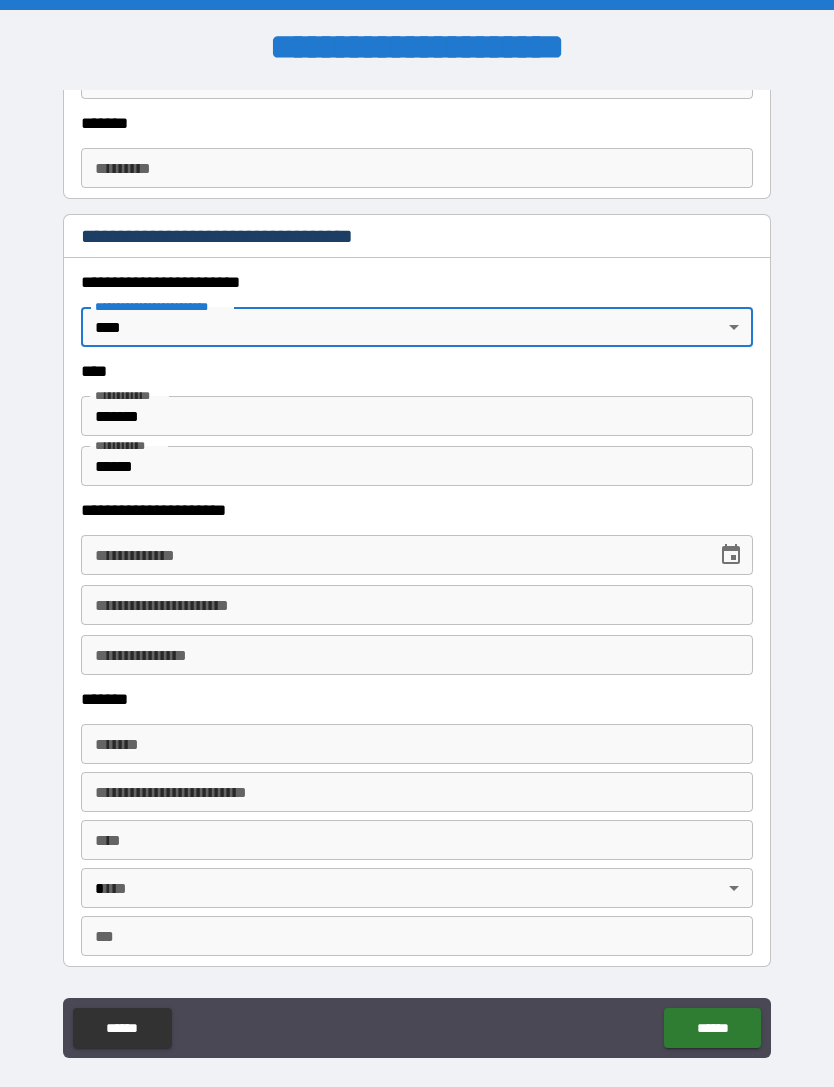 click on "*******" at bounding box center (417, 416) 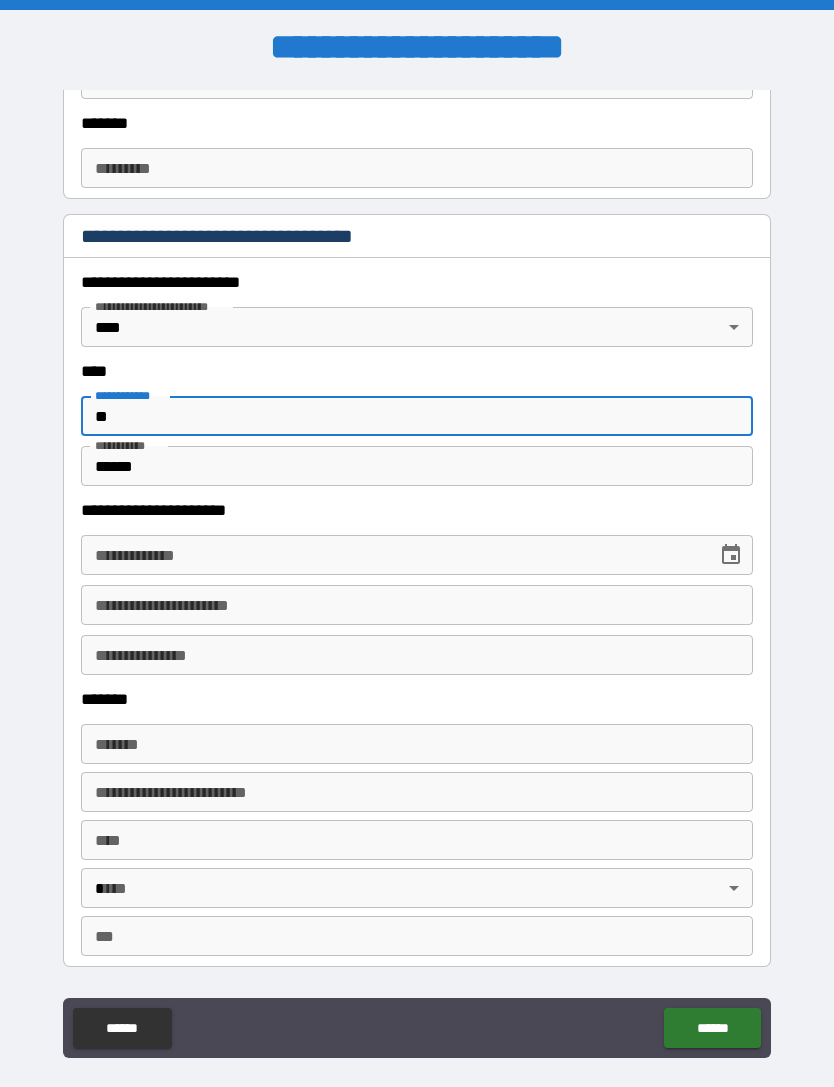 type on "*" 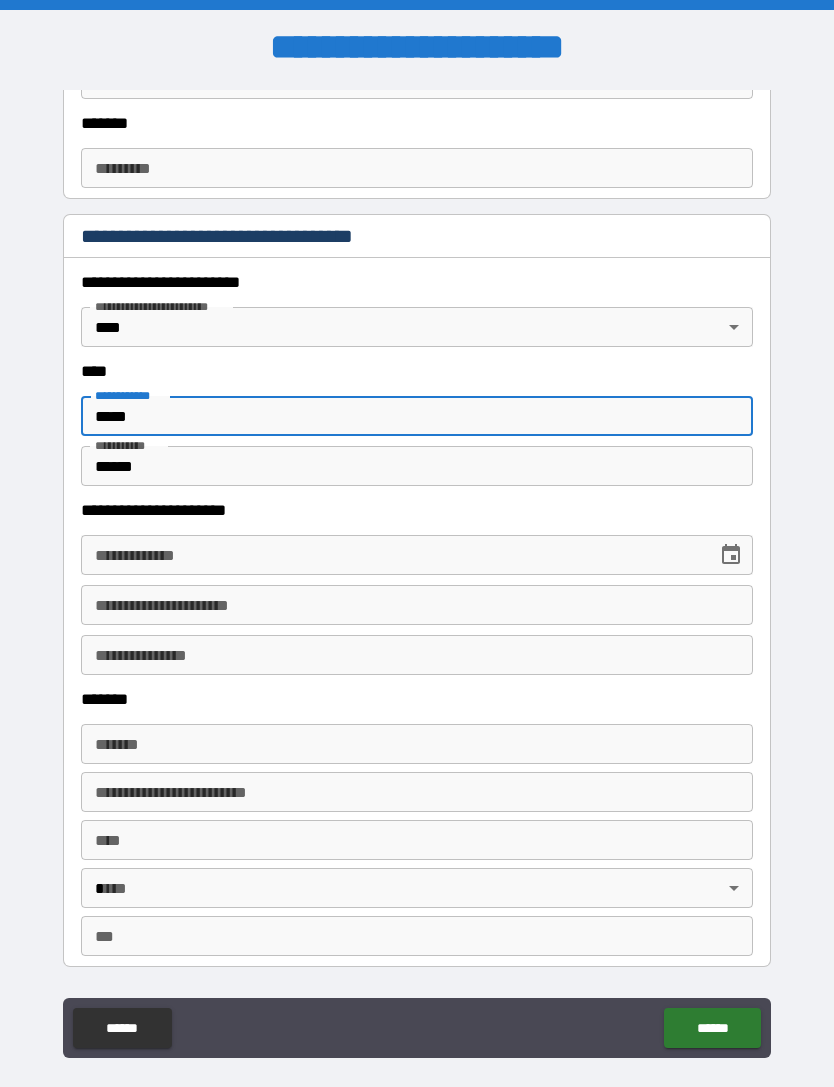 type on "*****" 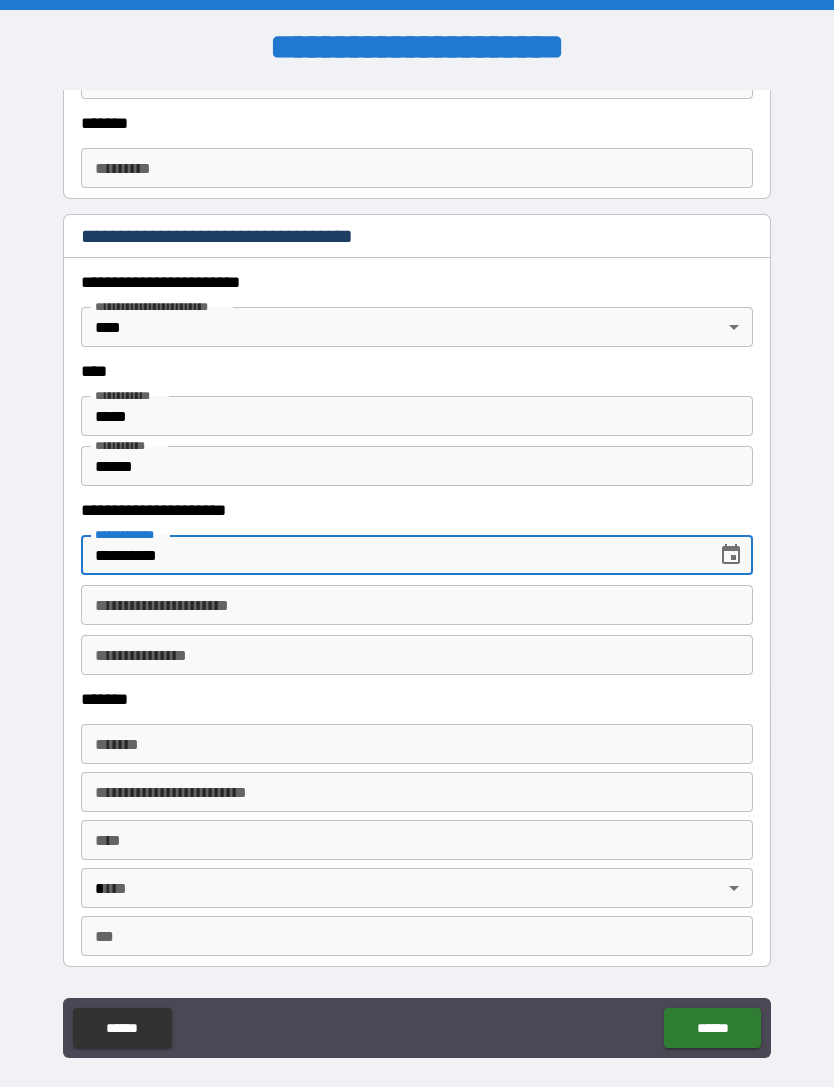 type on "**********" 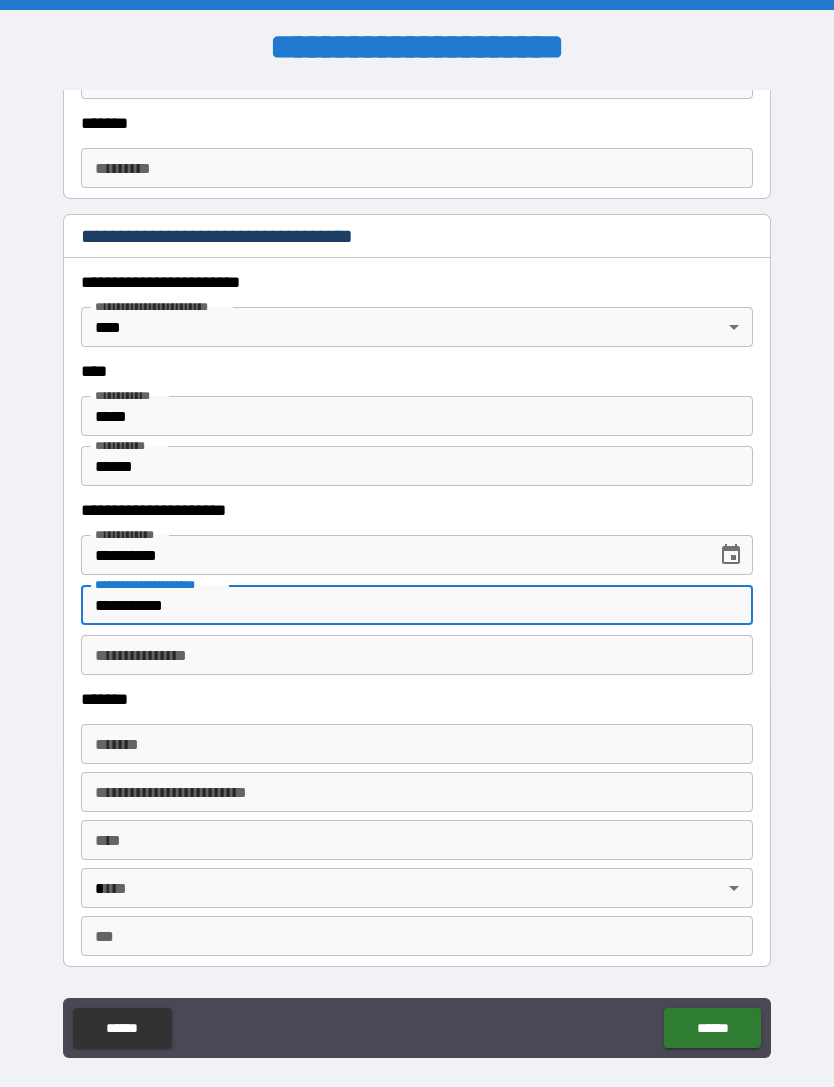 type on "**********" 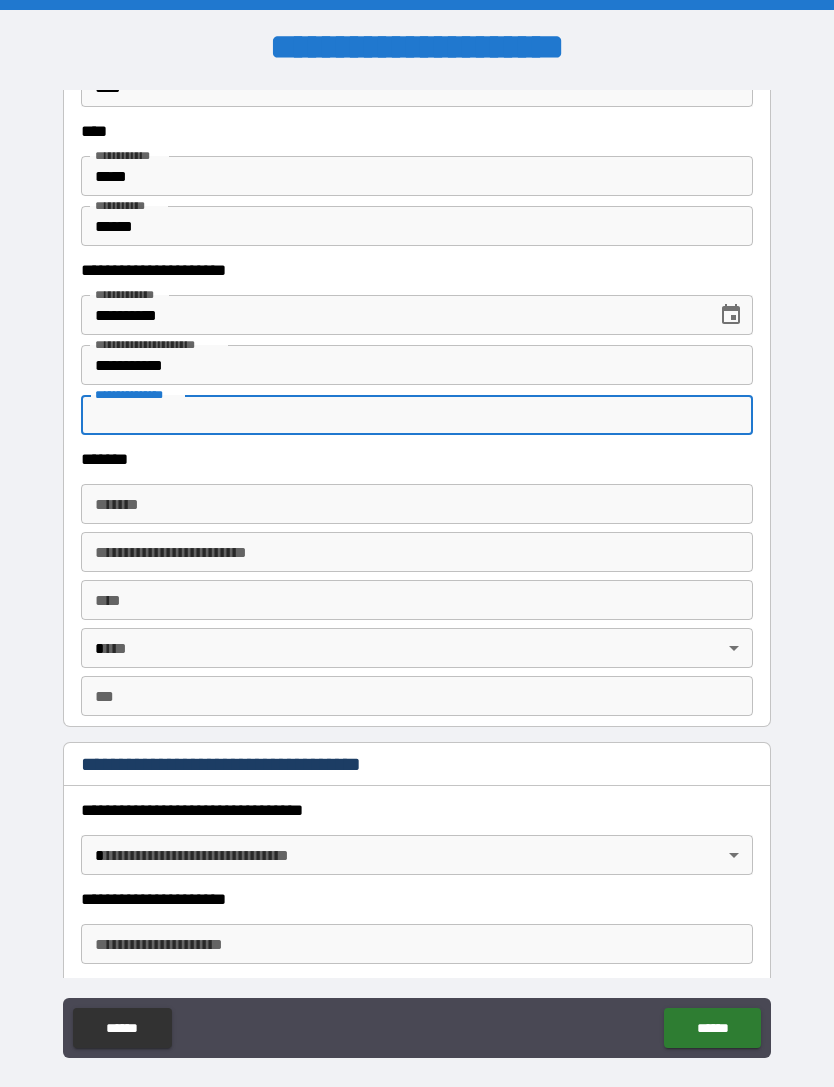 scroll, scrollTop: 1046, scrollLeft: 0, axis: vertical 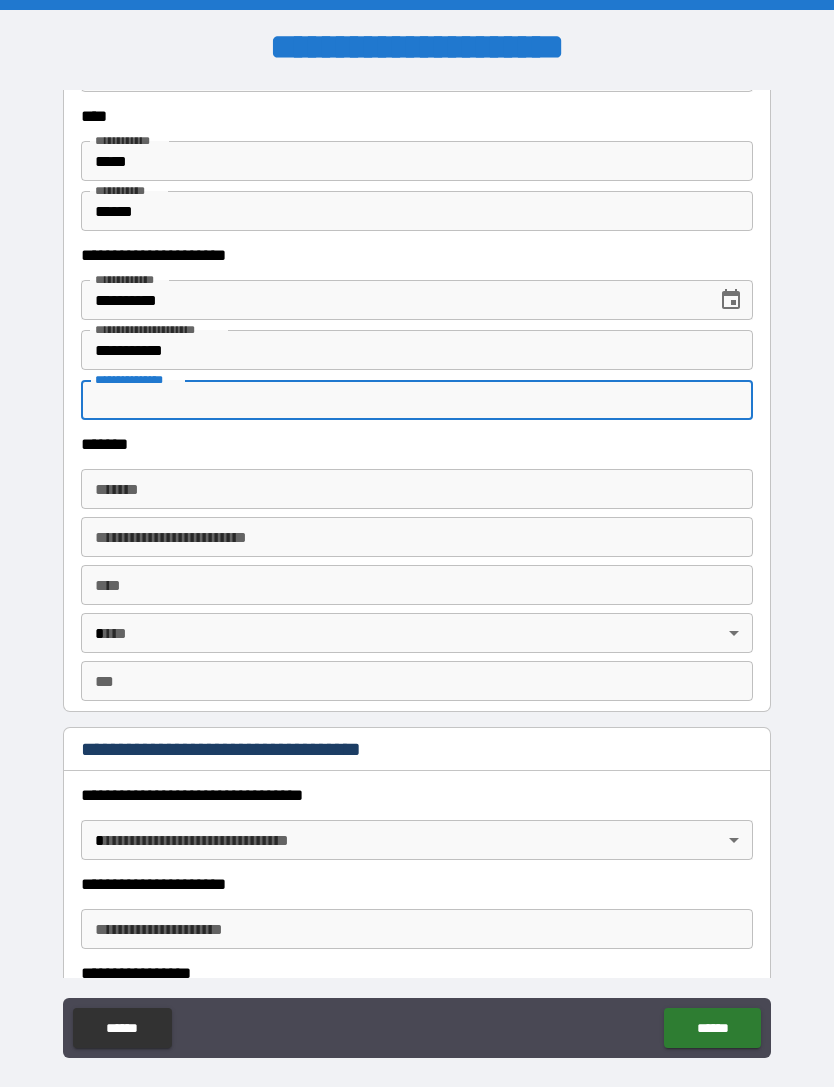 click on "*******" at bounding box center (417, 489) 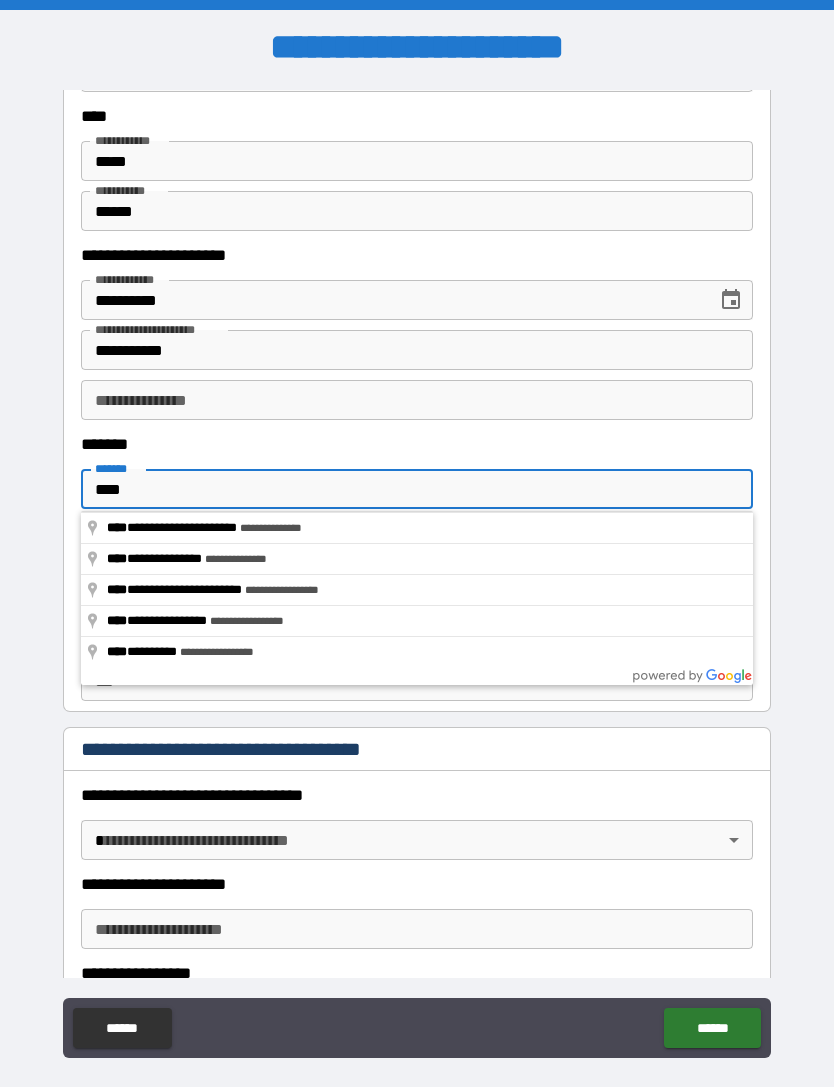 type on "**********" 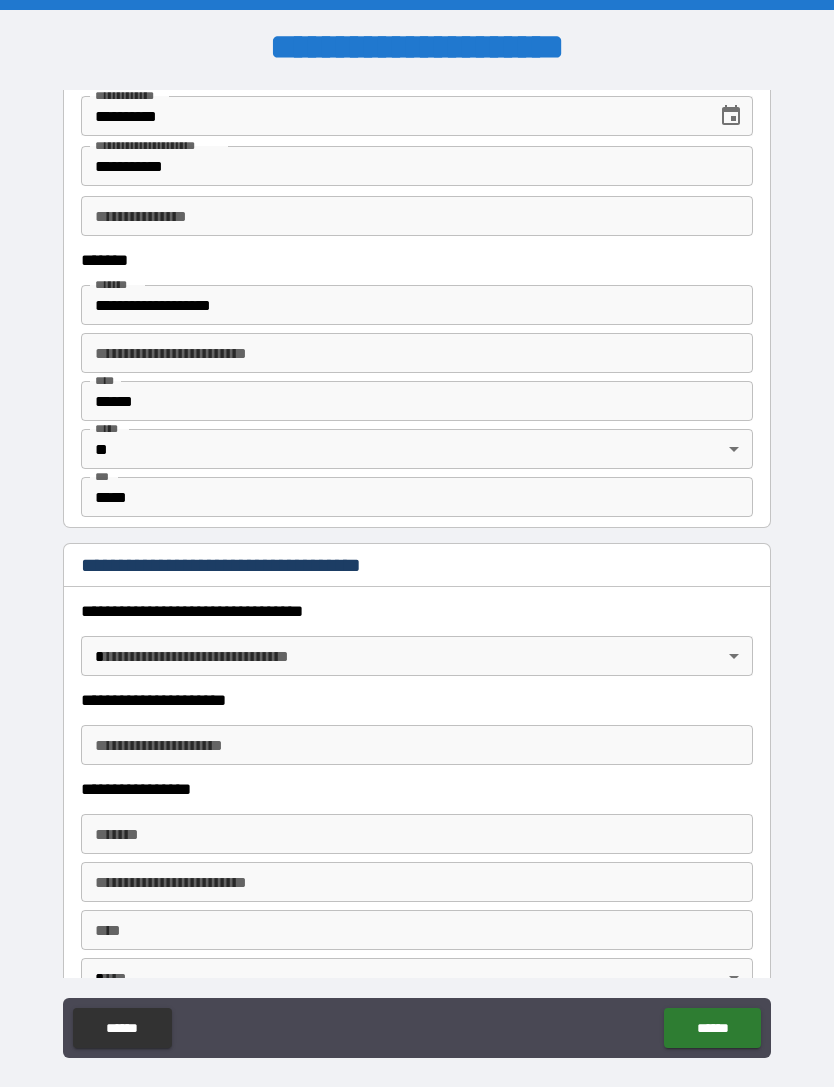 scroll, scrollTop: 1239, scrollLeft: 0, axis: vertical 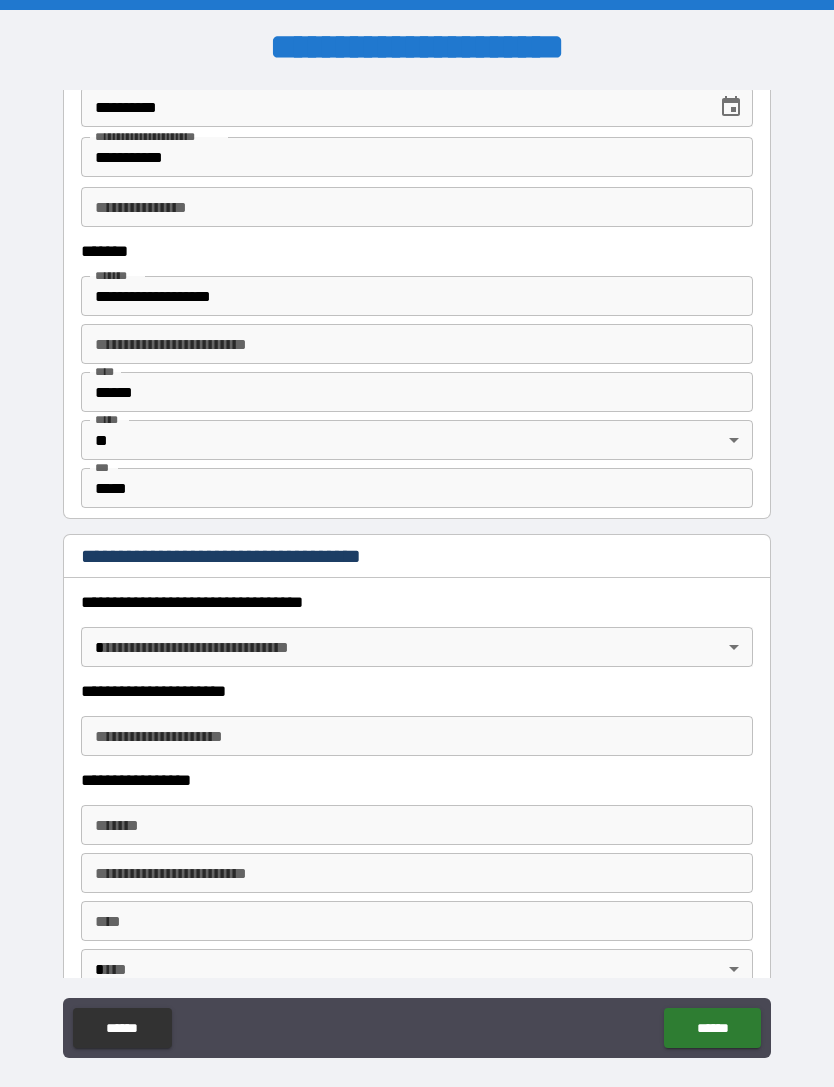 click on "**********" at bounding box center [417, 575] 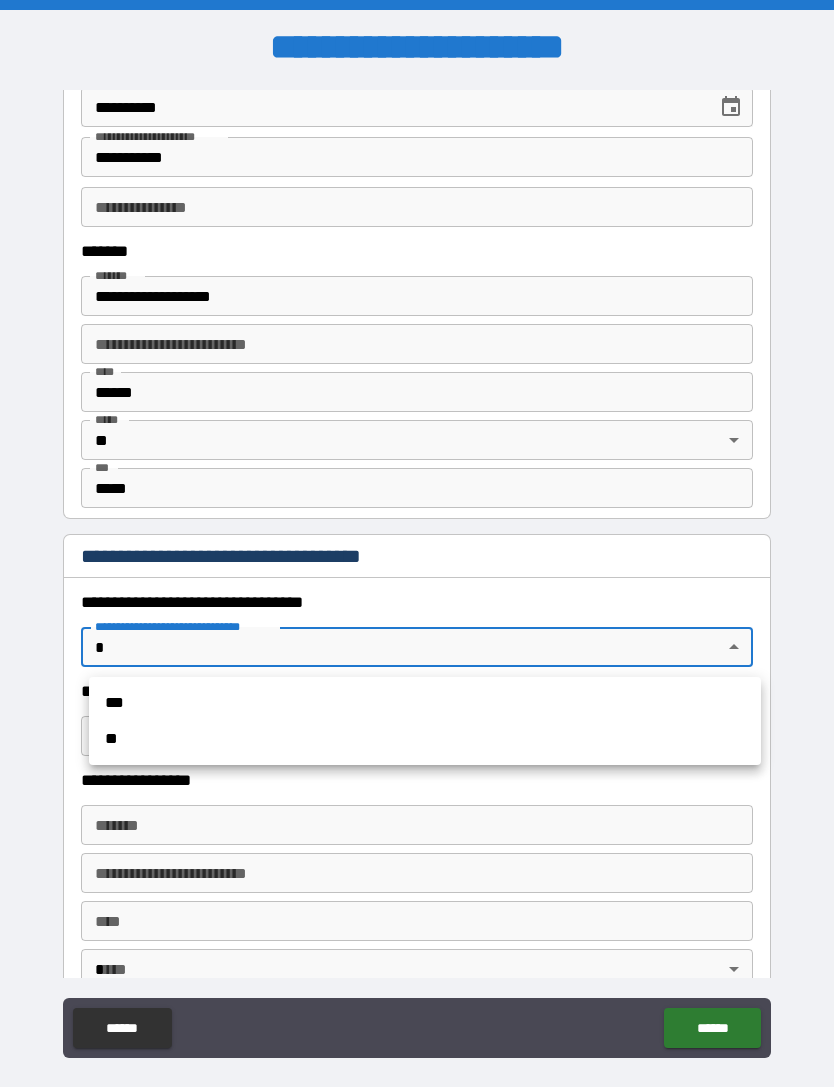 click on "**" at bounding box center [425, 739] 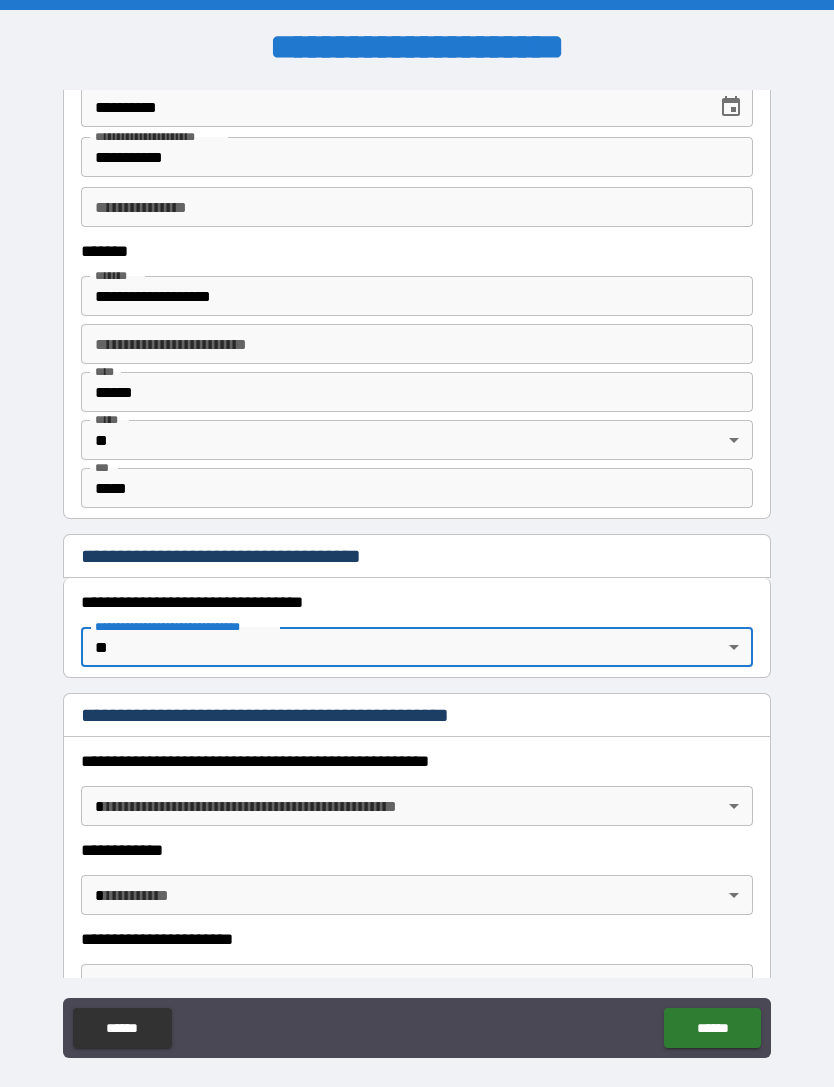 type on "*" 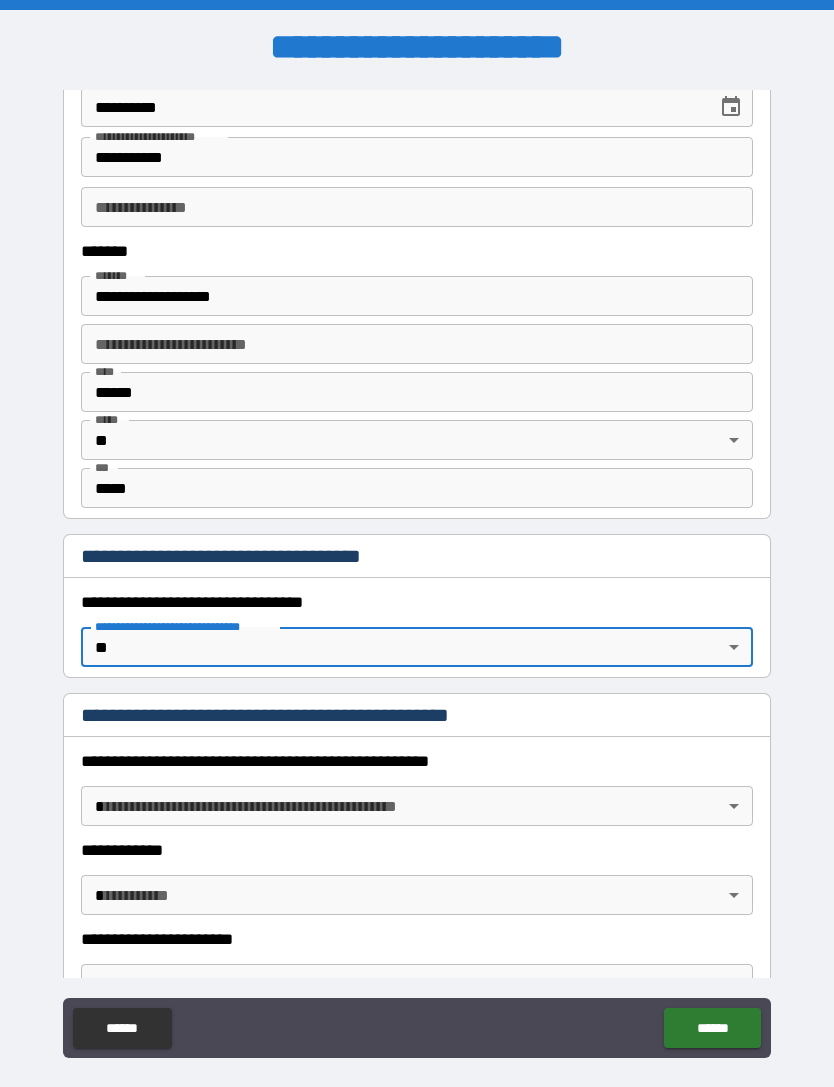 click on "**********" at bounding box center (417, 575) 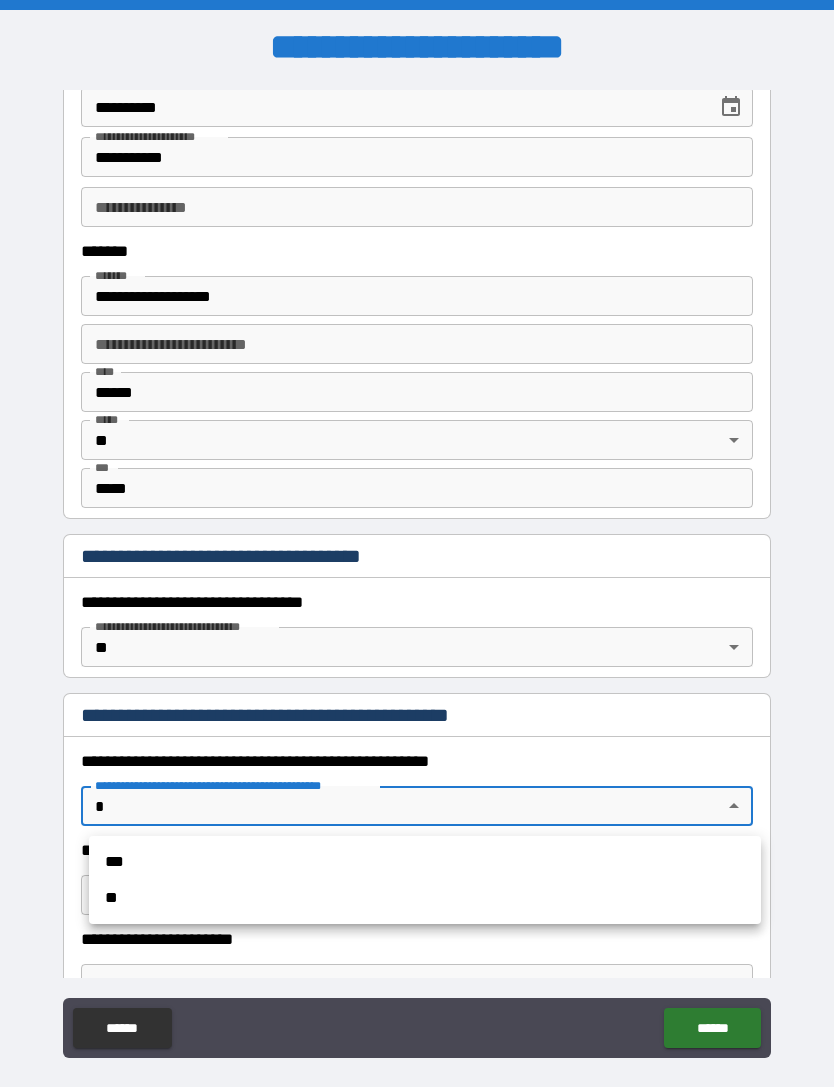 click on "**" at bounding box center [425, 898] 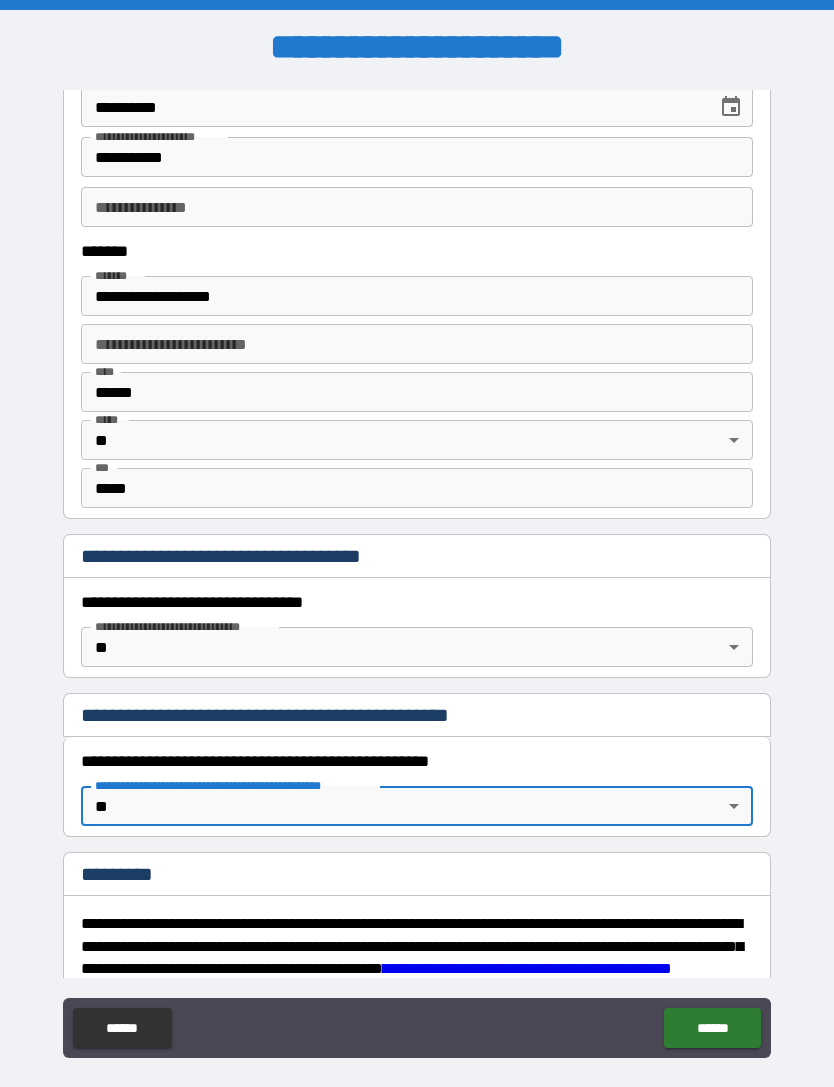type on "*" 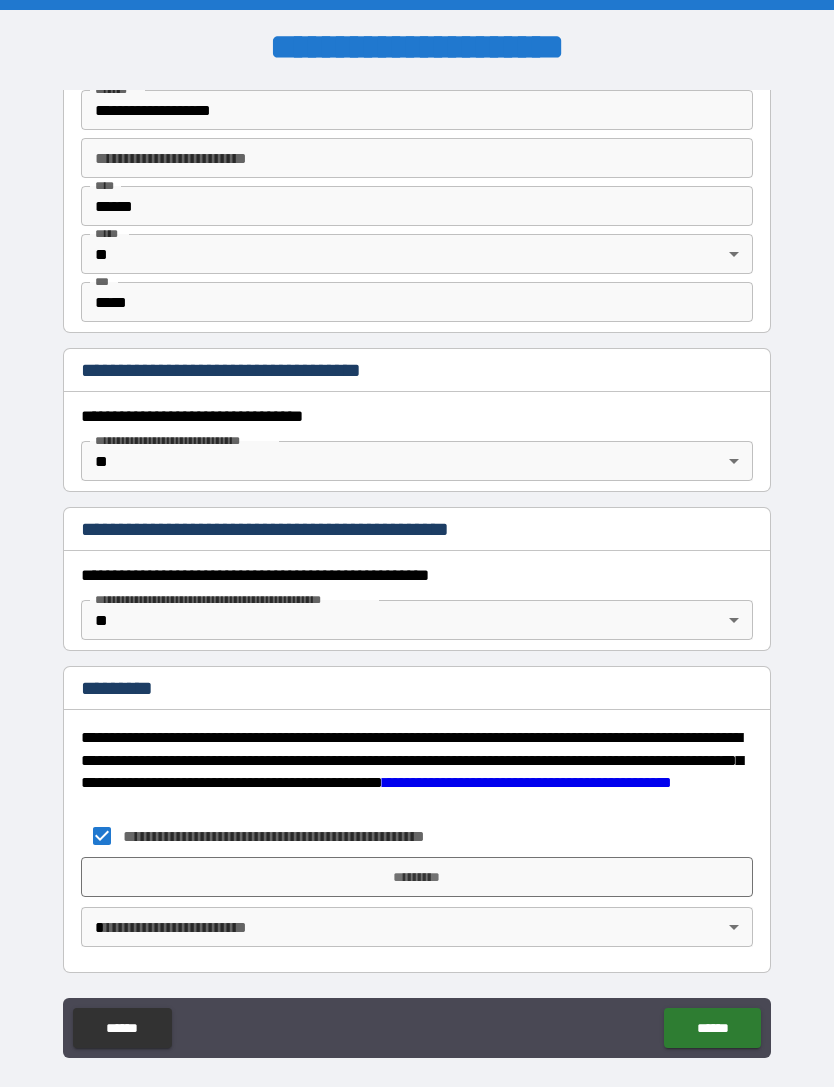 scroll, scrollTop: 1425, scrollLeft: 0, axis: vertical 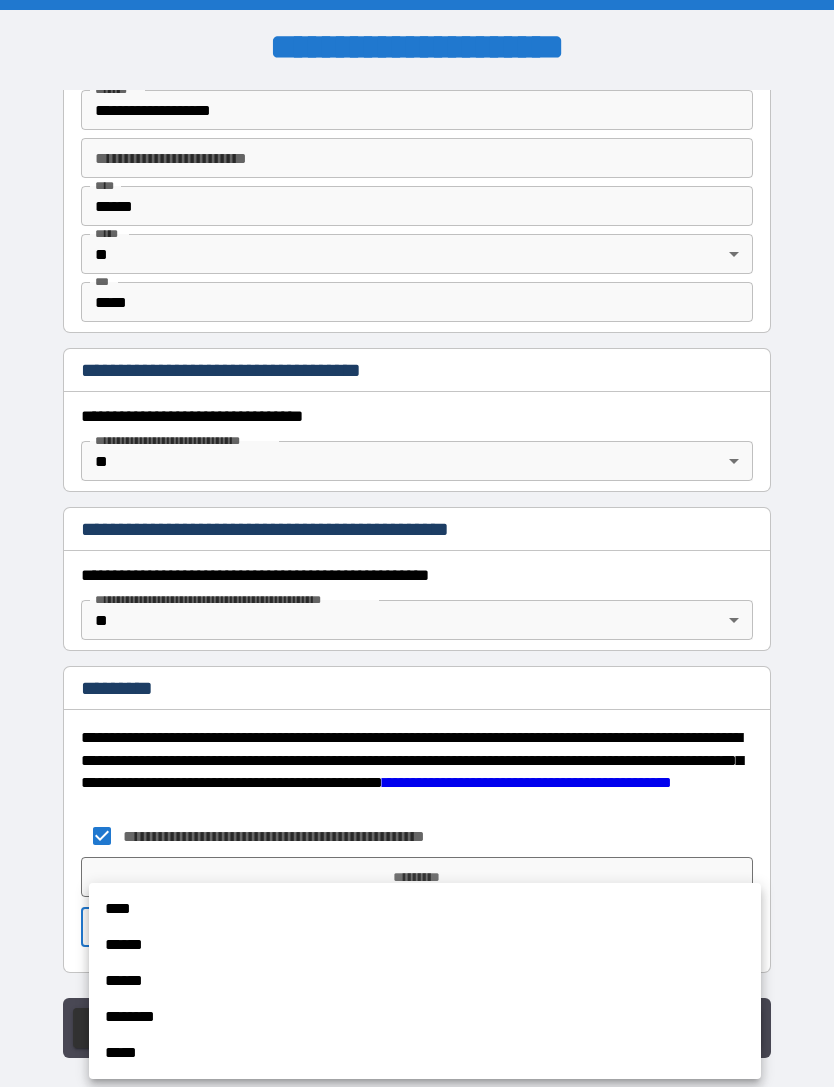 click on "******" at bounding box center [425, 945] 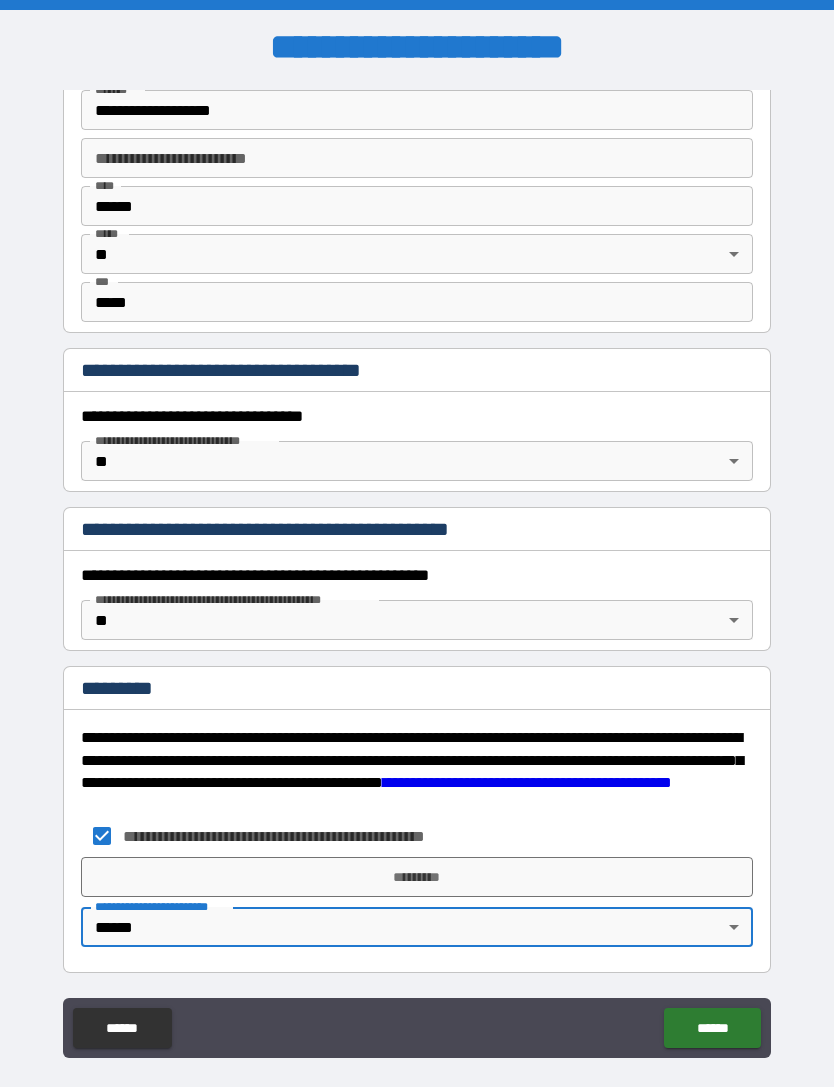 click on "*********" at bounding box center (417, 877) 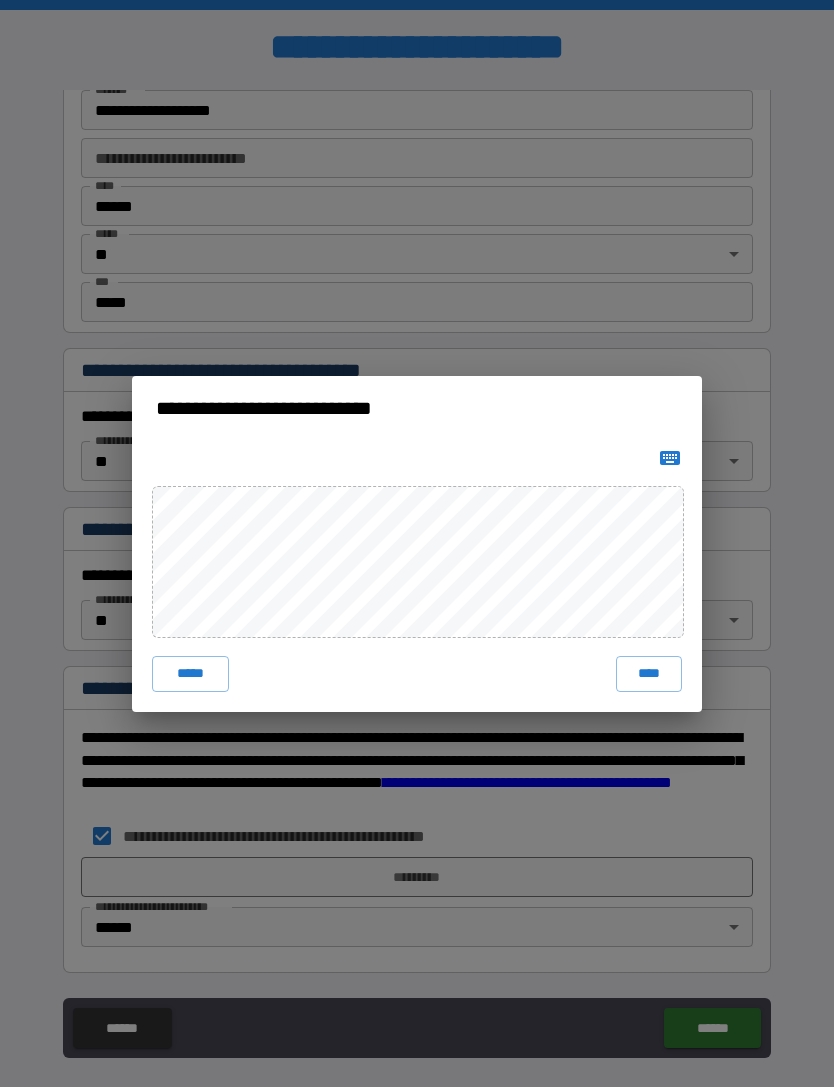 click on "****" at bounding box center [649, 674] 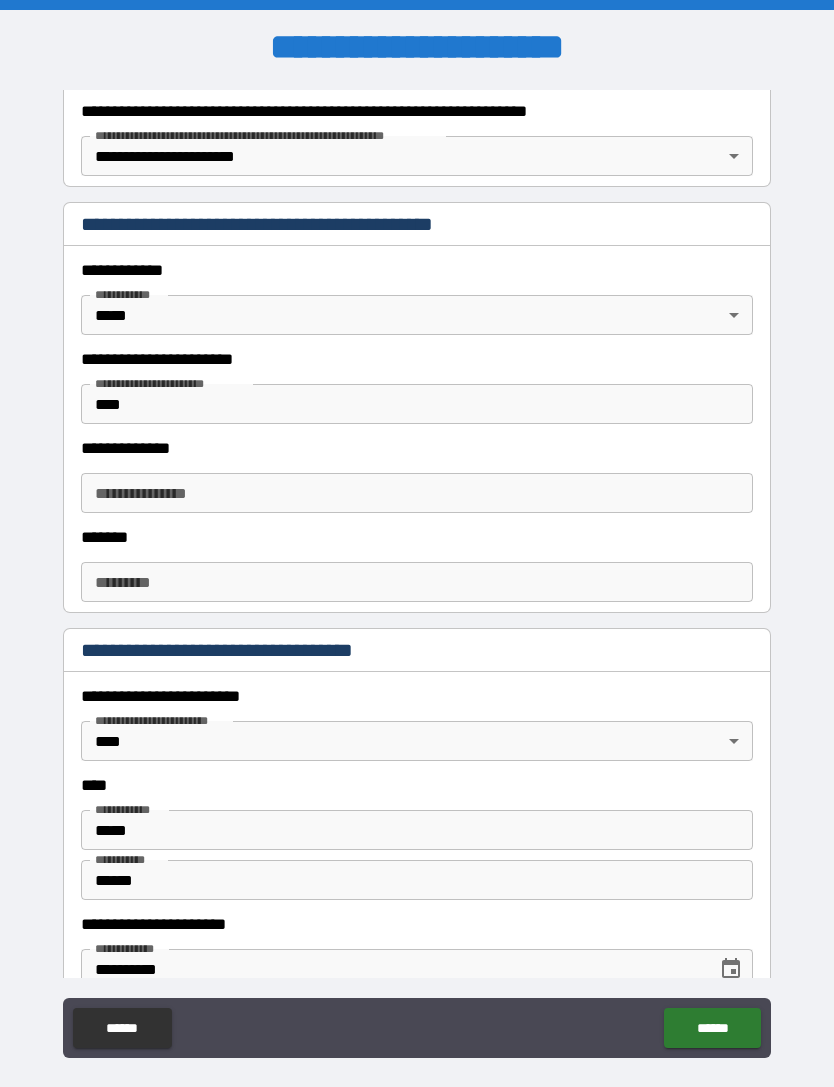 scroll, scrollTop: 378, scrollLeft: 0, axis: vertical 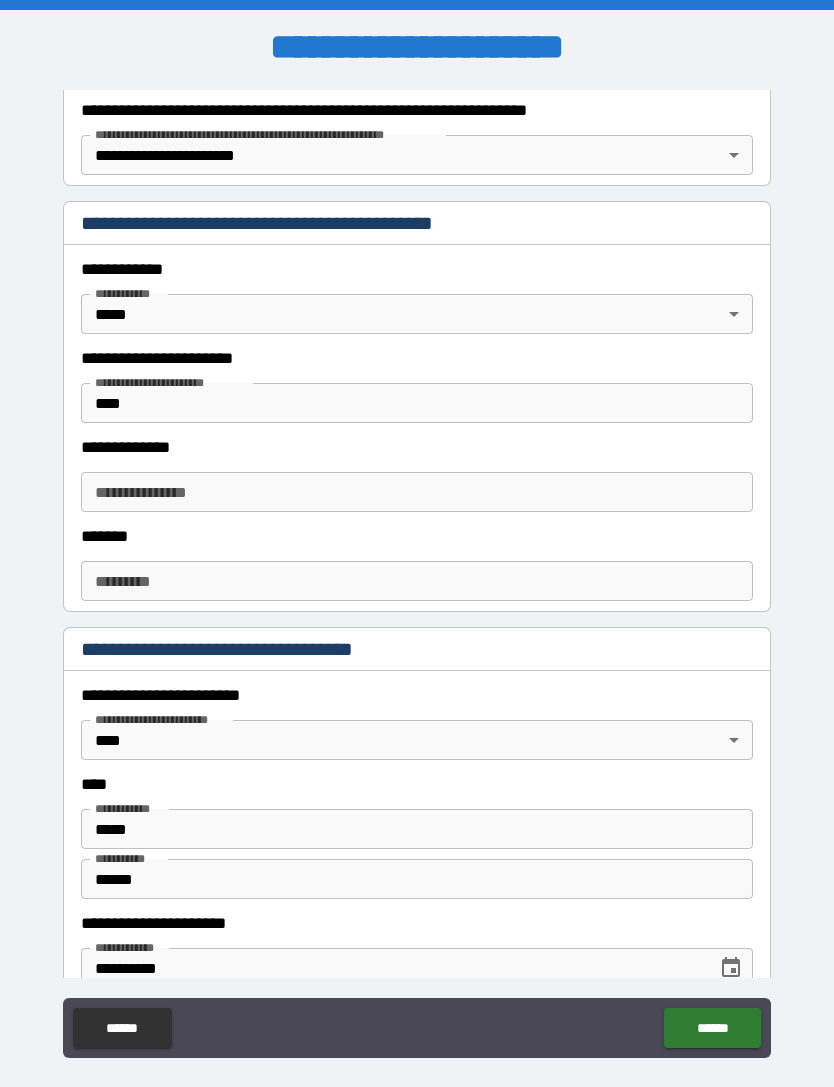 click on "******" at bounding box center [712, 1028] 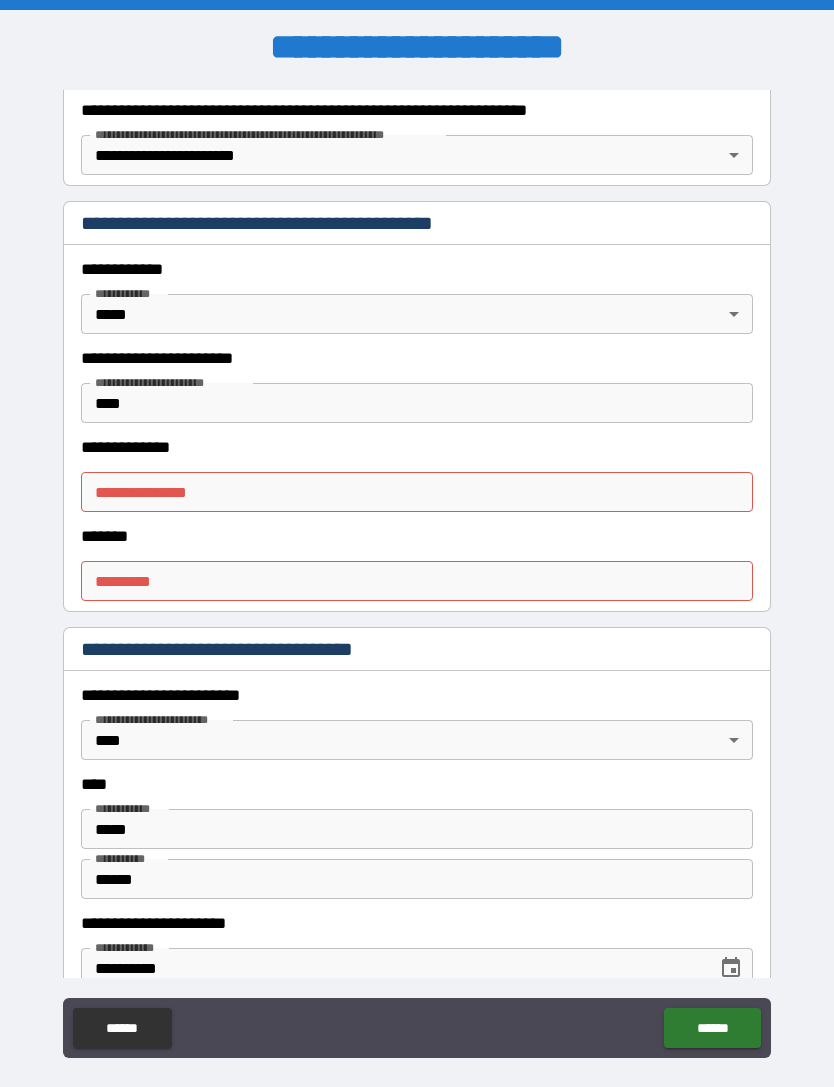 click on "**********" at bounding box center (417, 578) 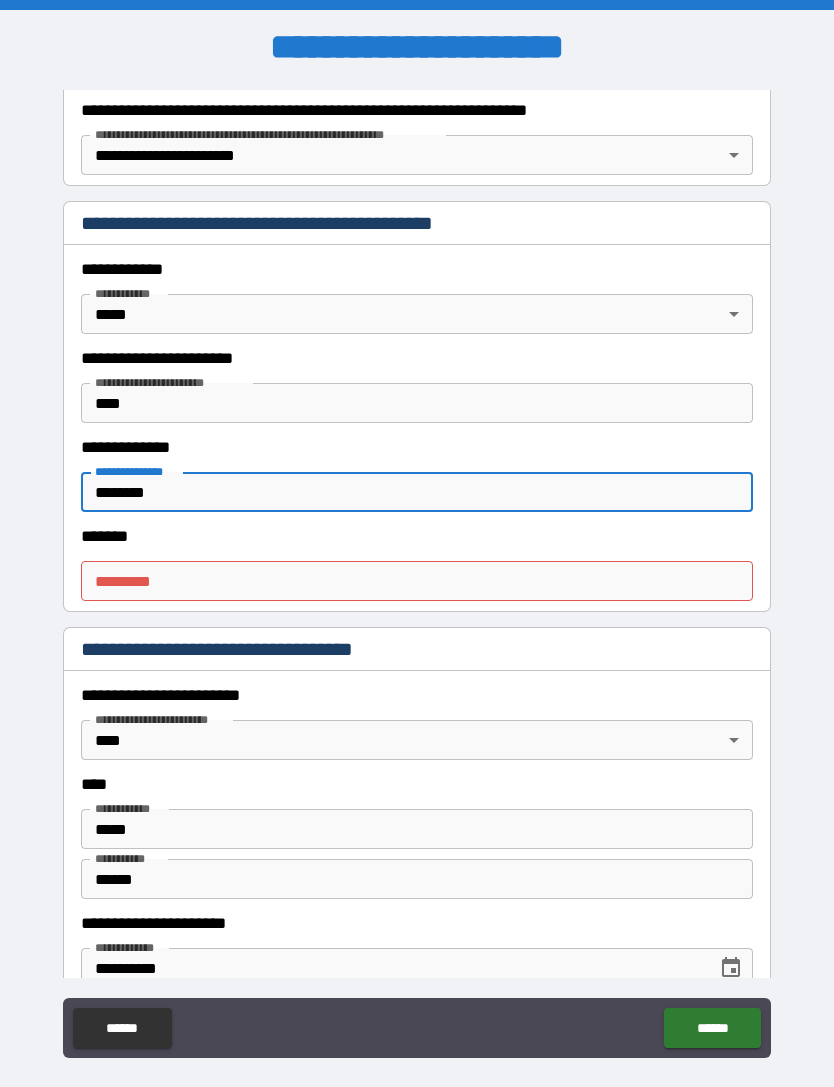 type on "********" 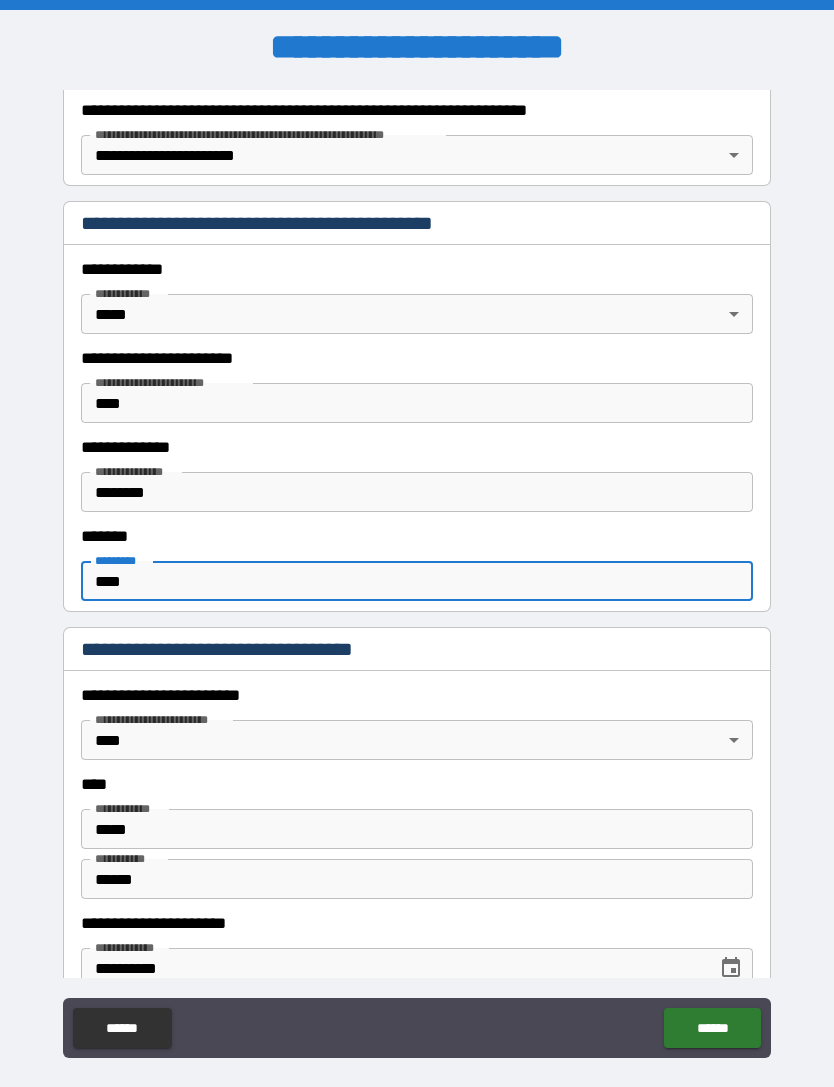 type on "****" 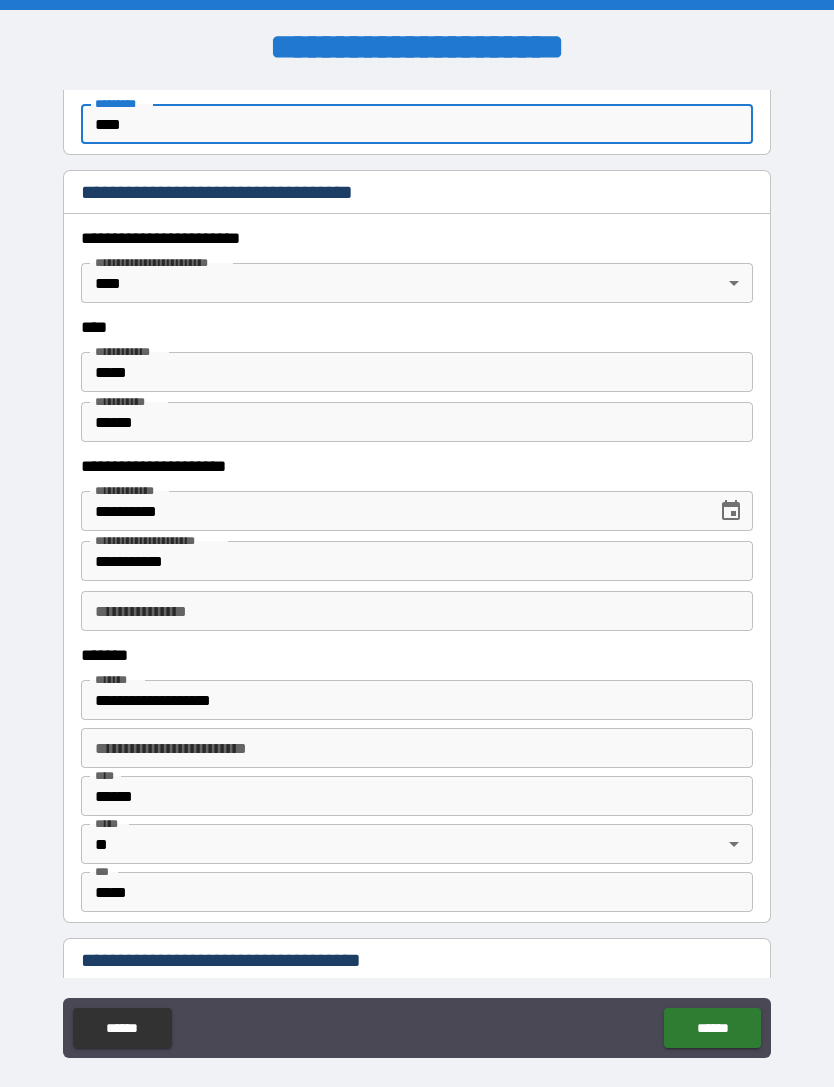 scroll, scrollTop: 871, scrollLeft: 0, axis: vertical 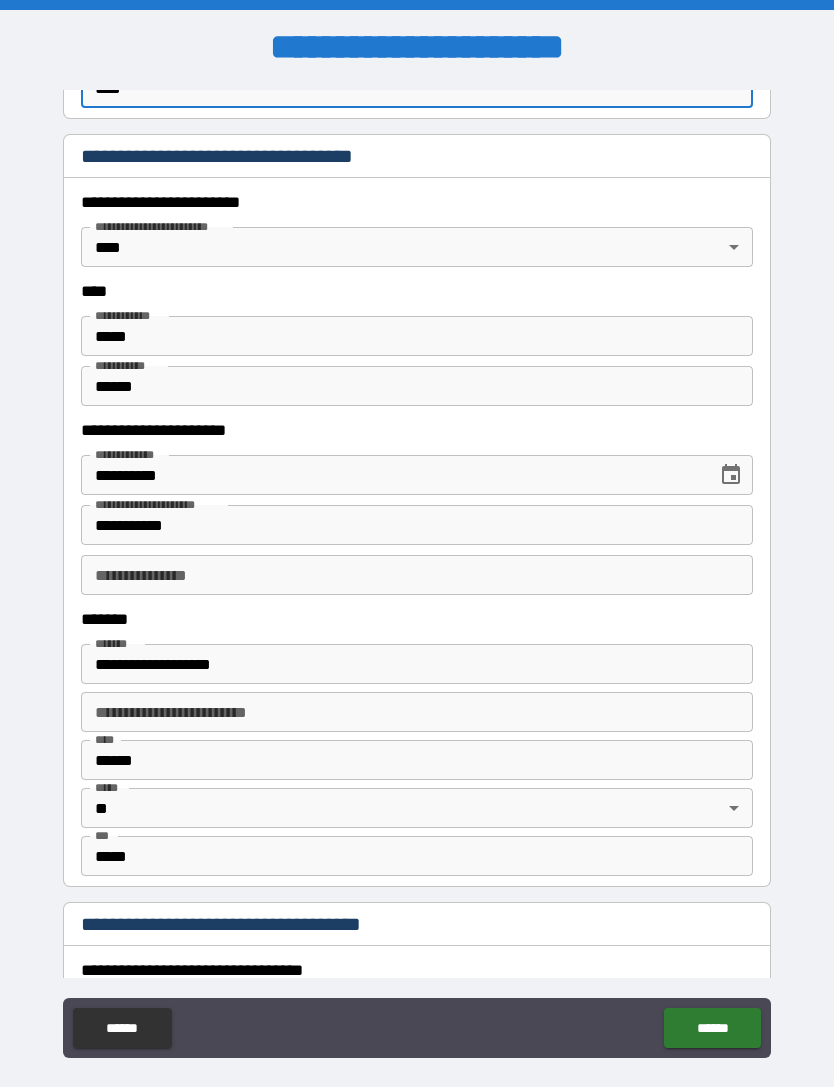 click on "******" at bounding box center [712, 1028] 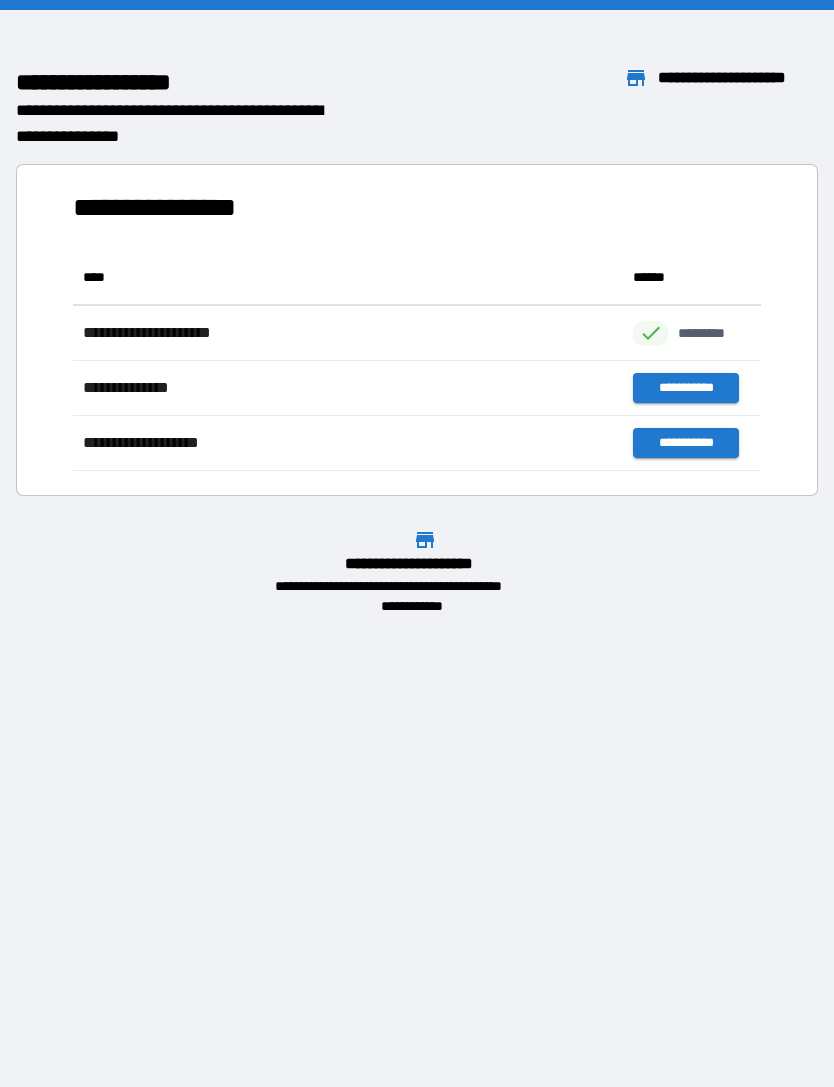 scroll, scrollTop: 1, scrollLeft: 1, axis: both 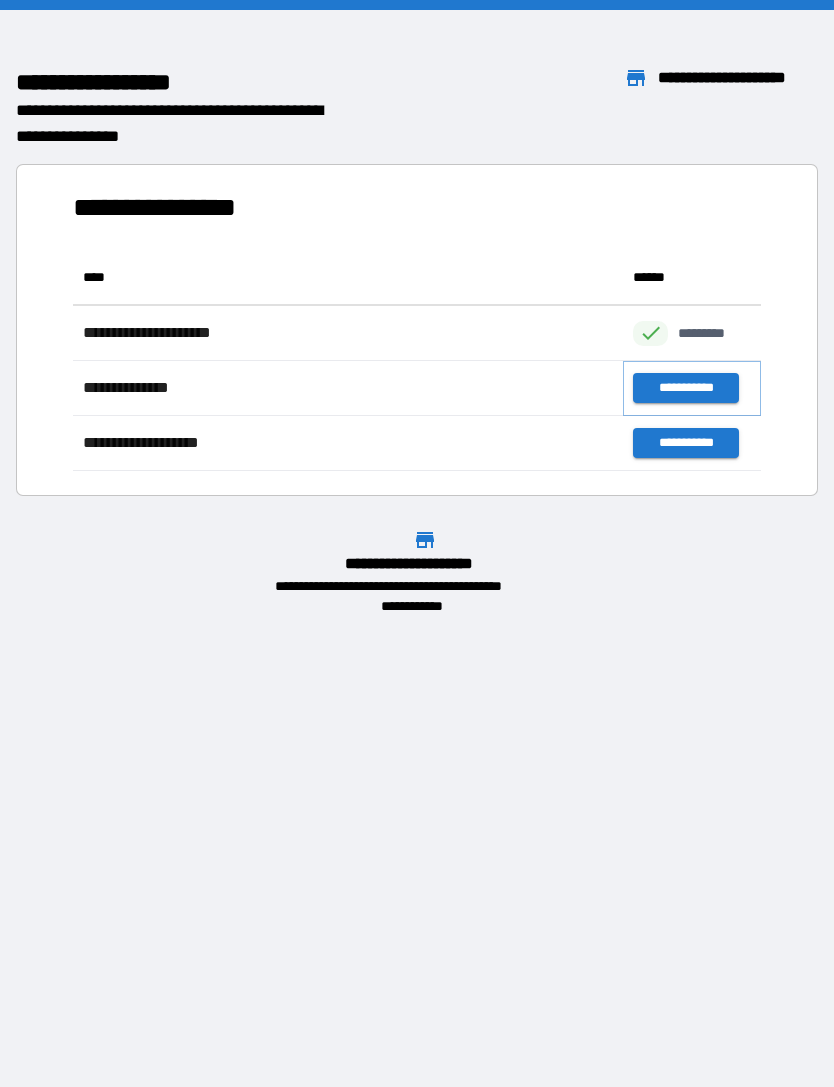 click on "**********" at bounding box center [685, 388] 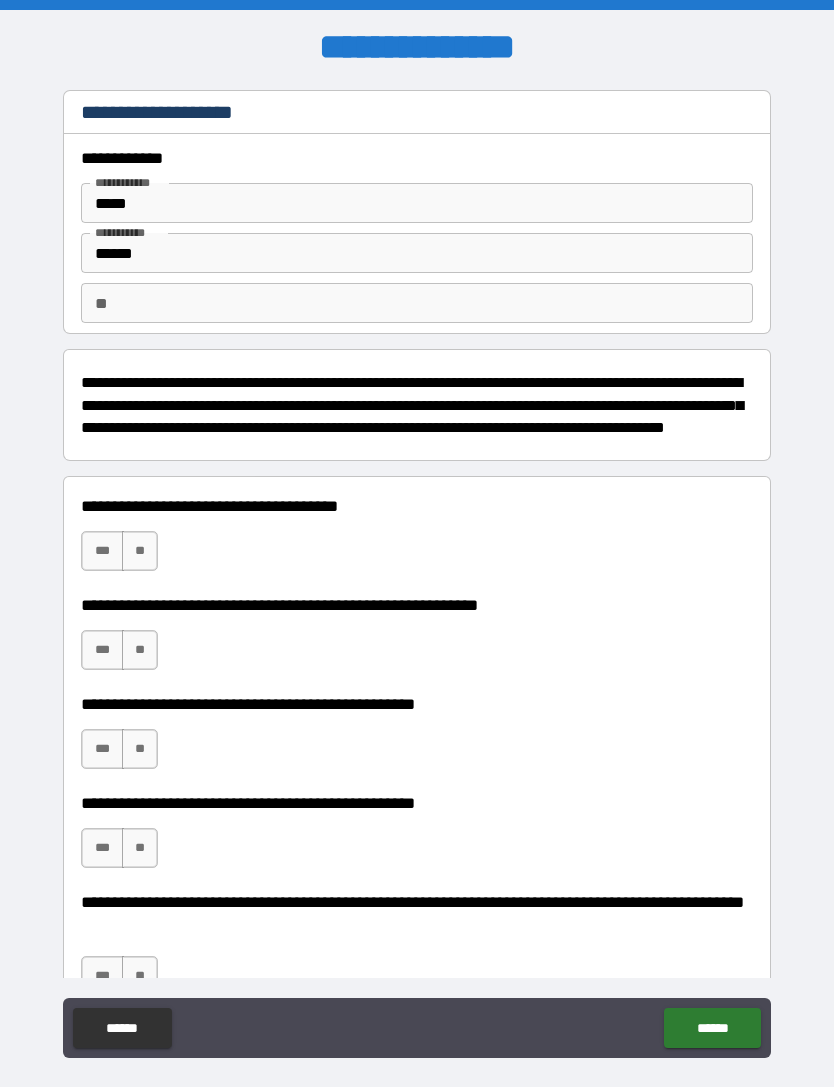 click on "**" at bounding box center (417, 303) 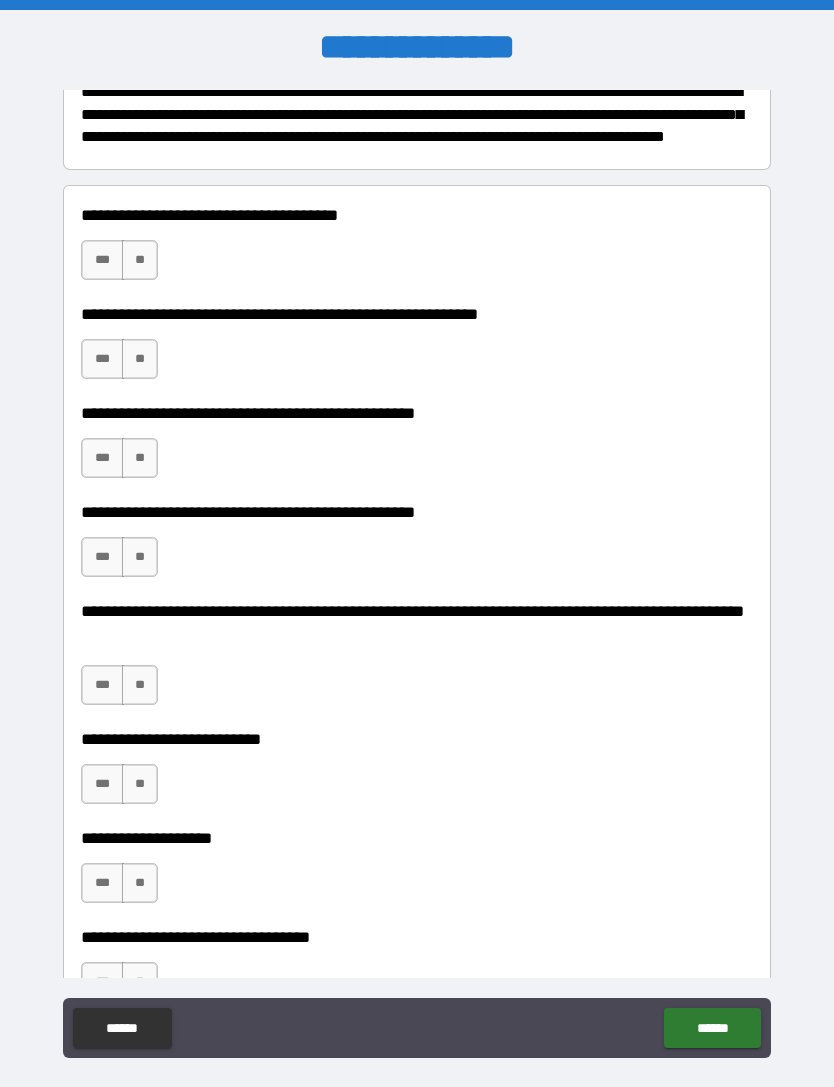 scroll, scrollTop: 292, scrollLeft: 0, axis: vertical 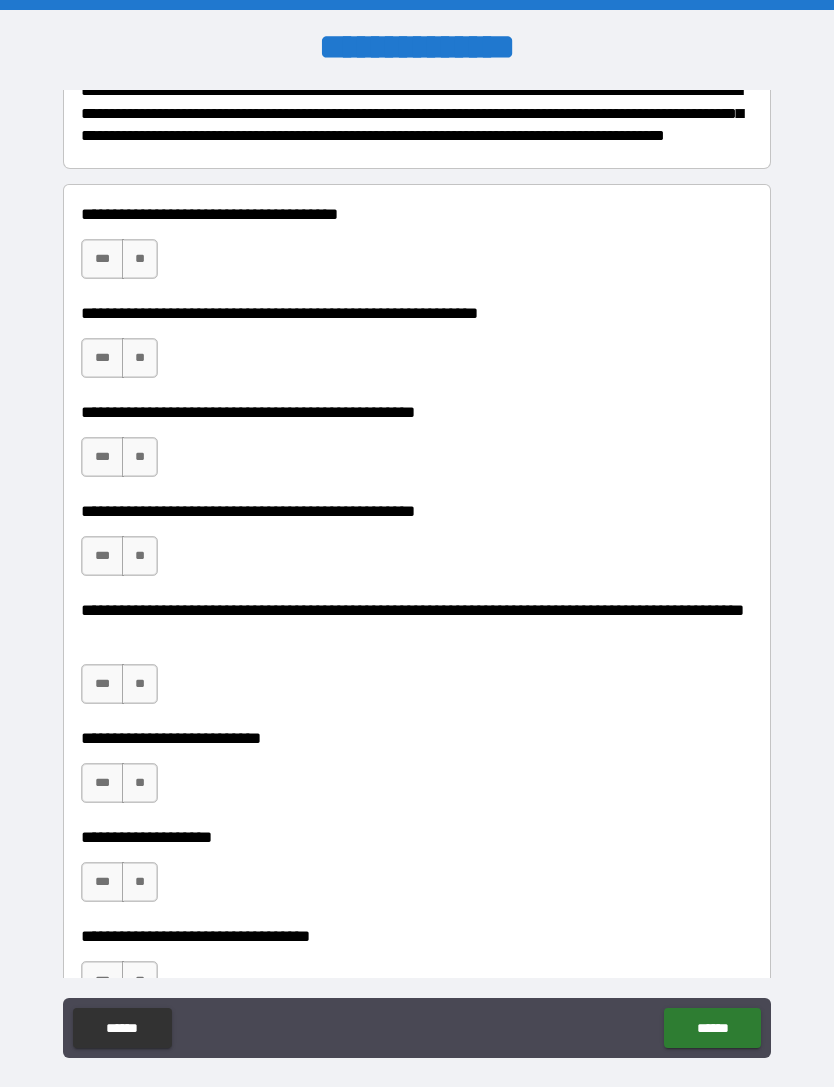 type on "*****" 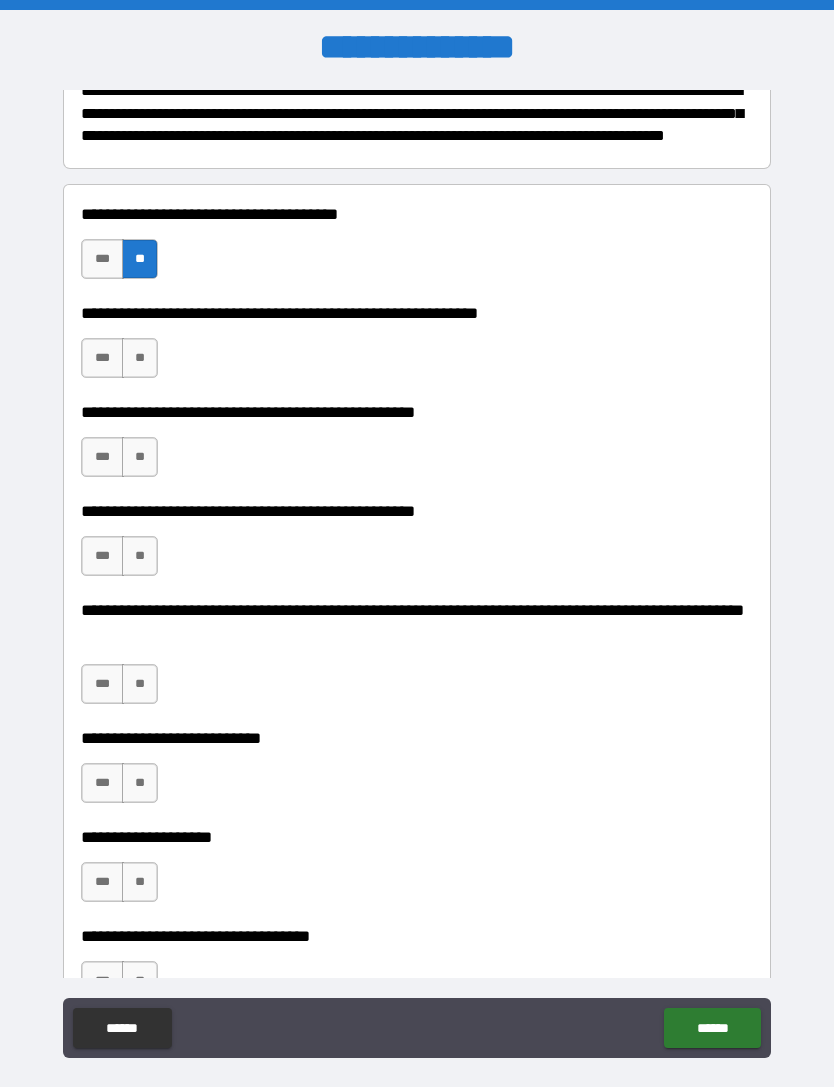 click on "**" at bounding box center (140, 358) 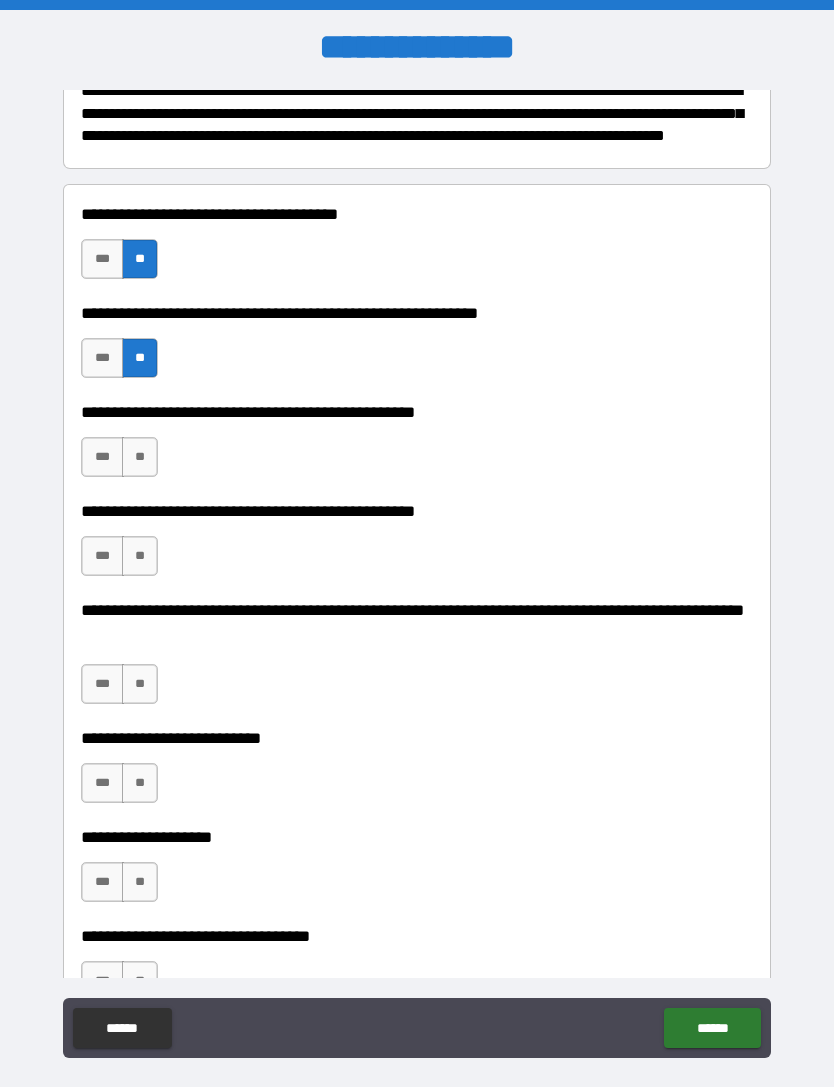 click on "**" at bounding box center (140, 457) 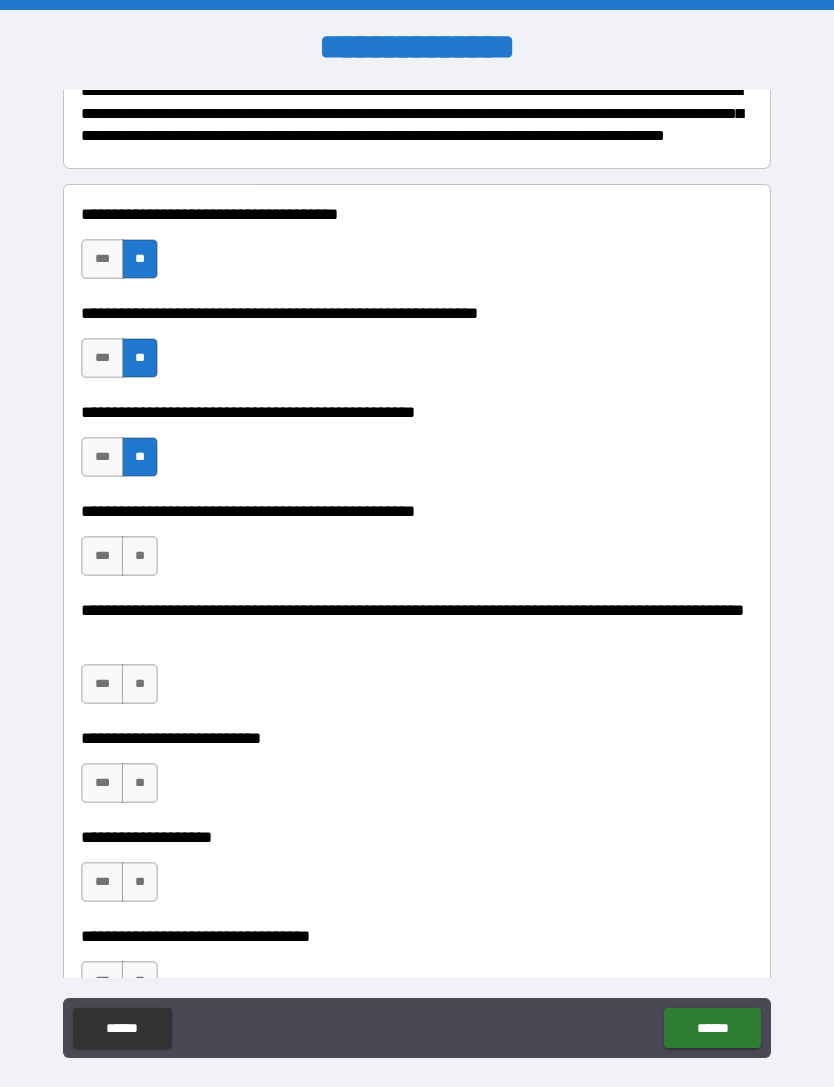 click on "**" at bounding box center (140, 556) 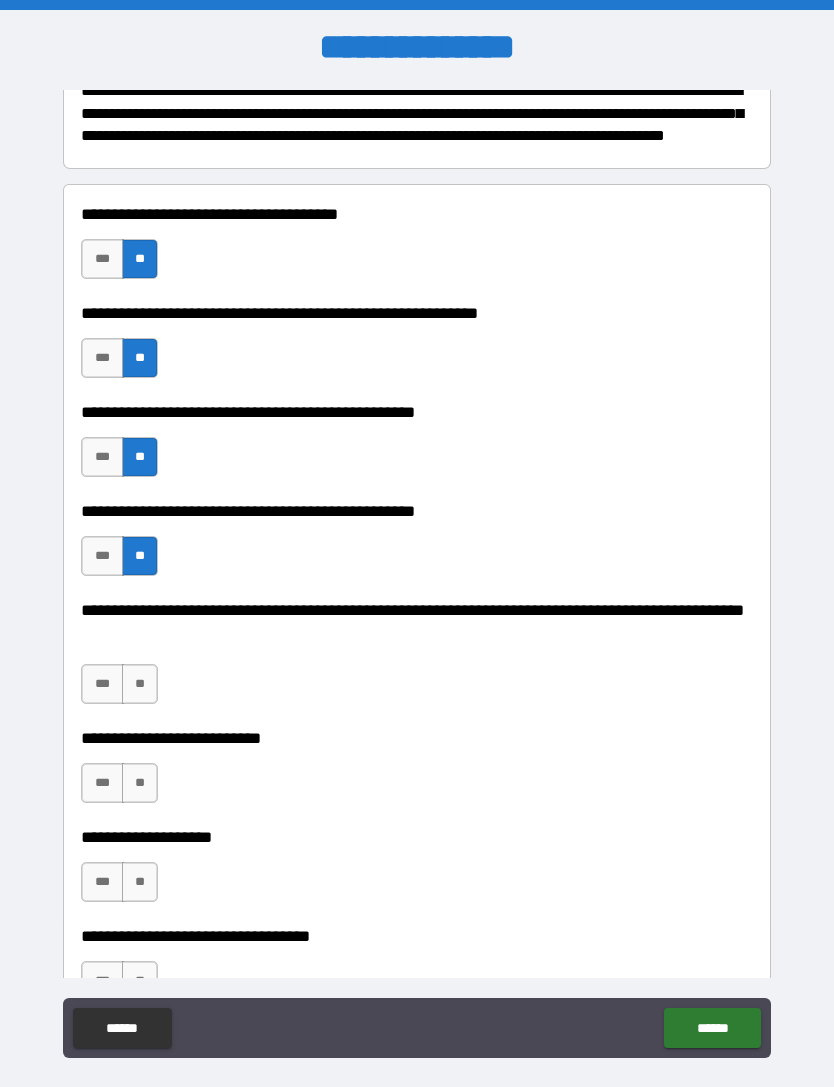 click on "**" at bounding box center (140, 684) 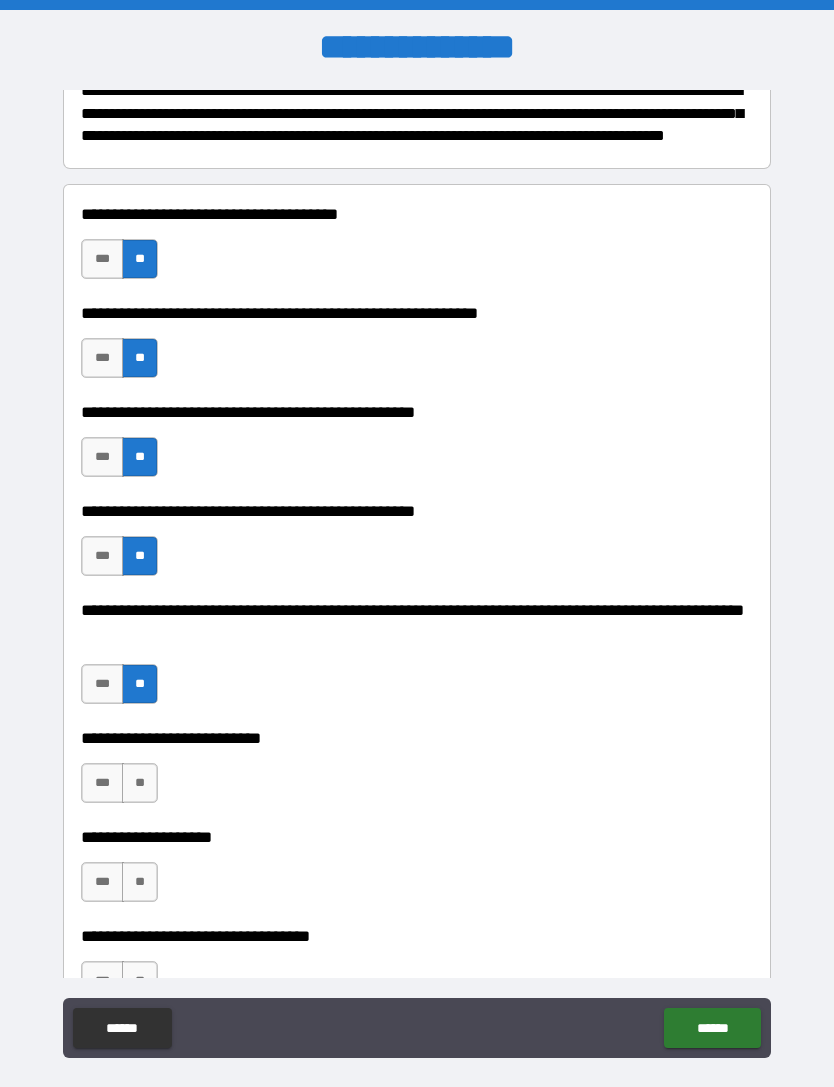 click on "**" at bounding box center [140, 783] 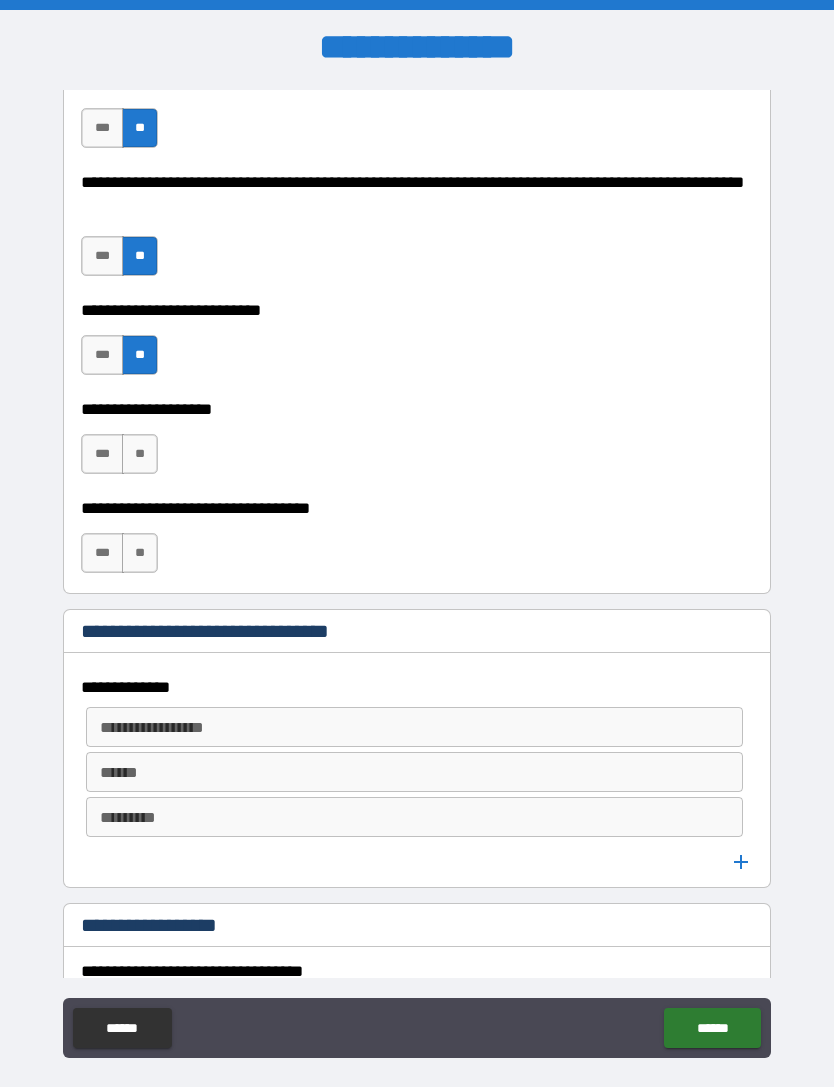scroll, scrollTop: 718, scrollLeft: 0, axis: vertical 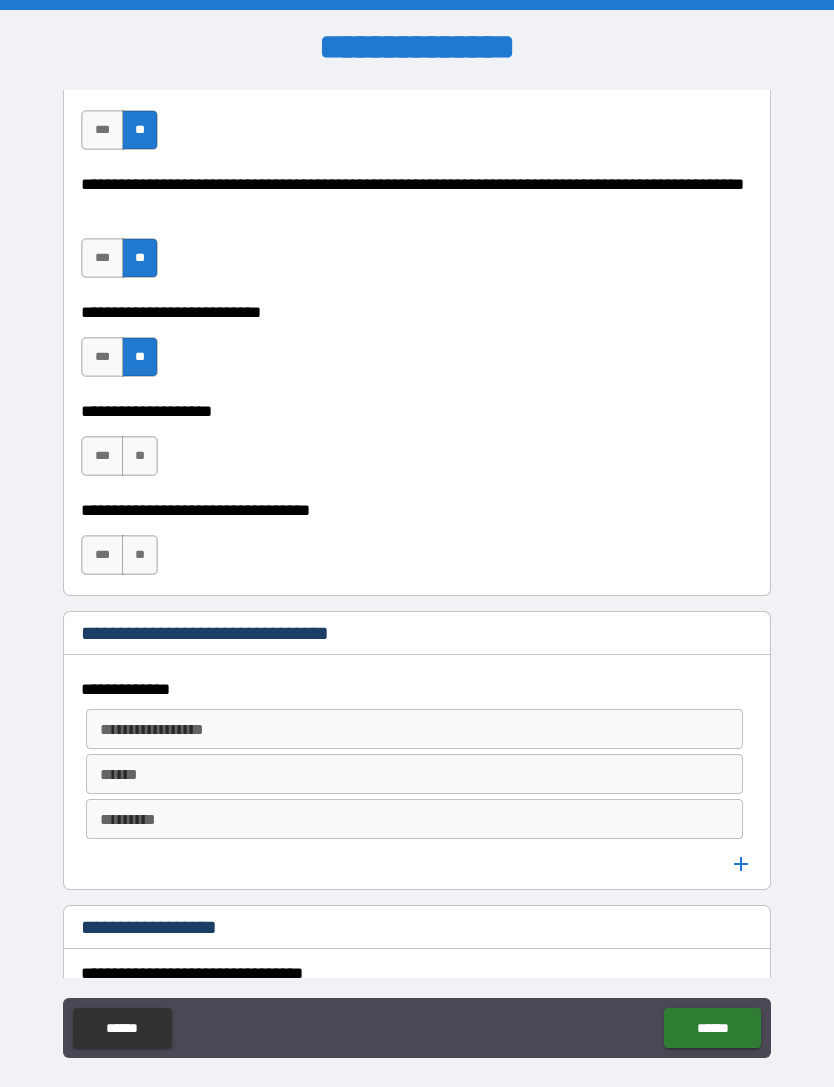 click on "**" at bounding box center (140, 456) 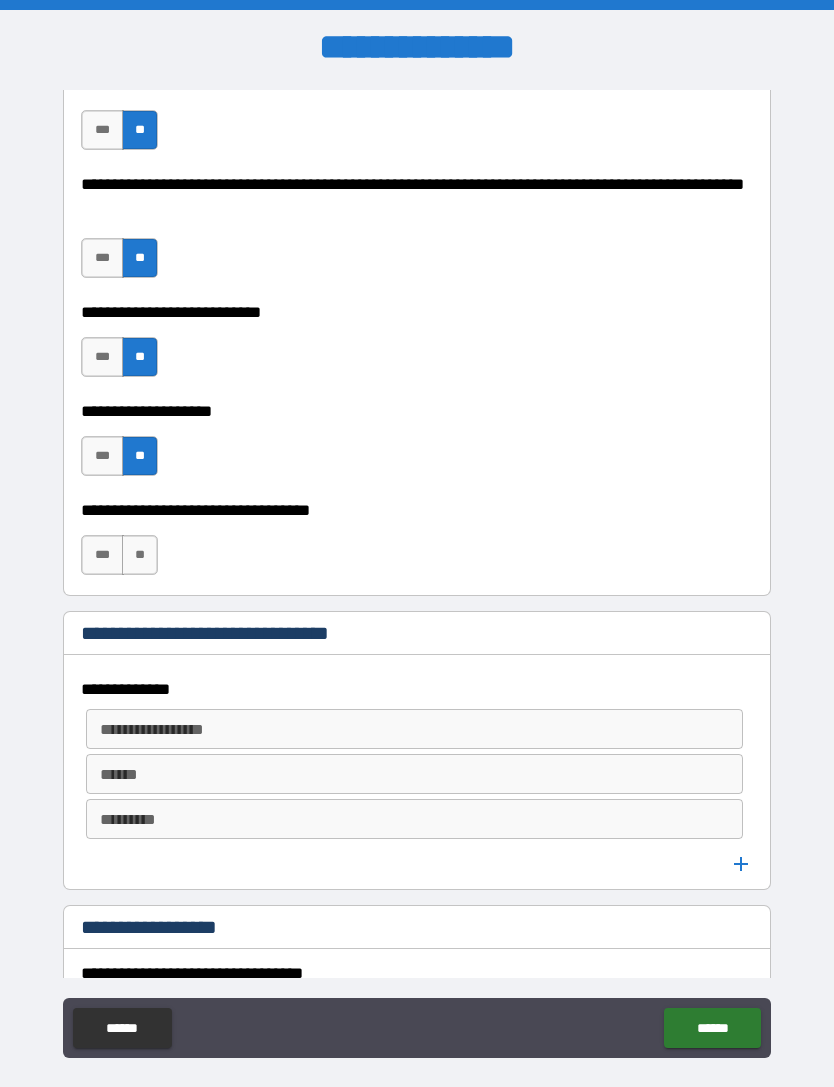 click on "**" at bounding box center (140, 555) 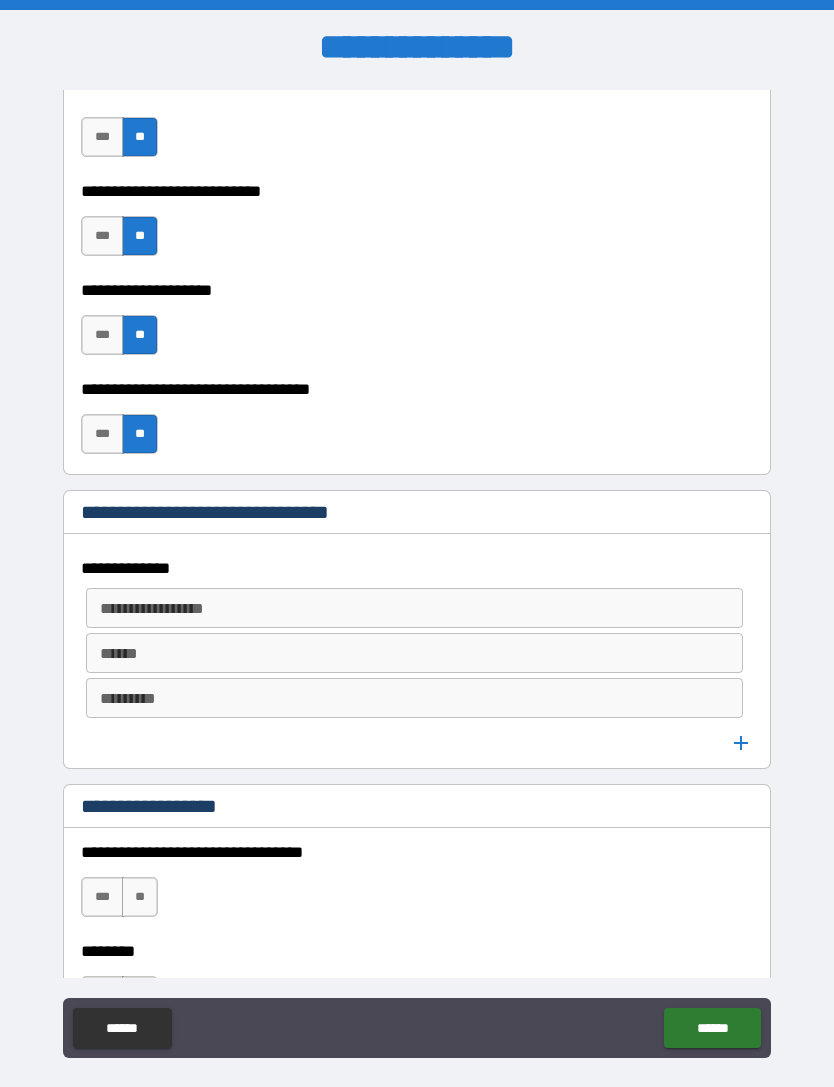 scroll, scrollTop: 849, scrollLeft: 0, axis: vertical 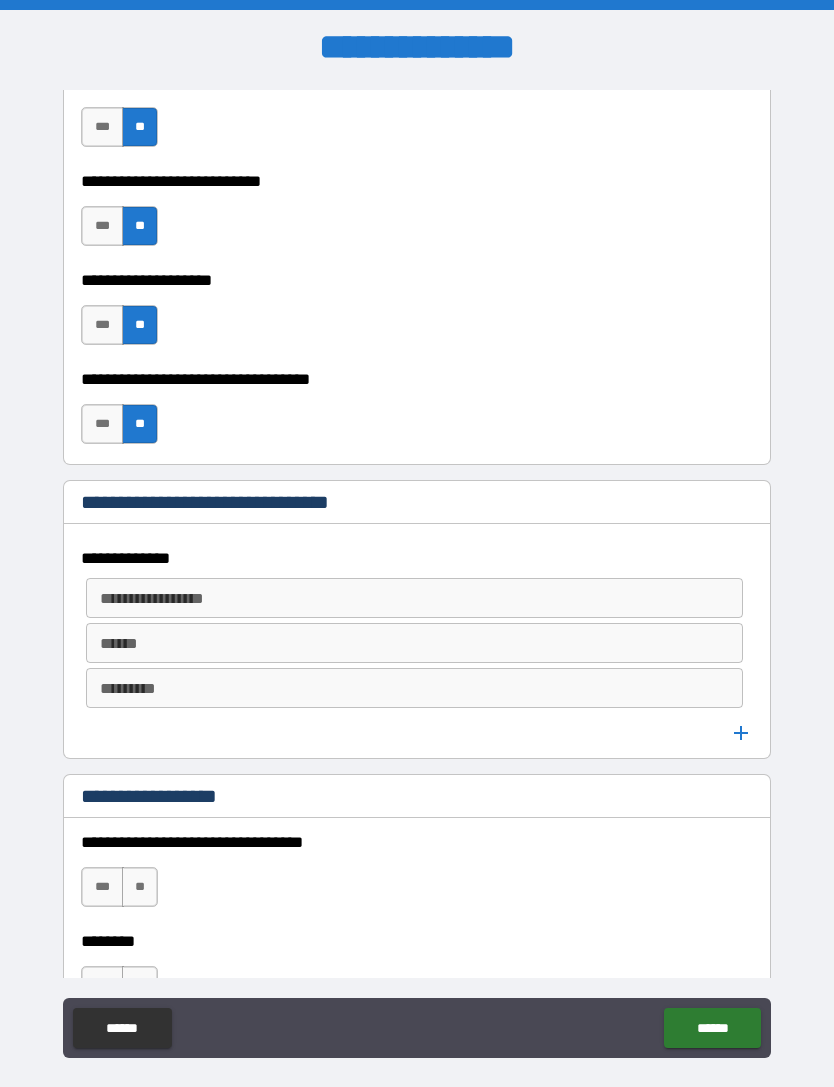 click on "**********" at bounding box center [413, 598] 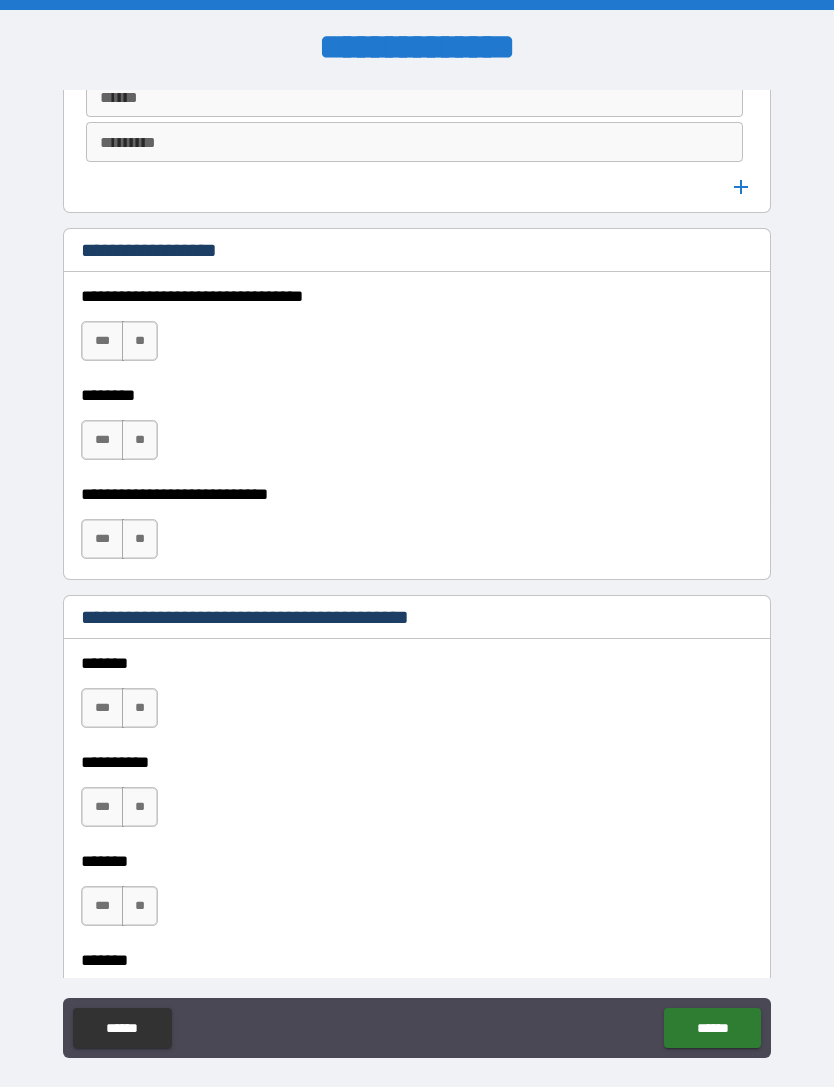 scroll, scrollTop: 1404, scrollLeft: 0, axis: vertical 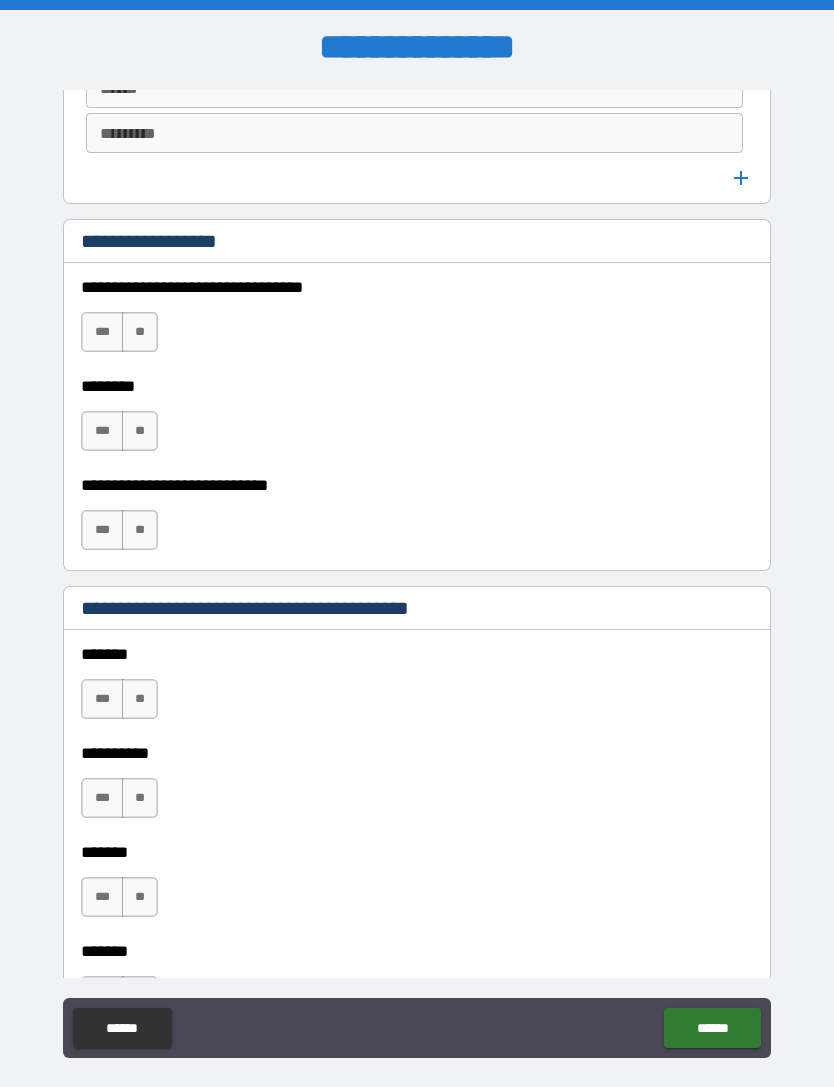 click on "**" at bounding box center (140, 332) 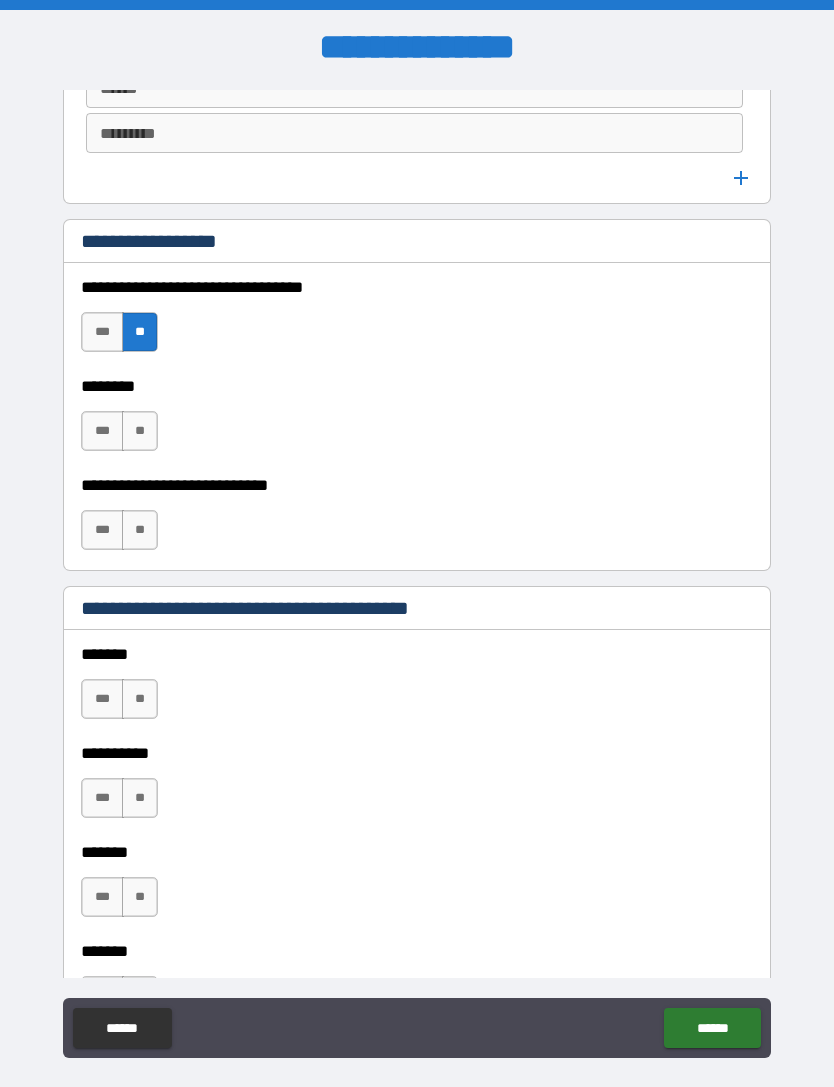 click on "**" at bounding box center [140, 431] 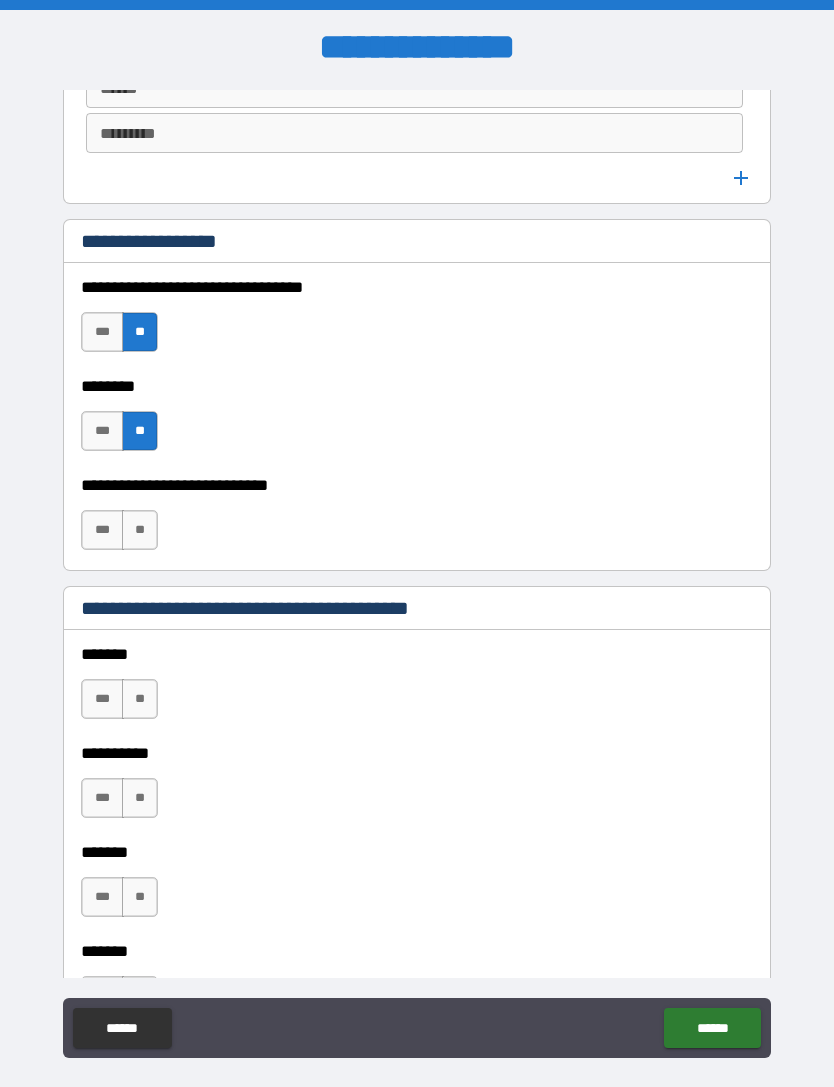 click on "**" at bounding box center [140, 530] 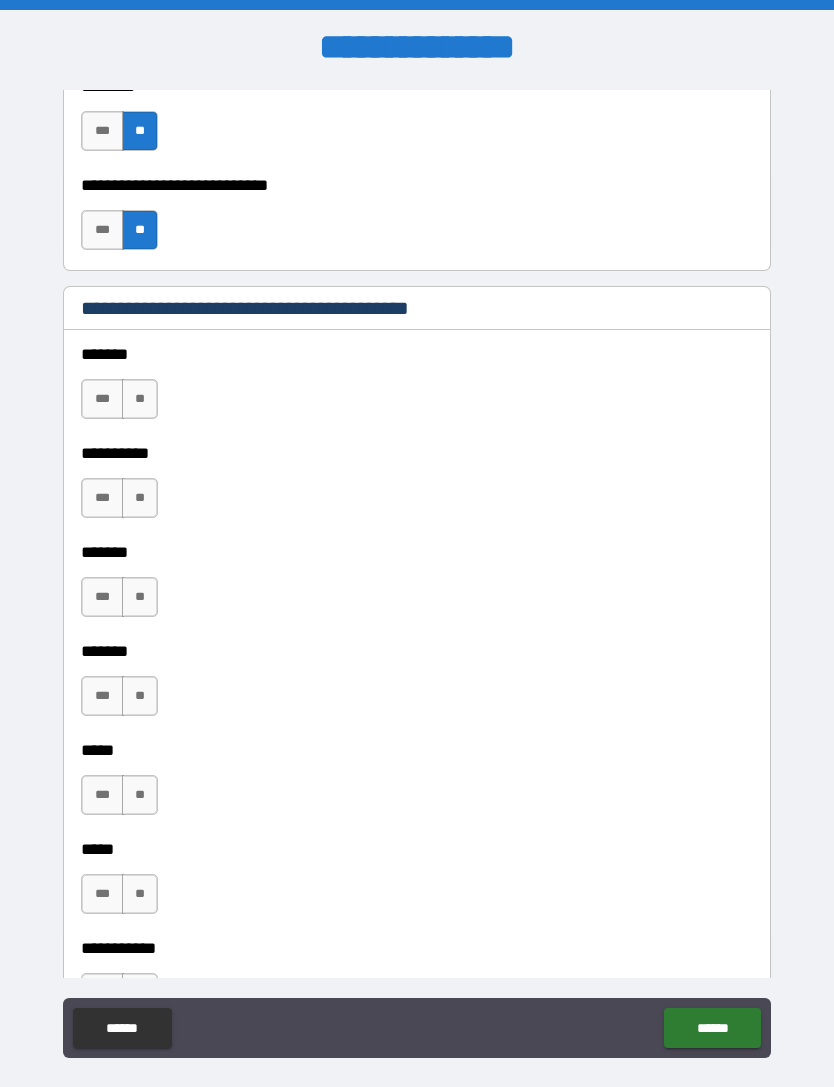 scroll, scrollTop: 1706, scrollLeft: 0, axis: vertical 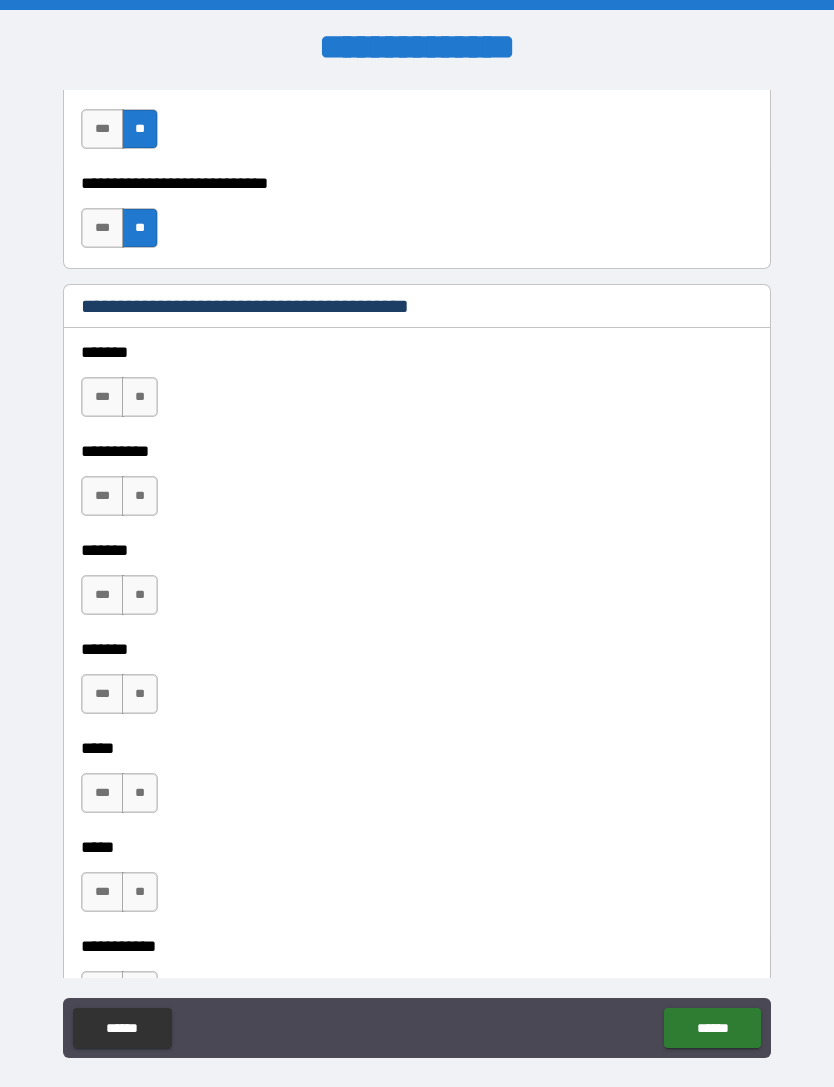 click on "**" at bounding box center (140, 397) 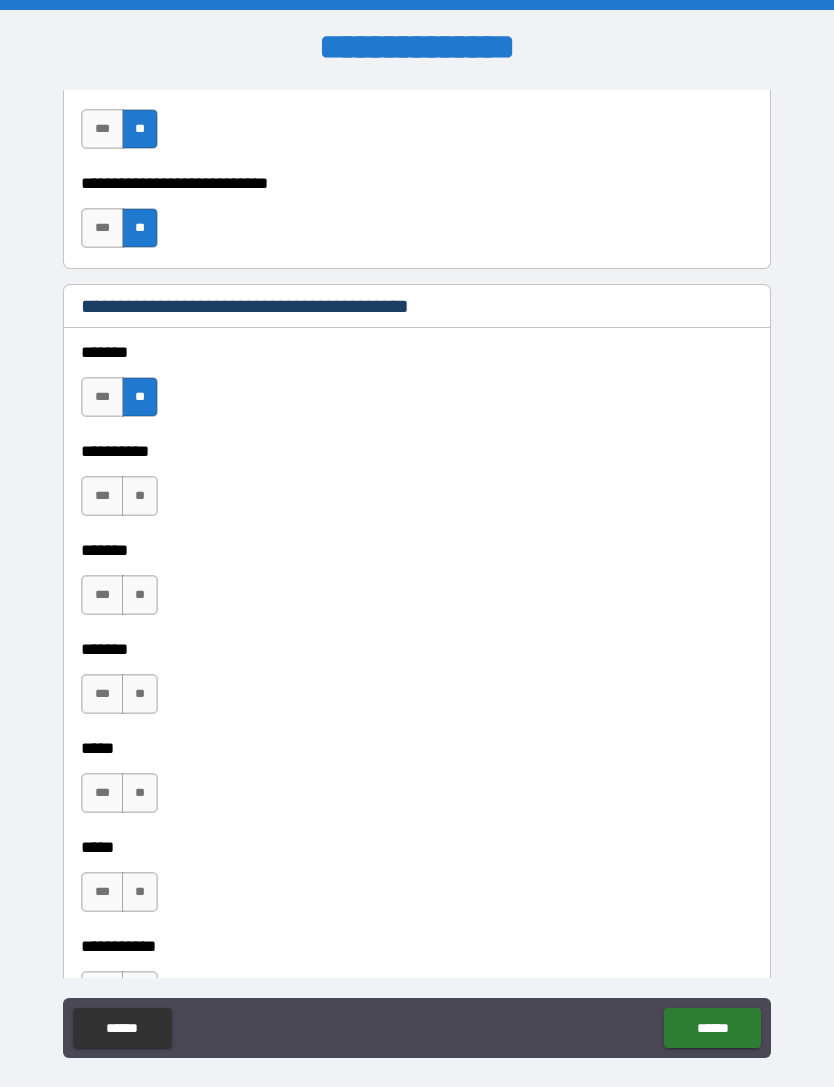 click on "**" at bounding box center (140, 496) 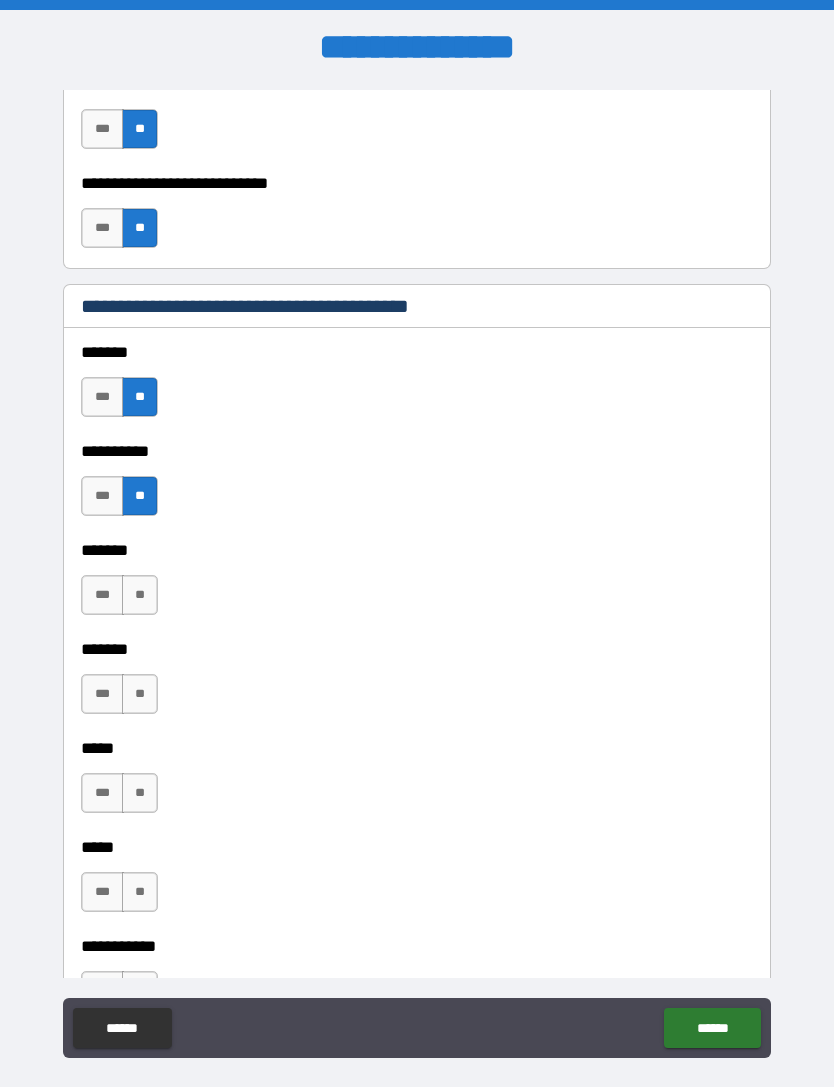 click on "**" at bounding box center [140, 595] 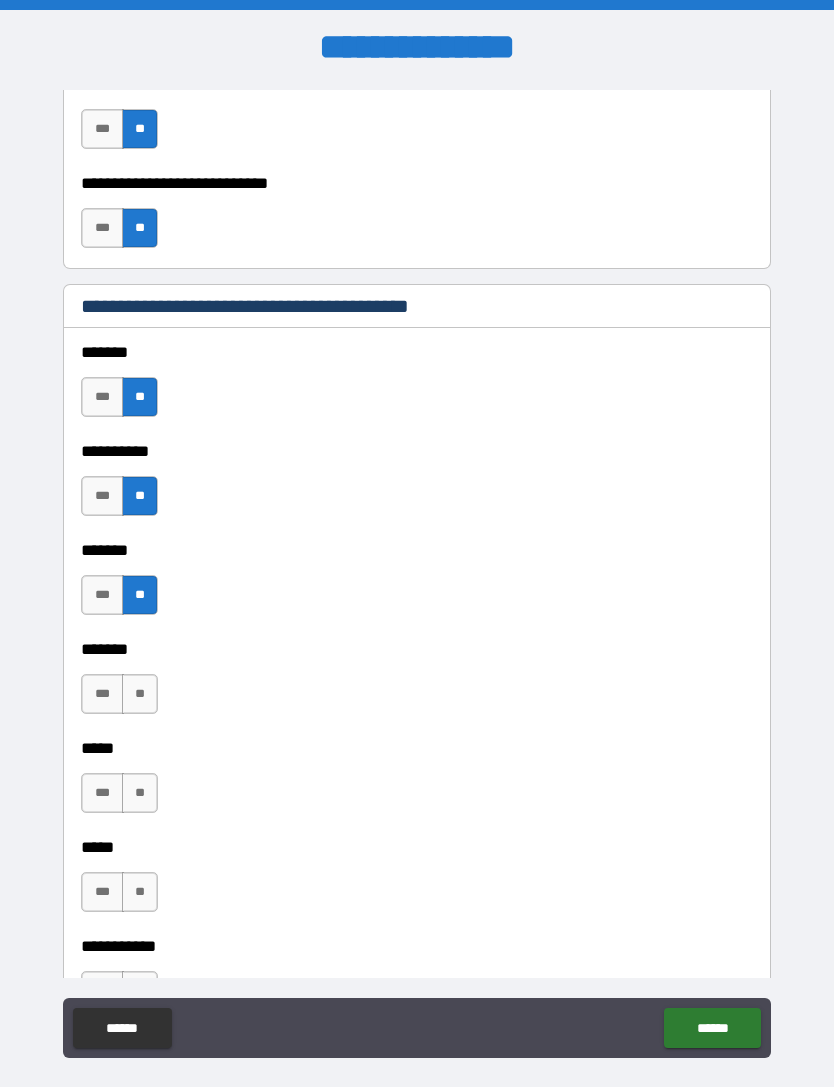 click on "**" at bounding box center (140, 694) 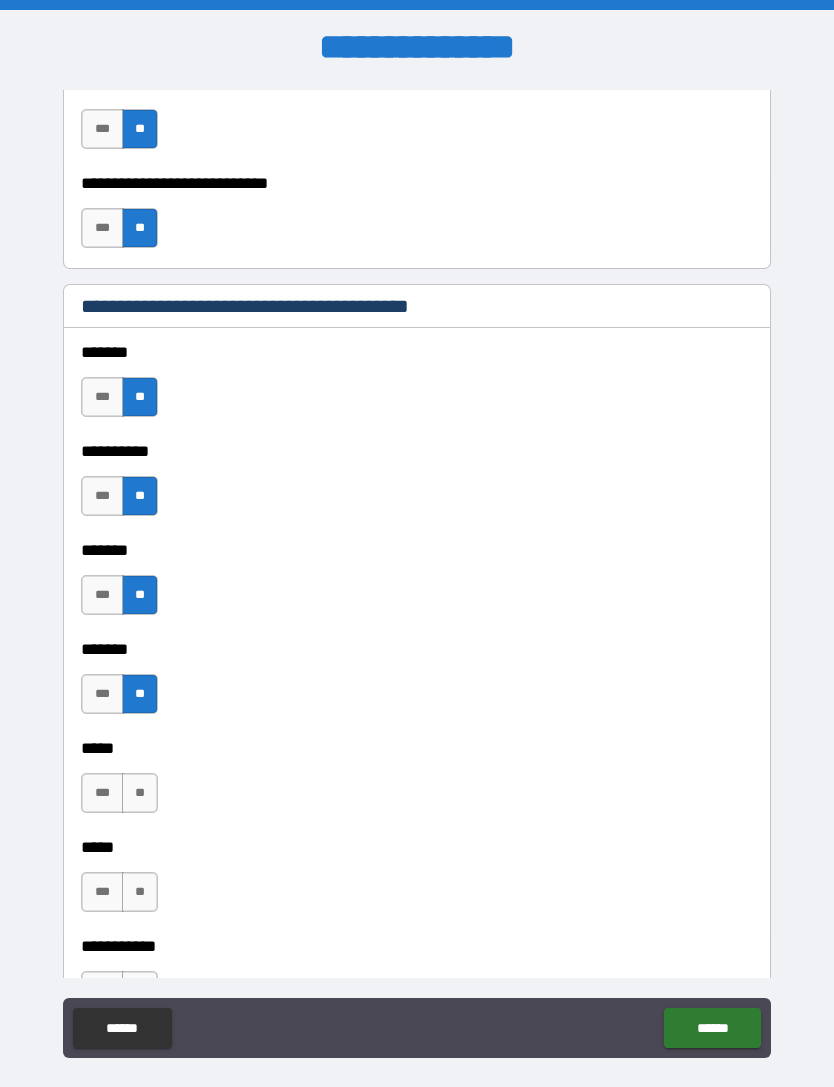 click on "**" at bounding box center [140, 793] 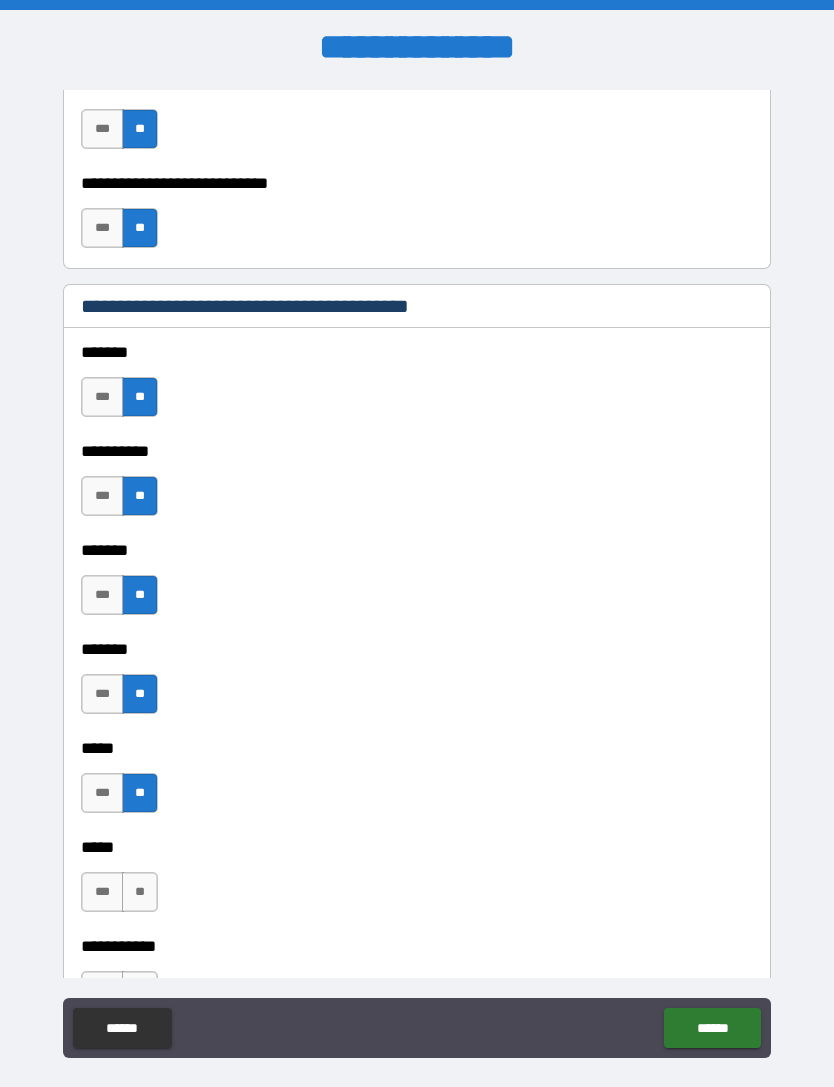 click on "**" at bounding box center [140, 892] 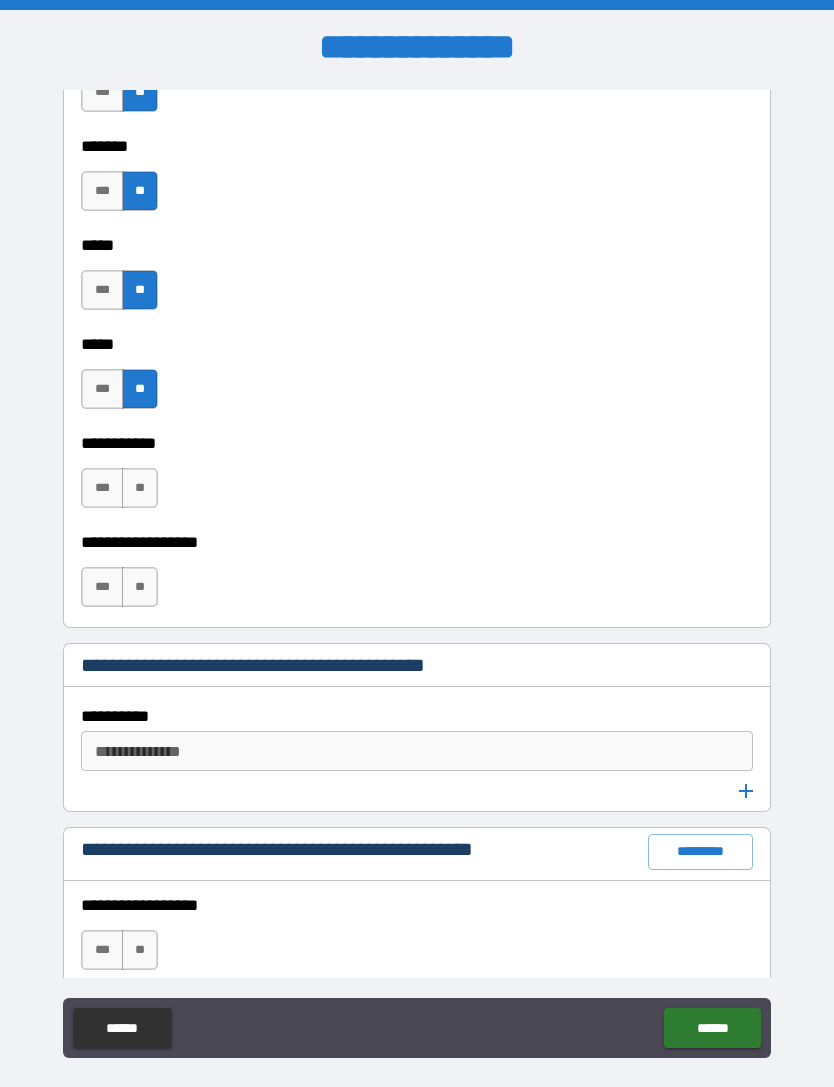 scroll, scrollTop: 2219, scrollLeft: 0, axis: vertical 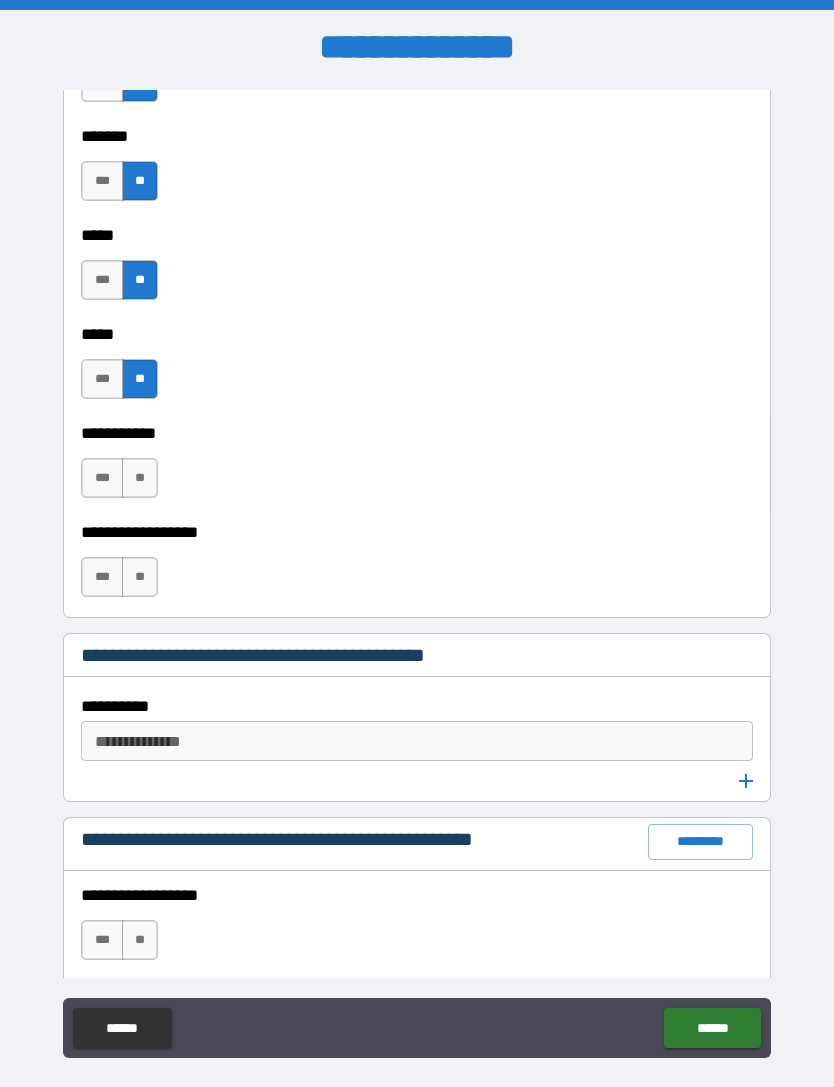 click on "**" at bounding box center (140, 478) 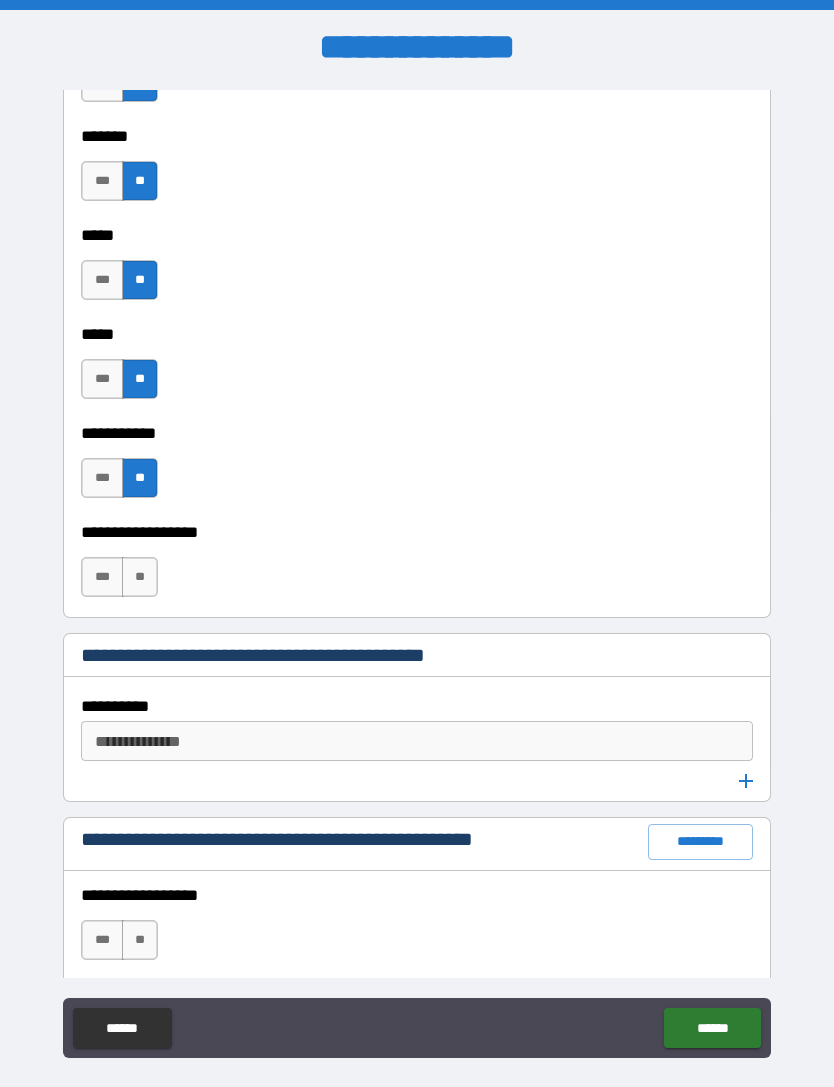 click on "**" at bounding box center [140, 577] 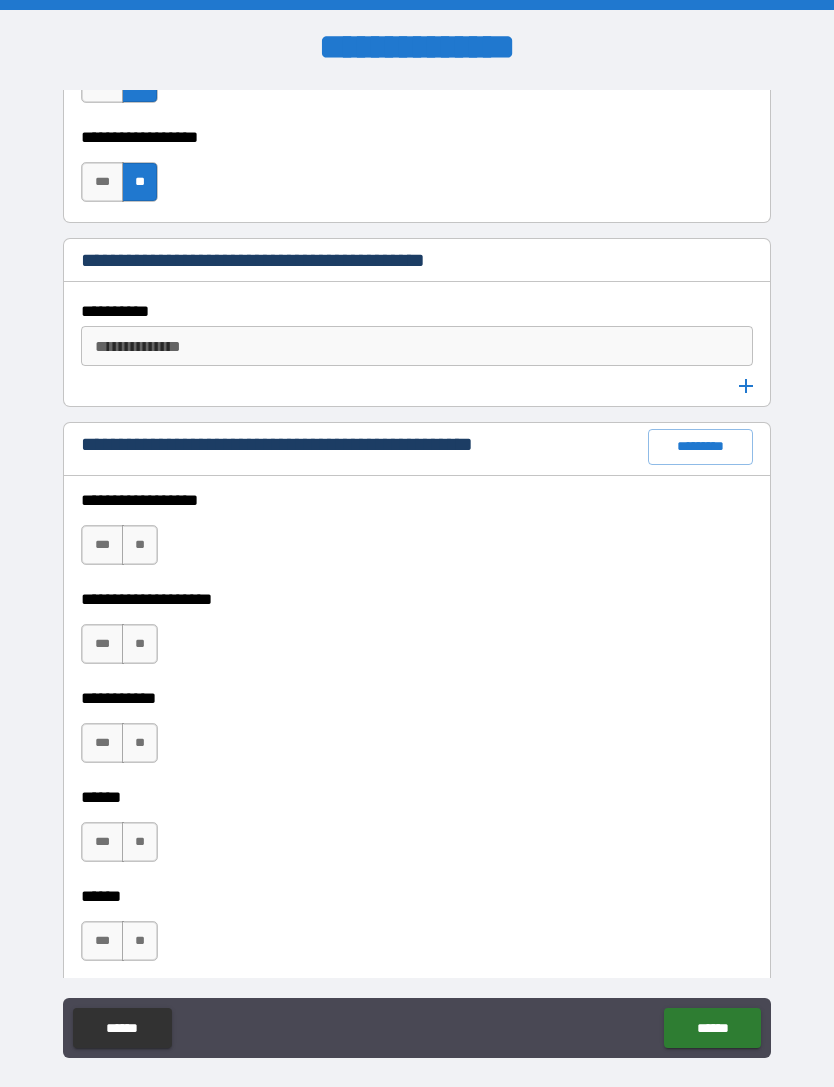 scroll, scrollTop: 2615, scrollLeft: 0, axis: vertical 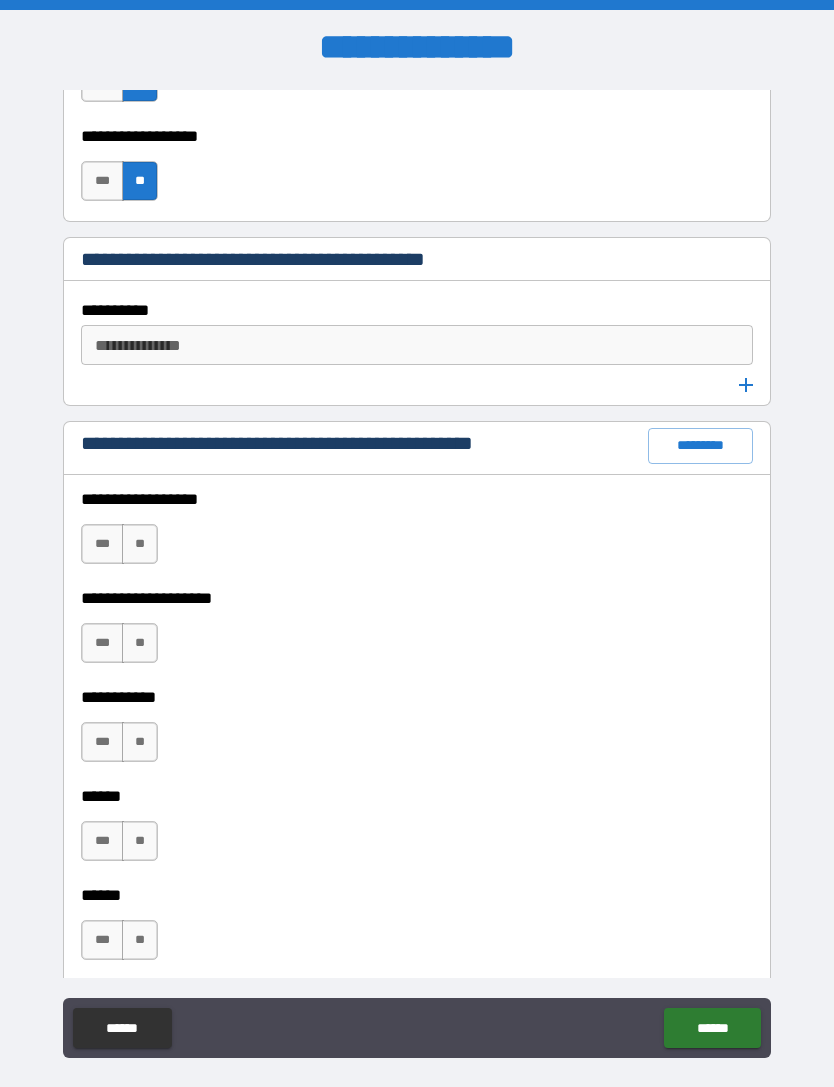 click on "**" at bounding box center (140, 544) 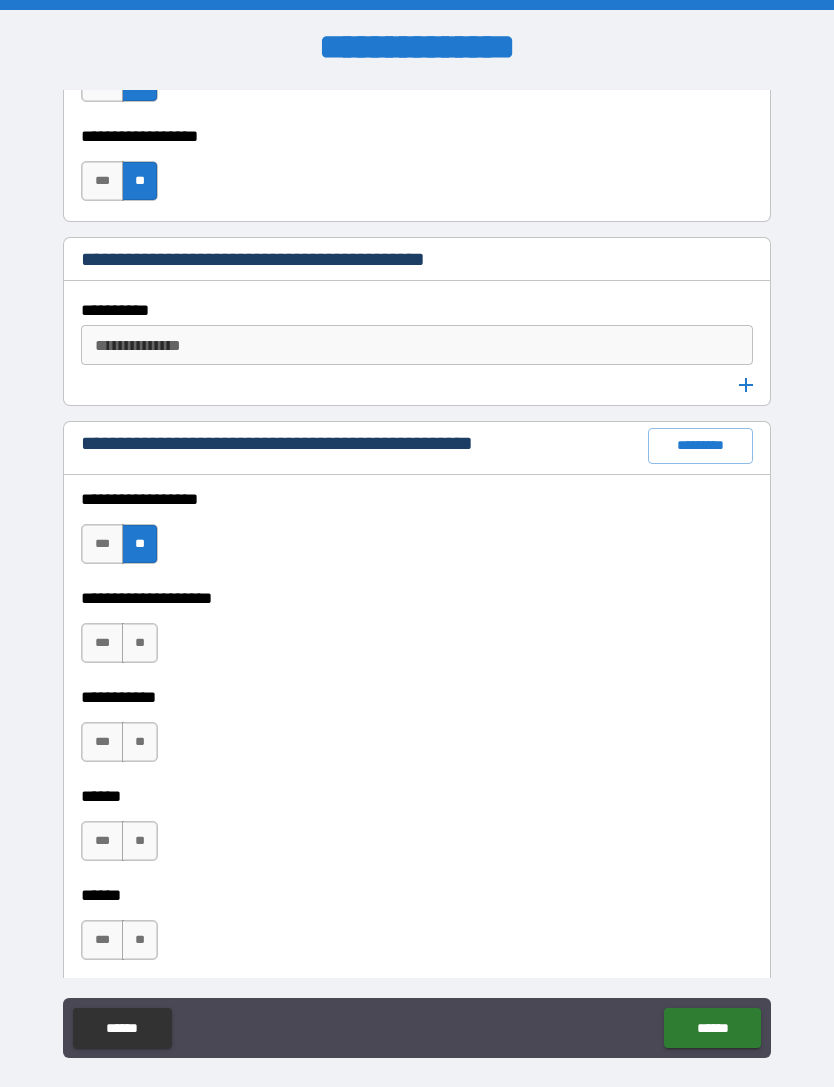 click on "**" at bounding box center [140, 643] 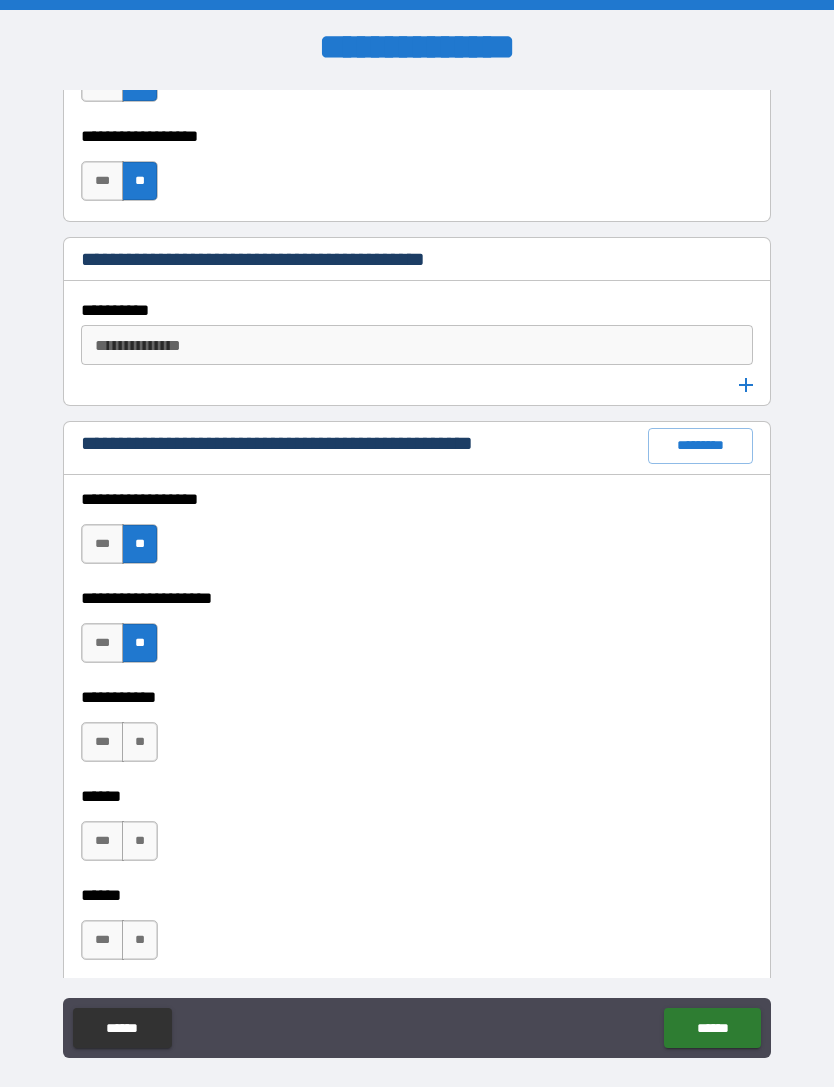 click on "**" at bounding box center (140, 742) 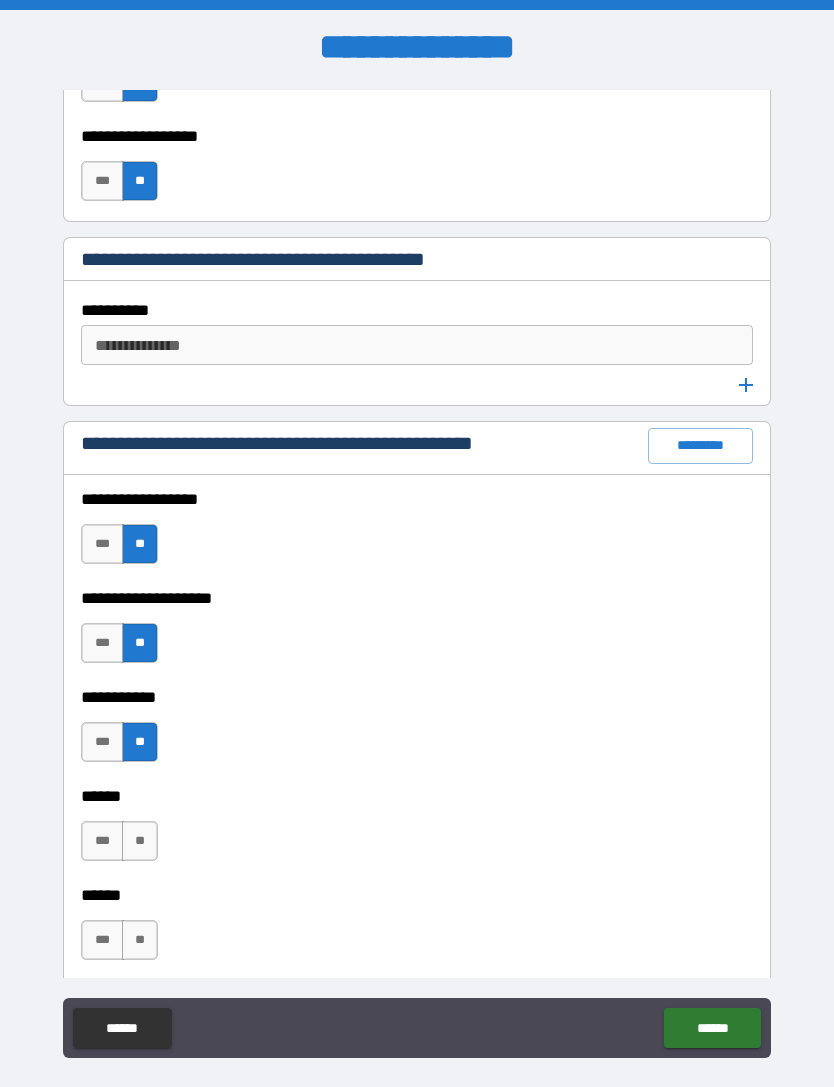 click on "**" at bounding box center [140, 841] 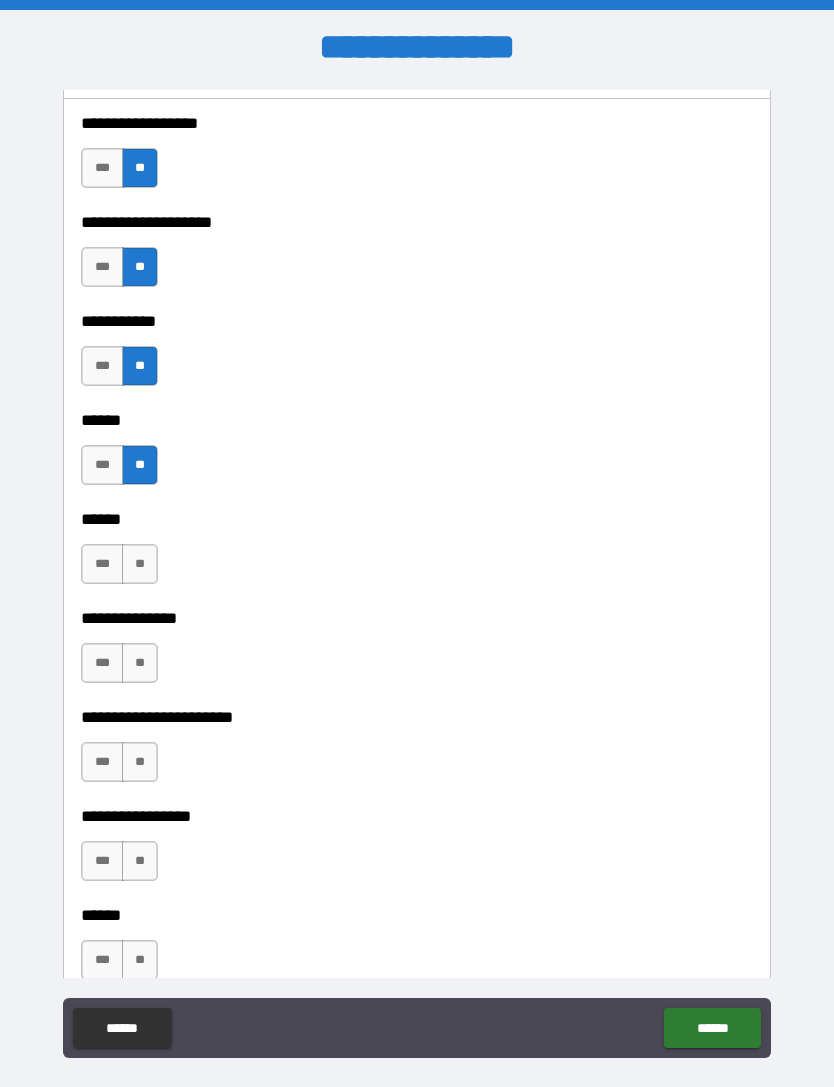 scroll, scrollTop: 2917, scrollLeft: 0, axis: vertical 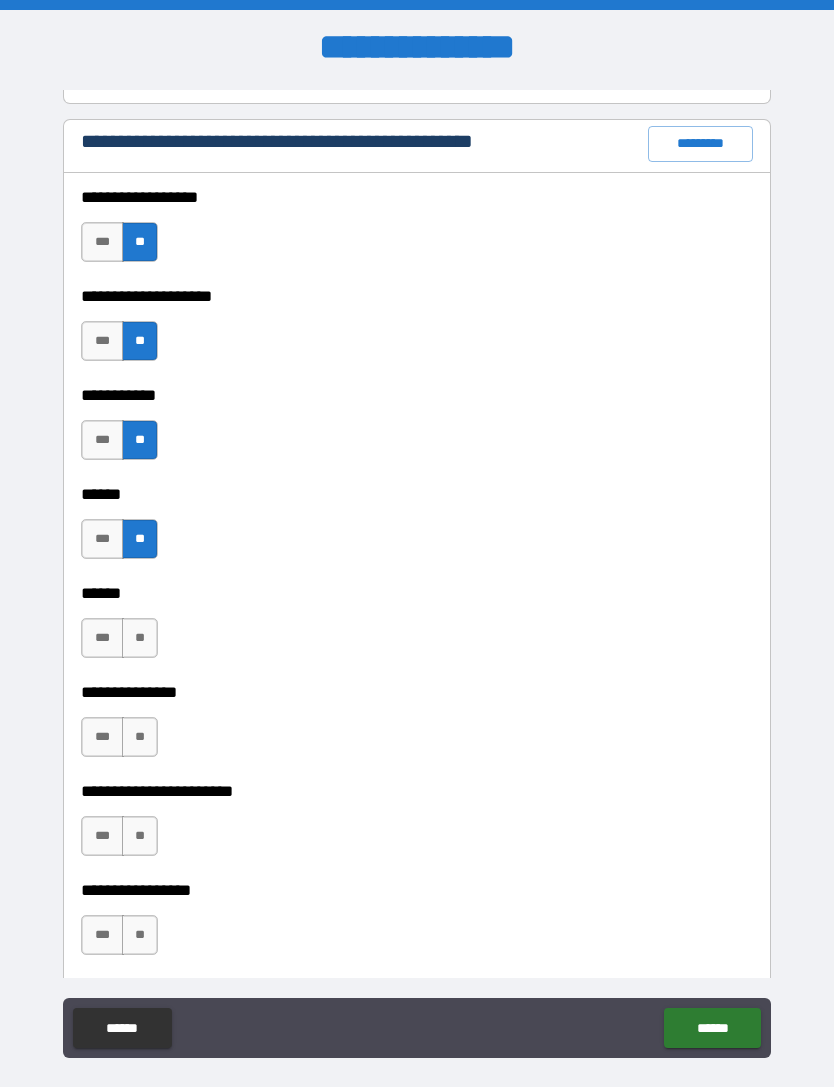 click on "**" at bounding box center [140, 737] 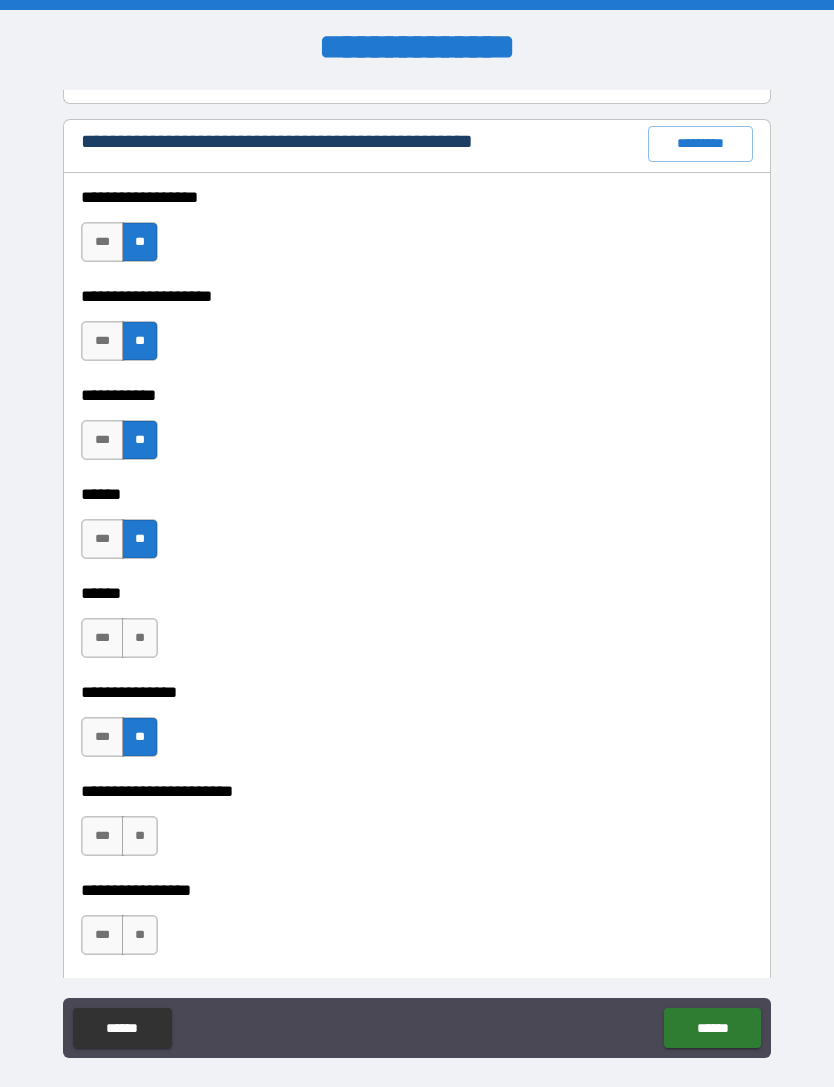 click on "**" at bounding box center (140, 638) 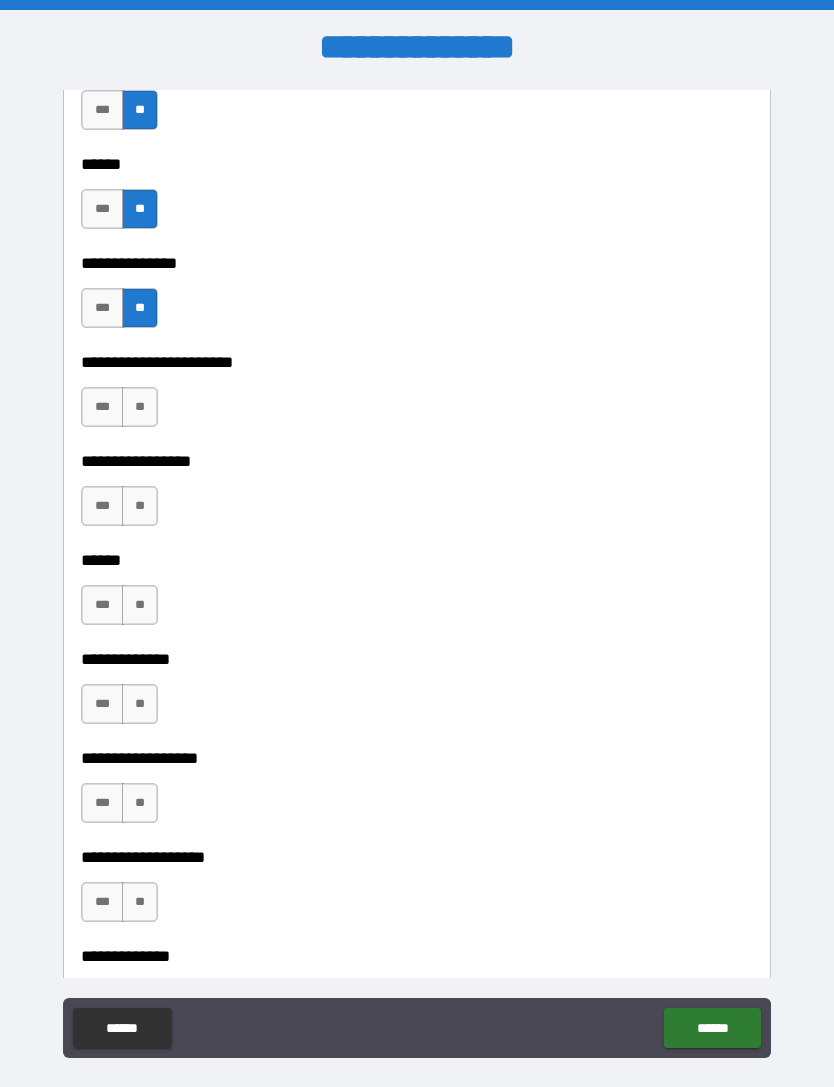 scroll, scrollTop: 3358, scrollLeft: 0, axis: vertical 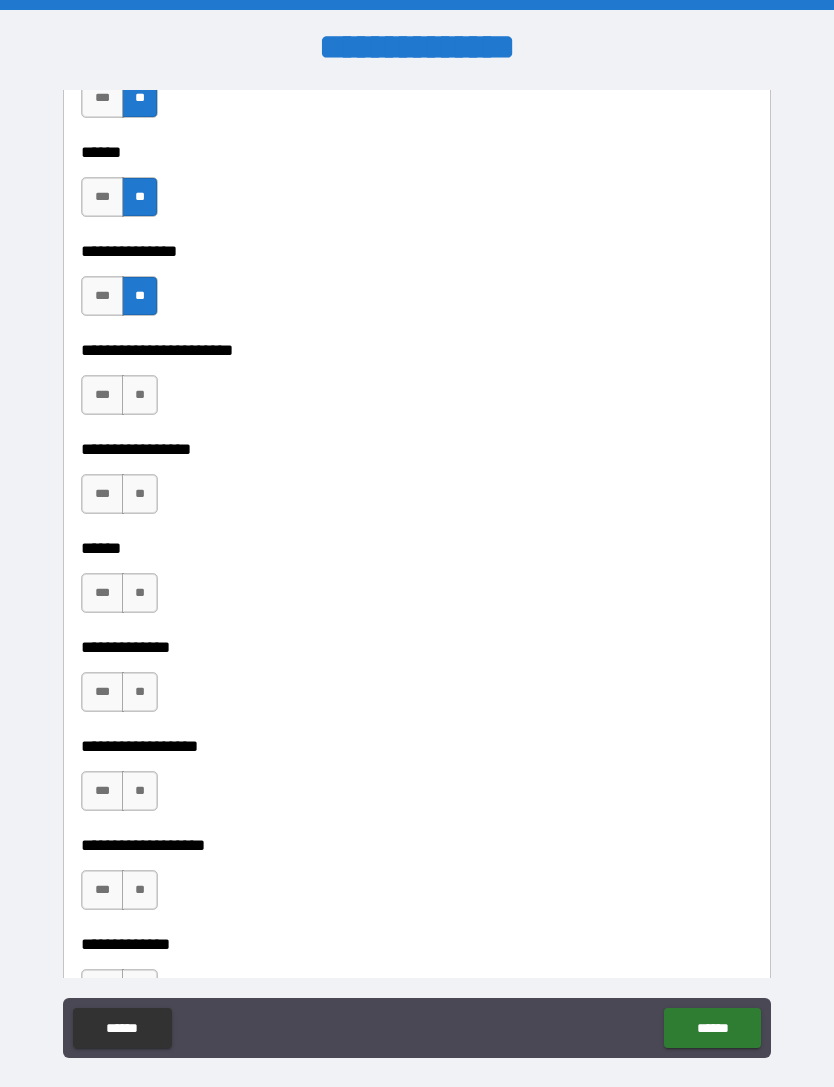 click on "**" at bounding box center [140, 395] 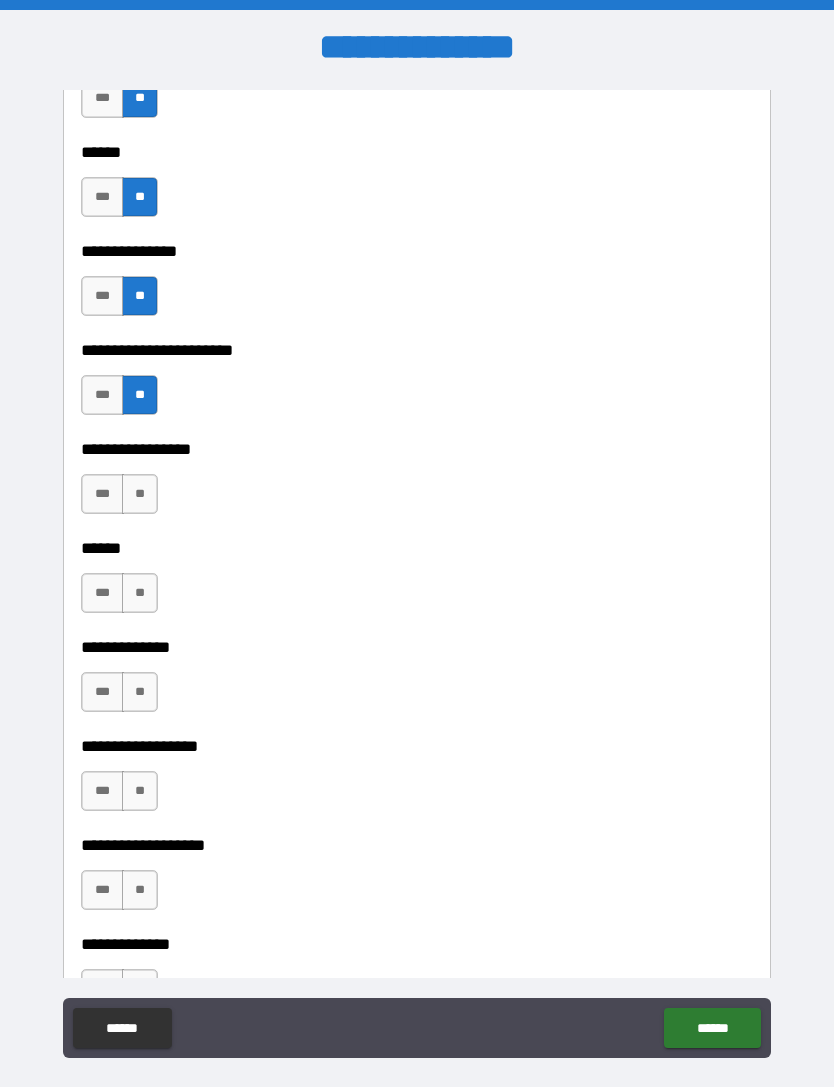 click on "**" at bounding box center [140, 494] 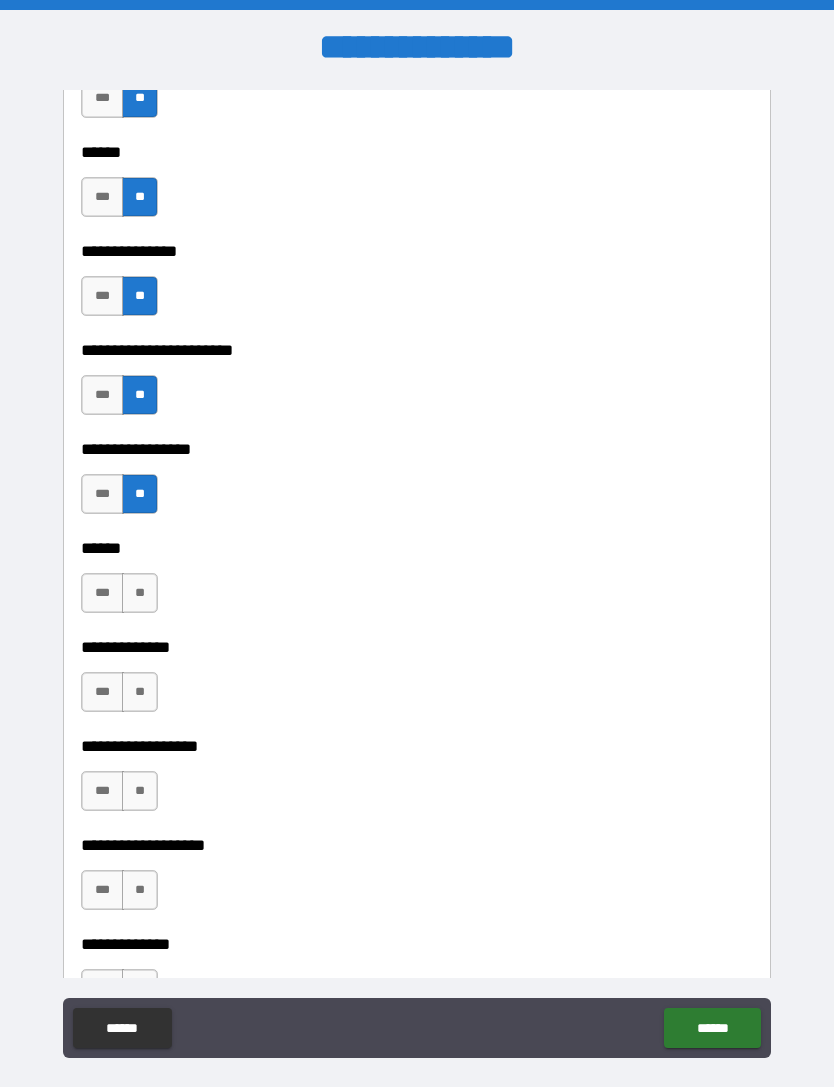 click on "**********" at bounding box center (417, 633) 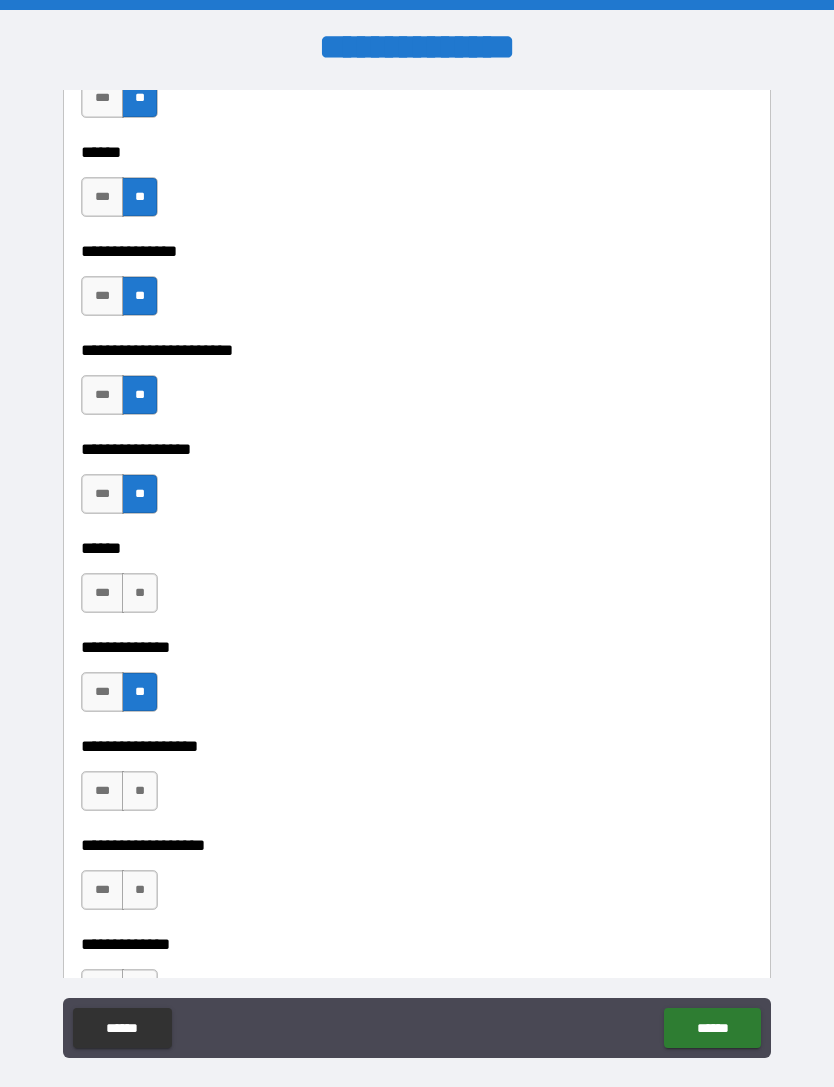 click on "**" at bounding box center (140, 791) 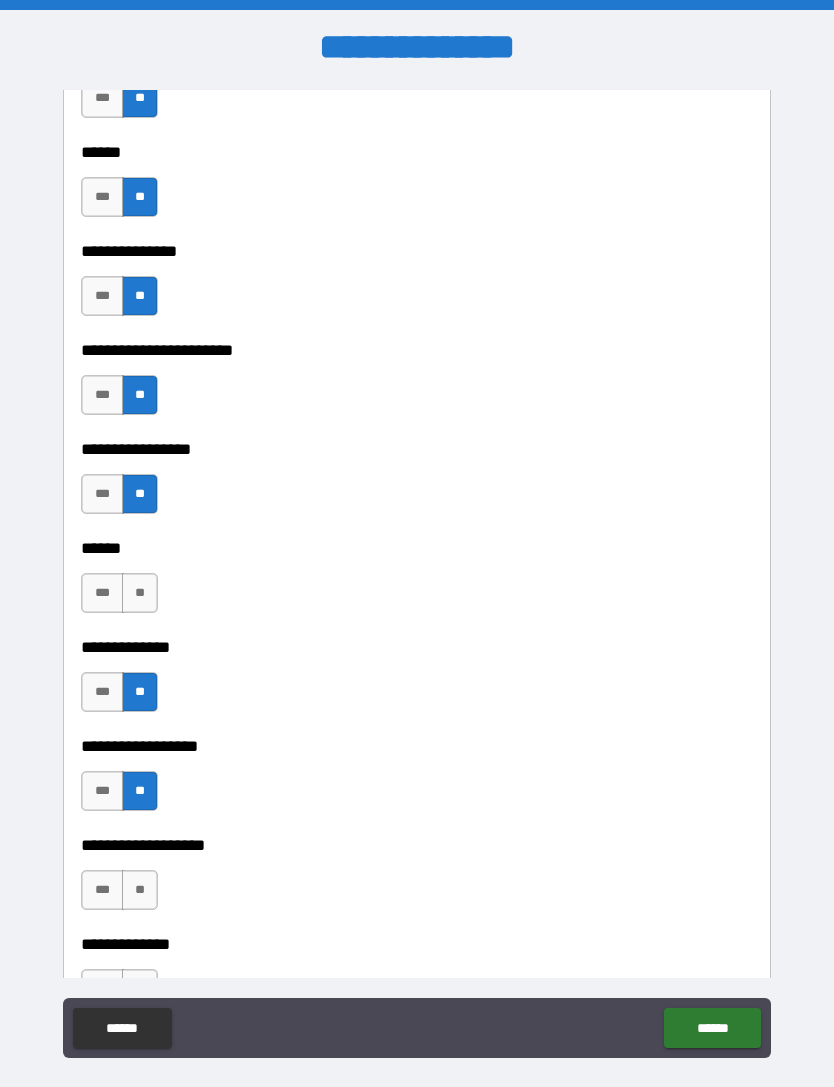 click on "**" at bounding box center [140, 890] 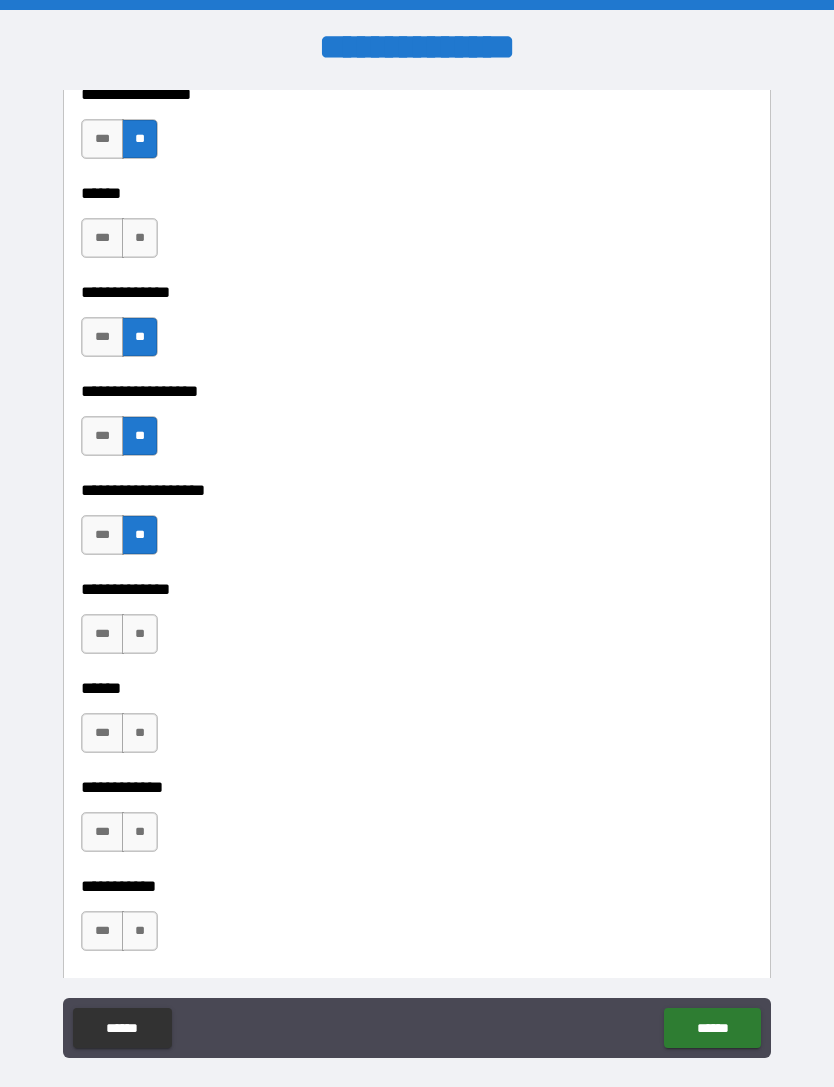 scroll, scrollTop: 3909, scrollLeft: 0, axis: vertical 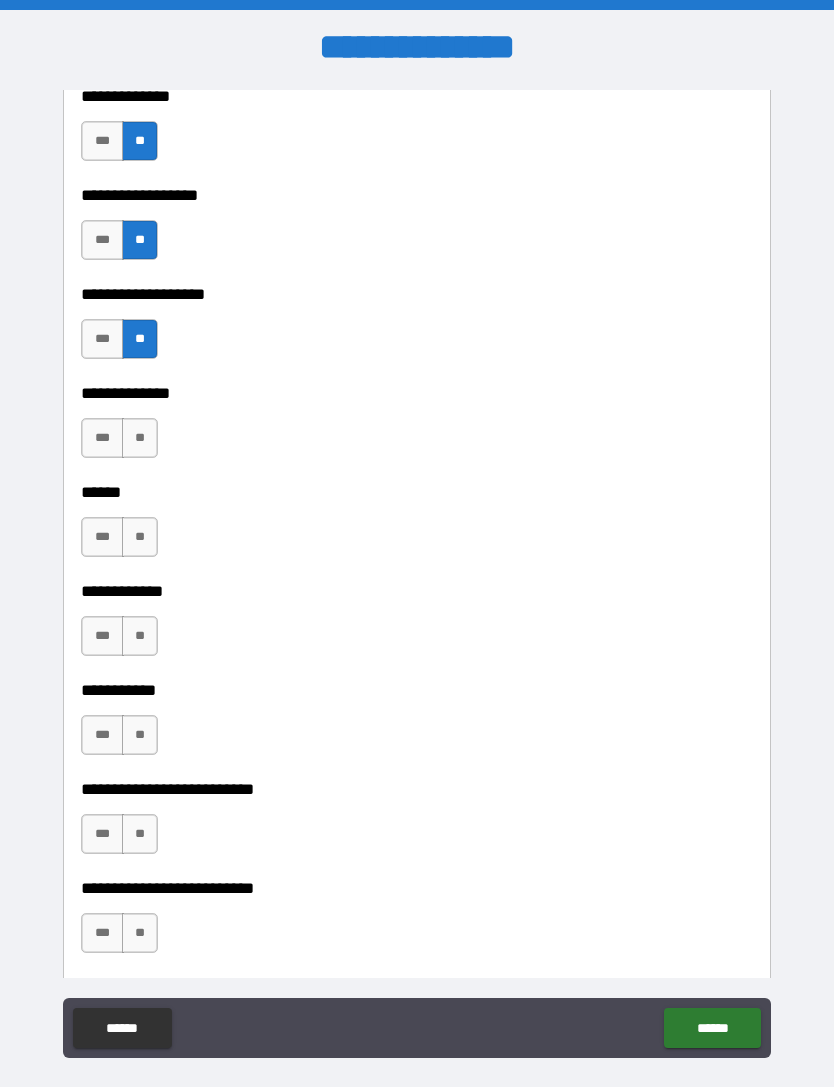 click on "**" at bounding box center [140, 438] 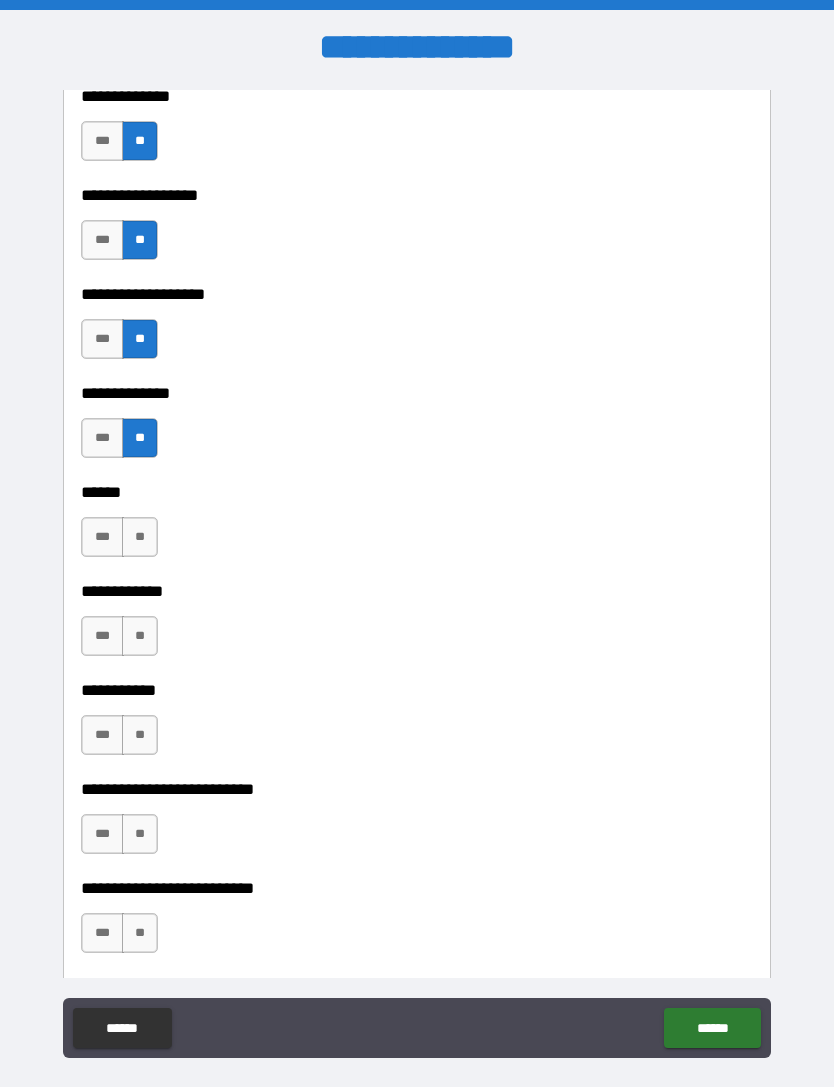 click on "**" at bounding box center (140, 537) 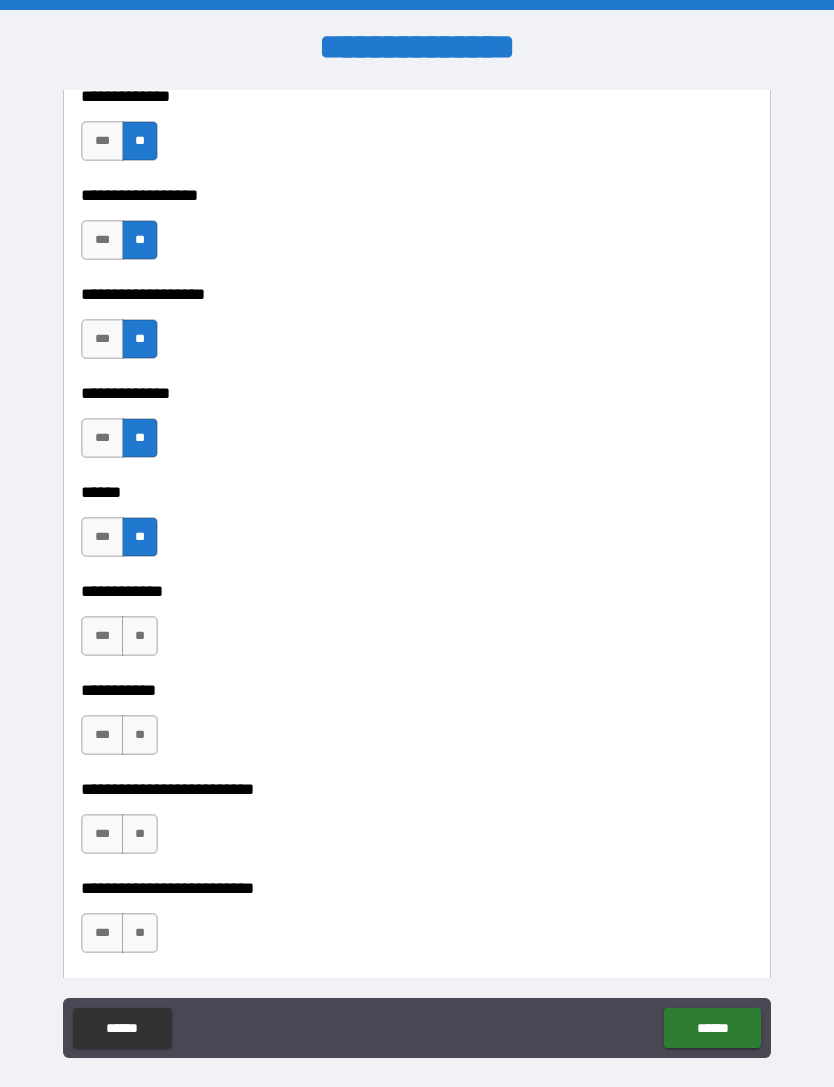 click on "**" at bounding box center [140, 636] 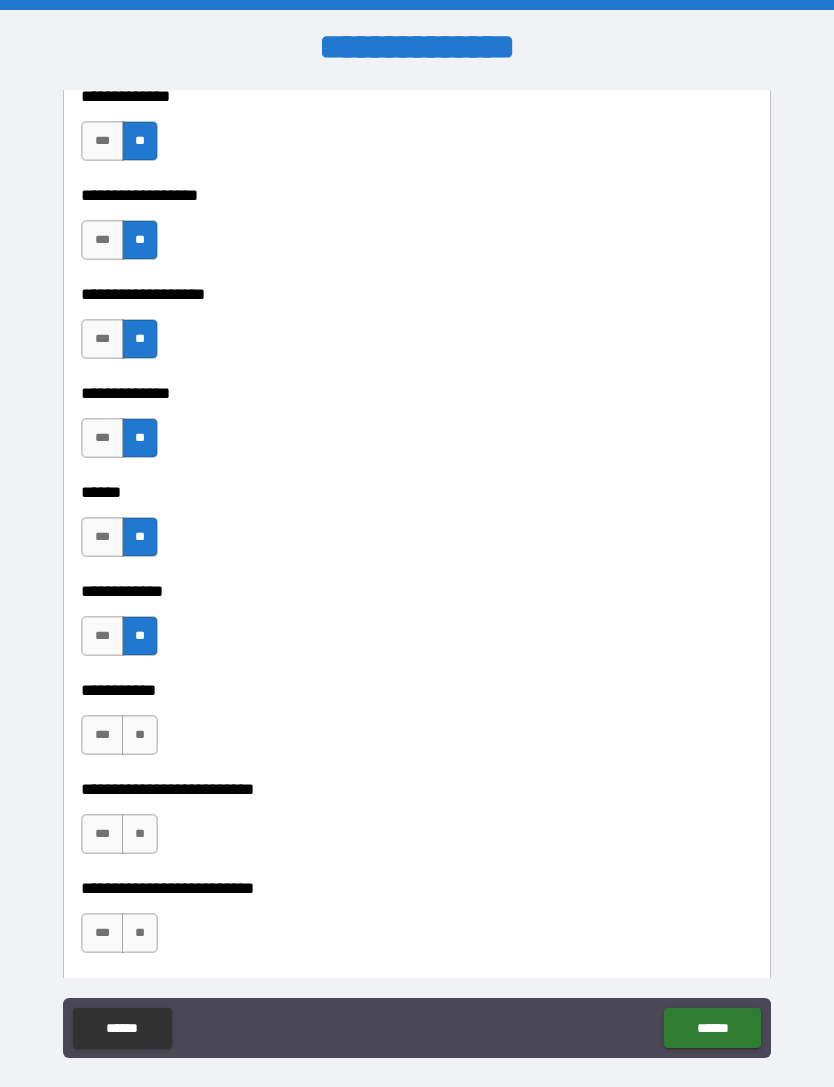 click on "**" at bounding box center (140, 735) 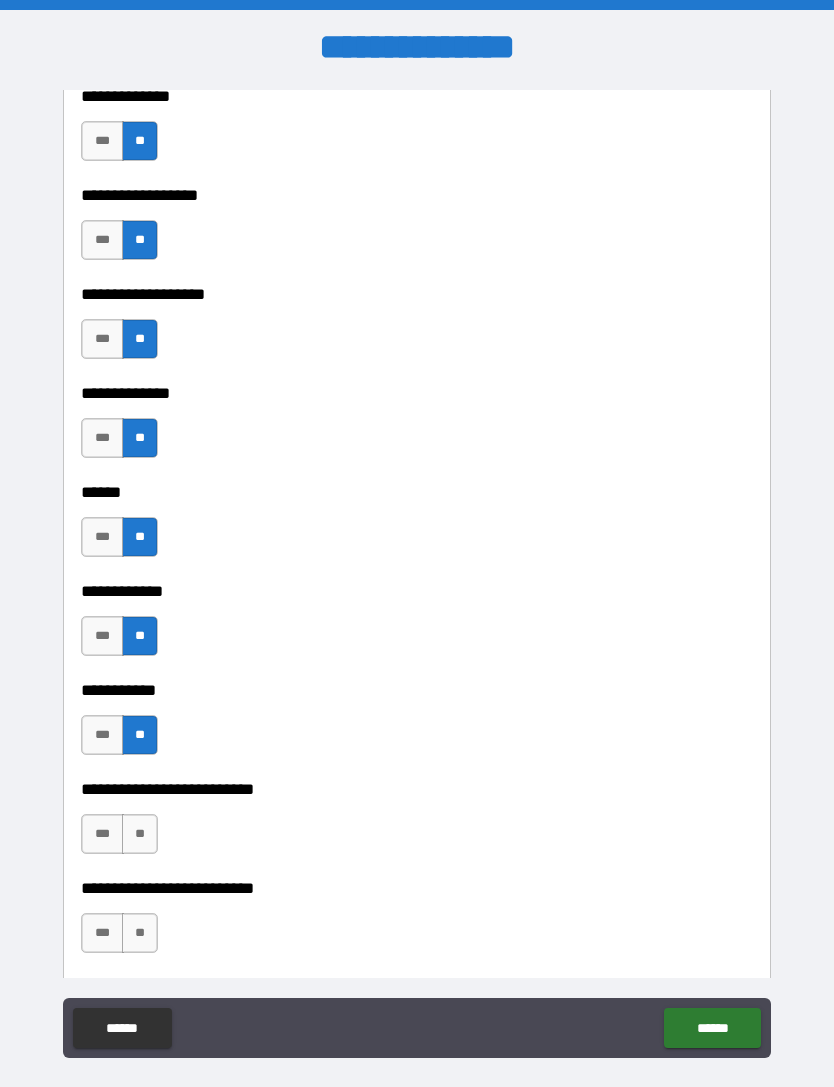 click on "**" at bounding box center [140, 834] 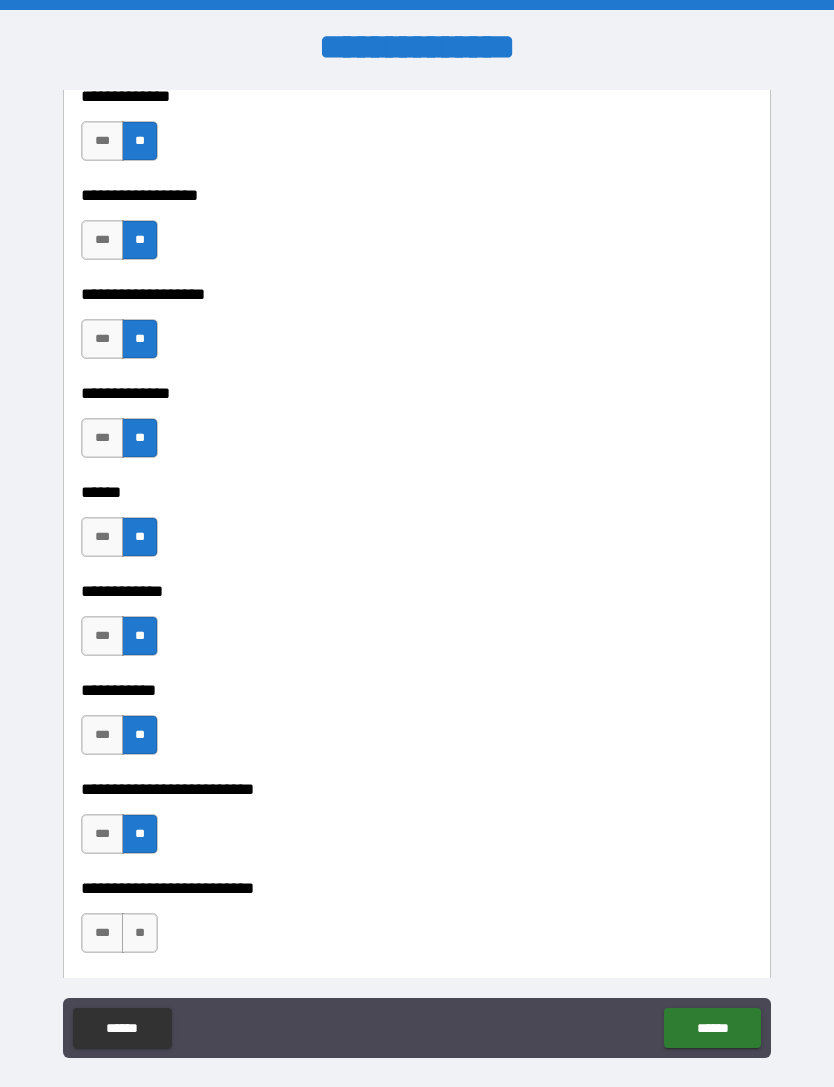 click on "**********" at bounding box center [417, 874] 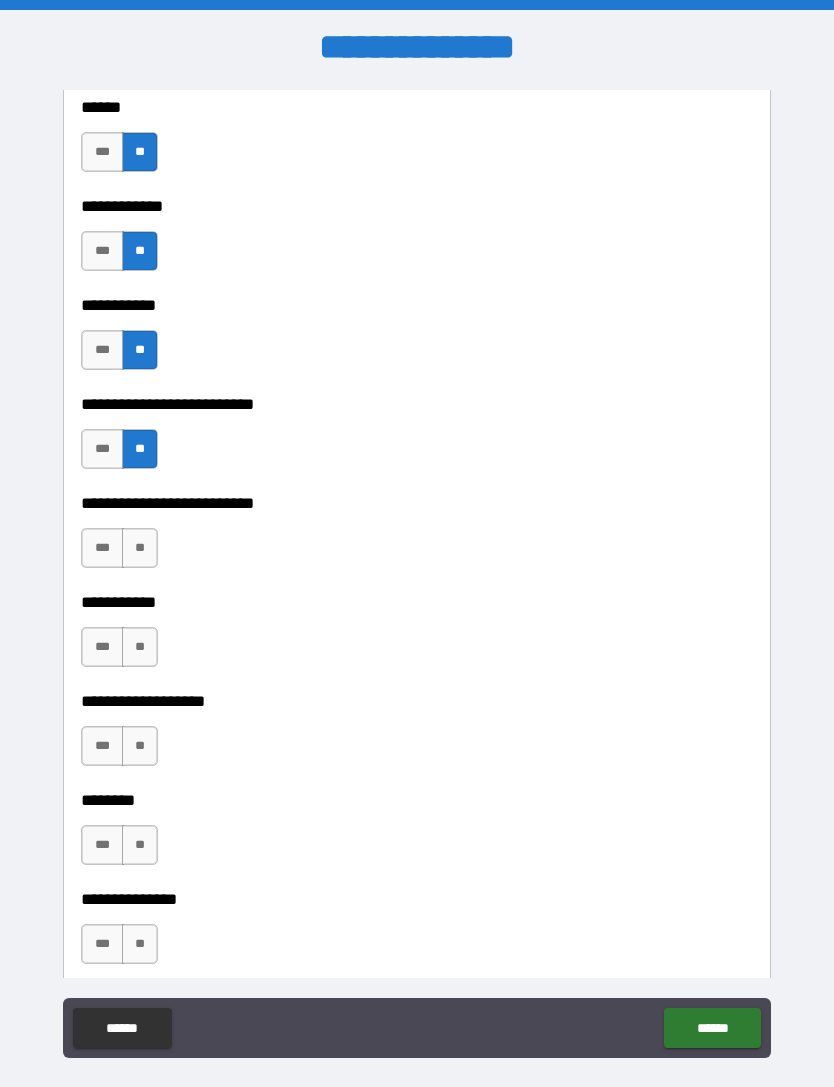 scroll, scrollTop: 4402, scrollLeft: 0, axis: vertical 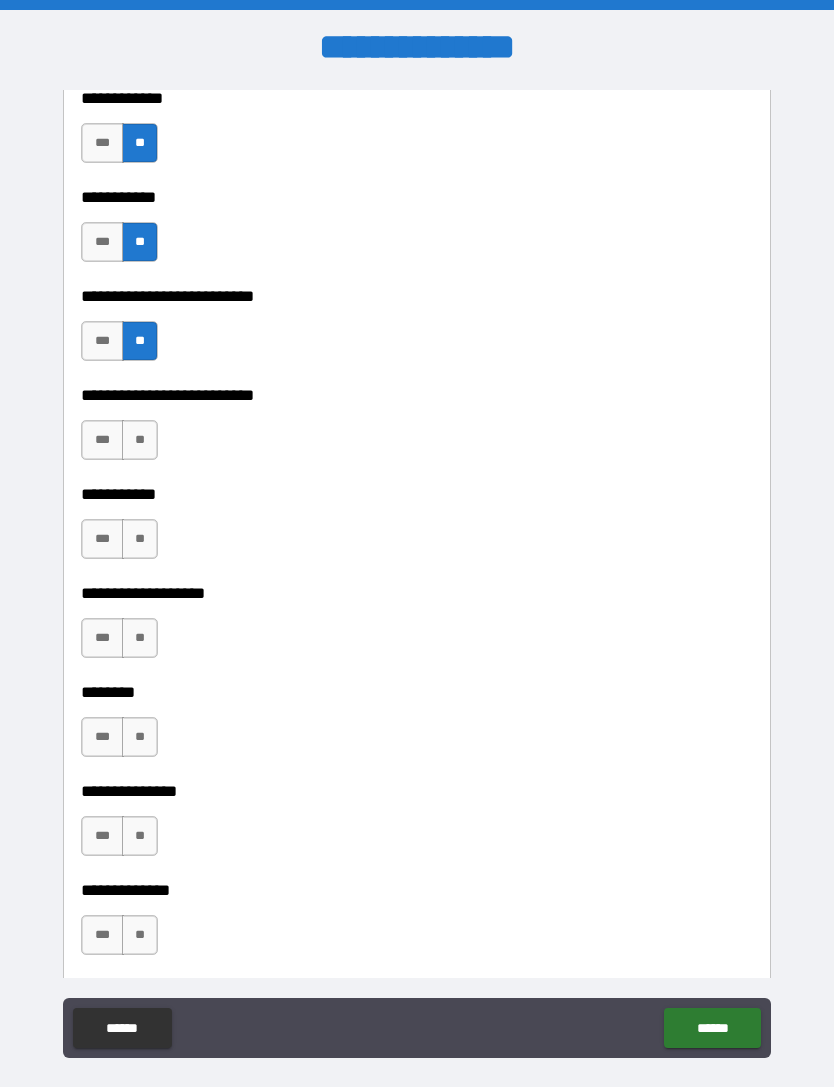 click on "**" at bounding box center (140, 440) 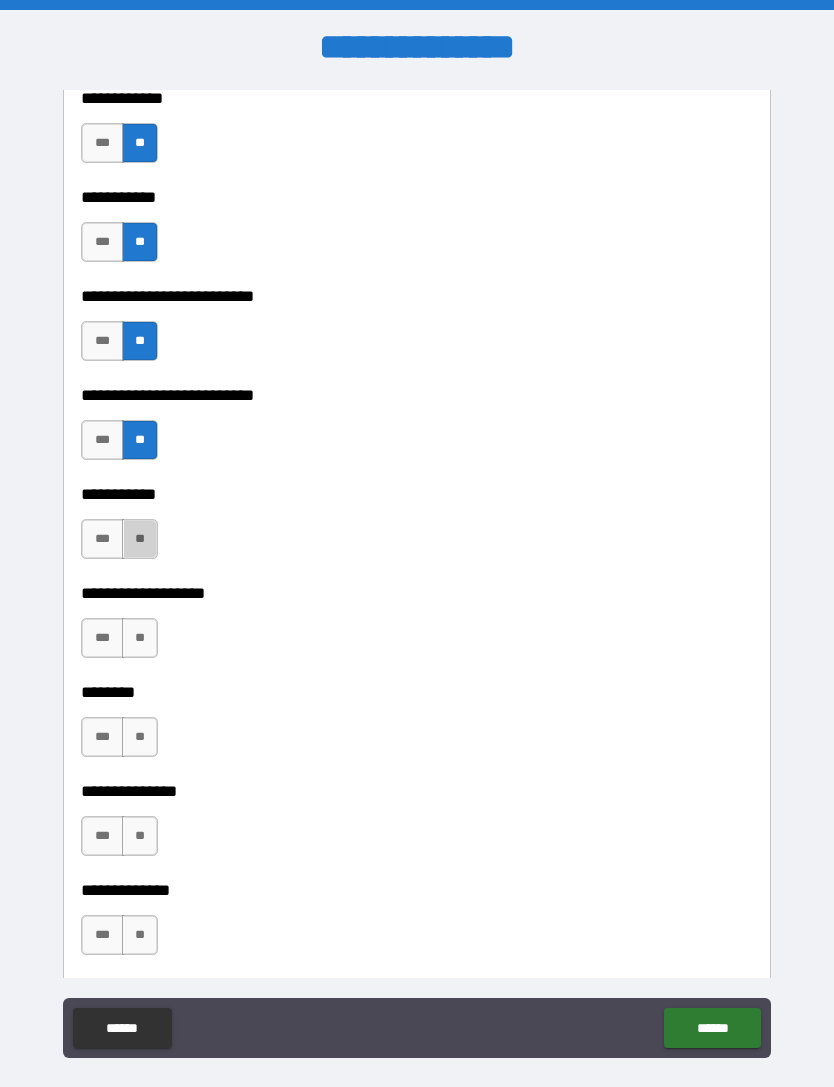 click on "**" at bounding box center [140, 539] 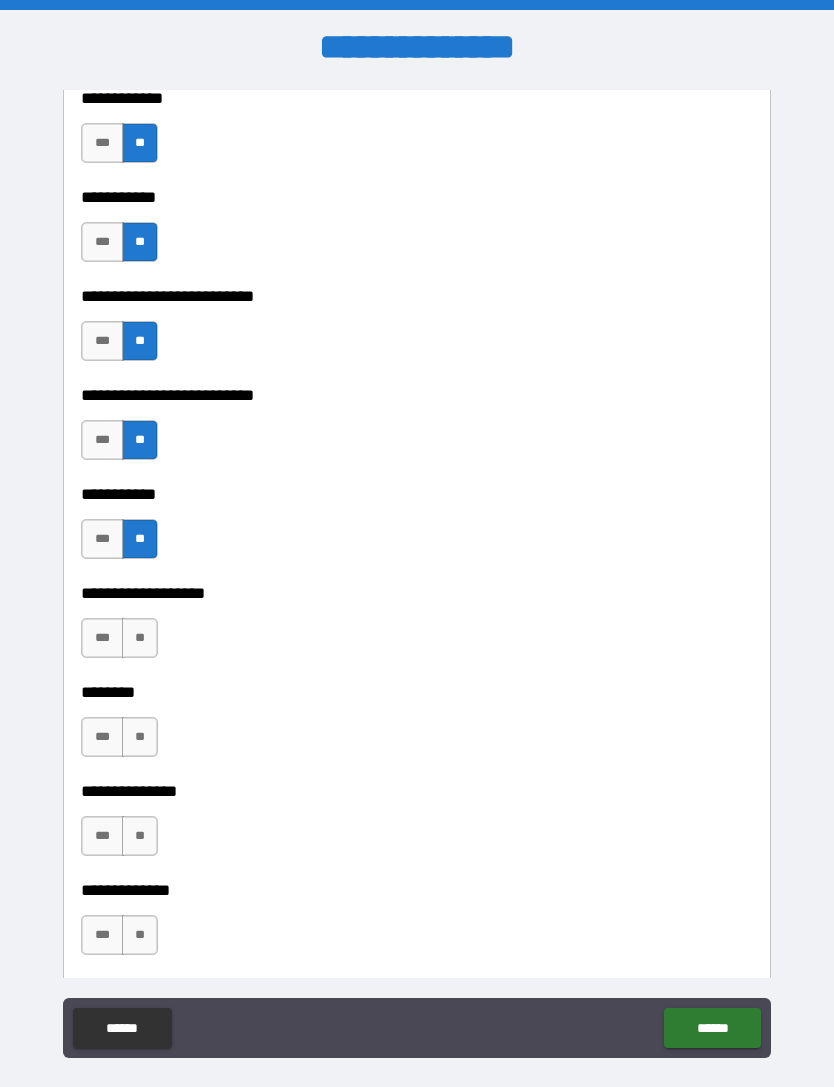 click on "**" at bounding box center (140, 638) 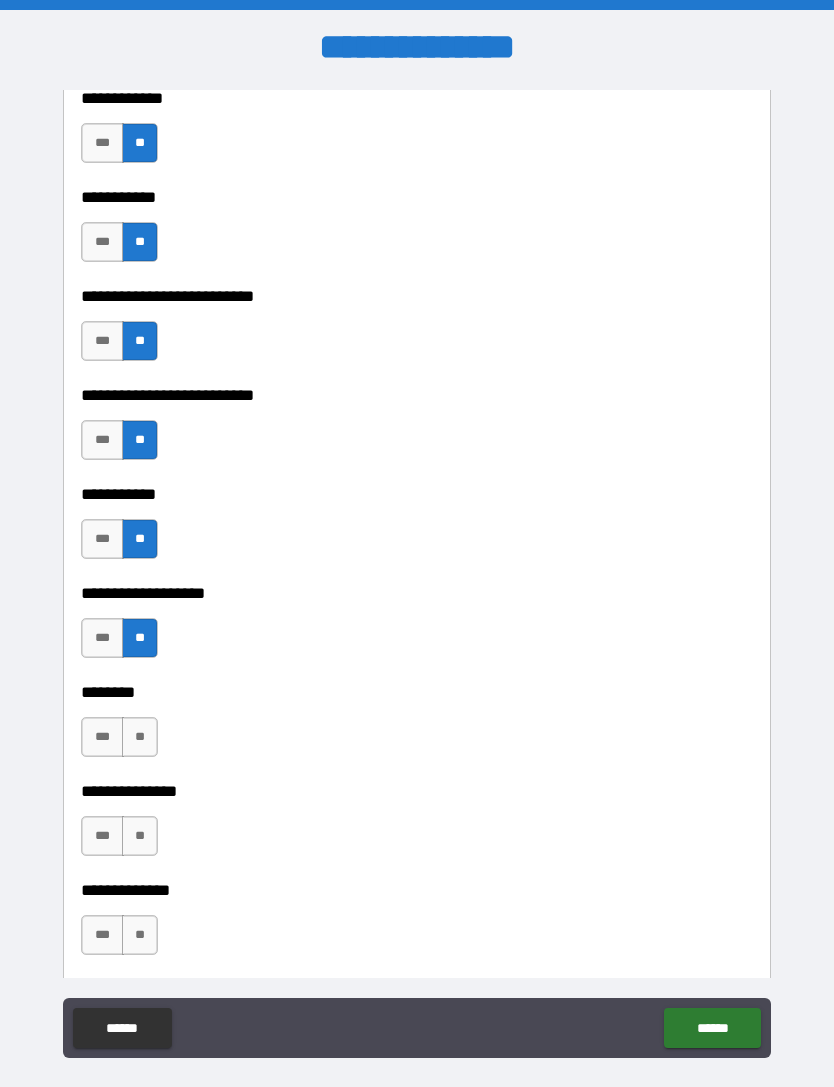click on "**" at bounding box center [140, 737] 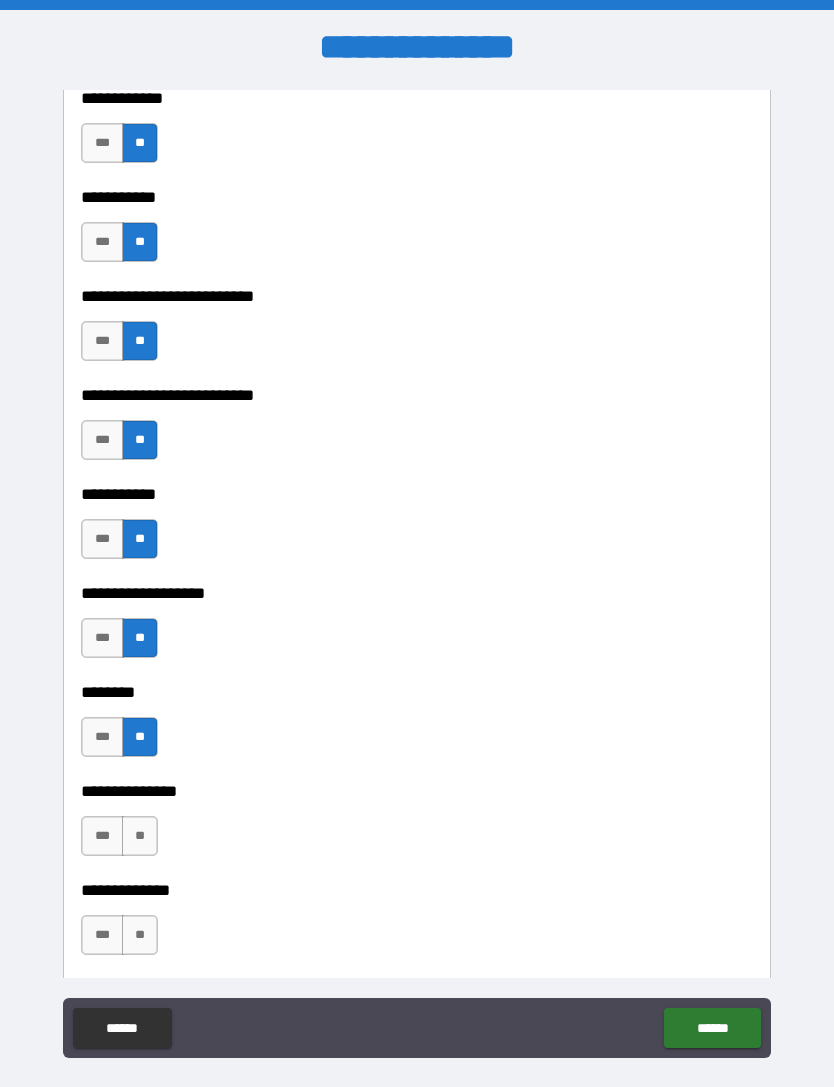 click on "**" at bounding box center (140, 836) 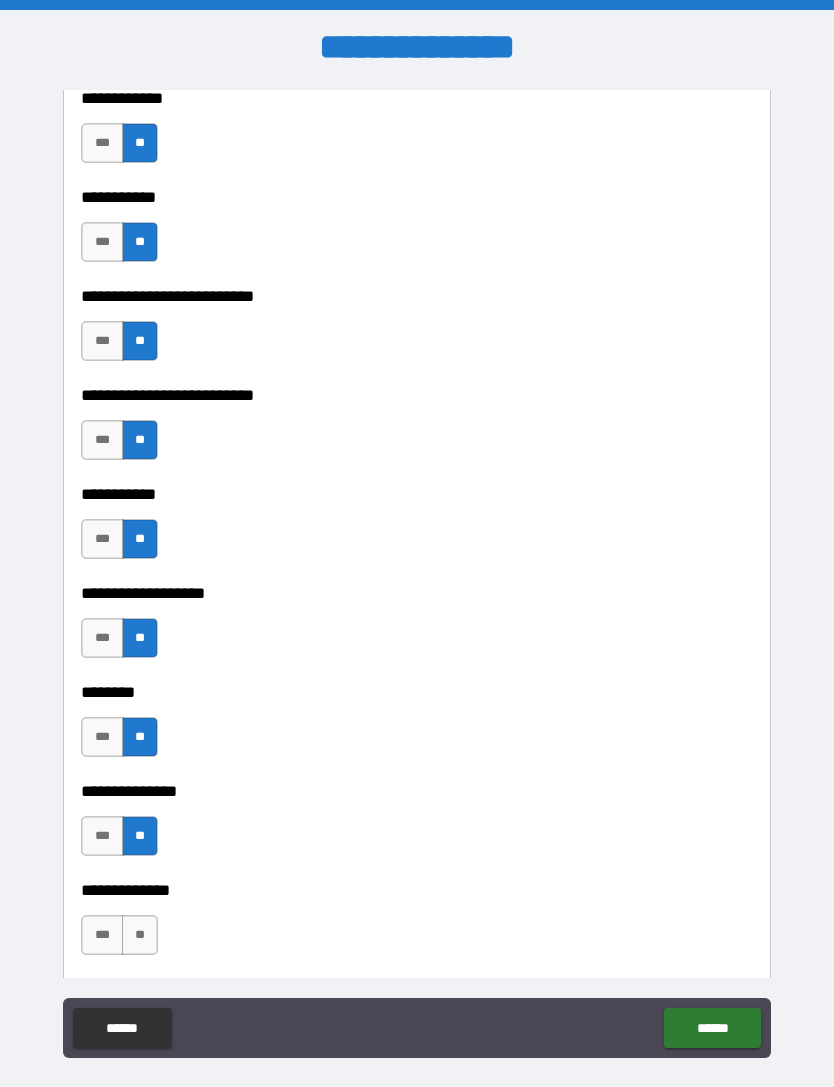 click on "**" at bounding box center (140, 935) 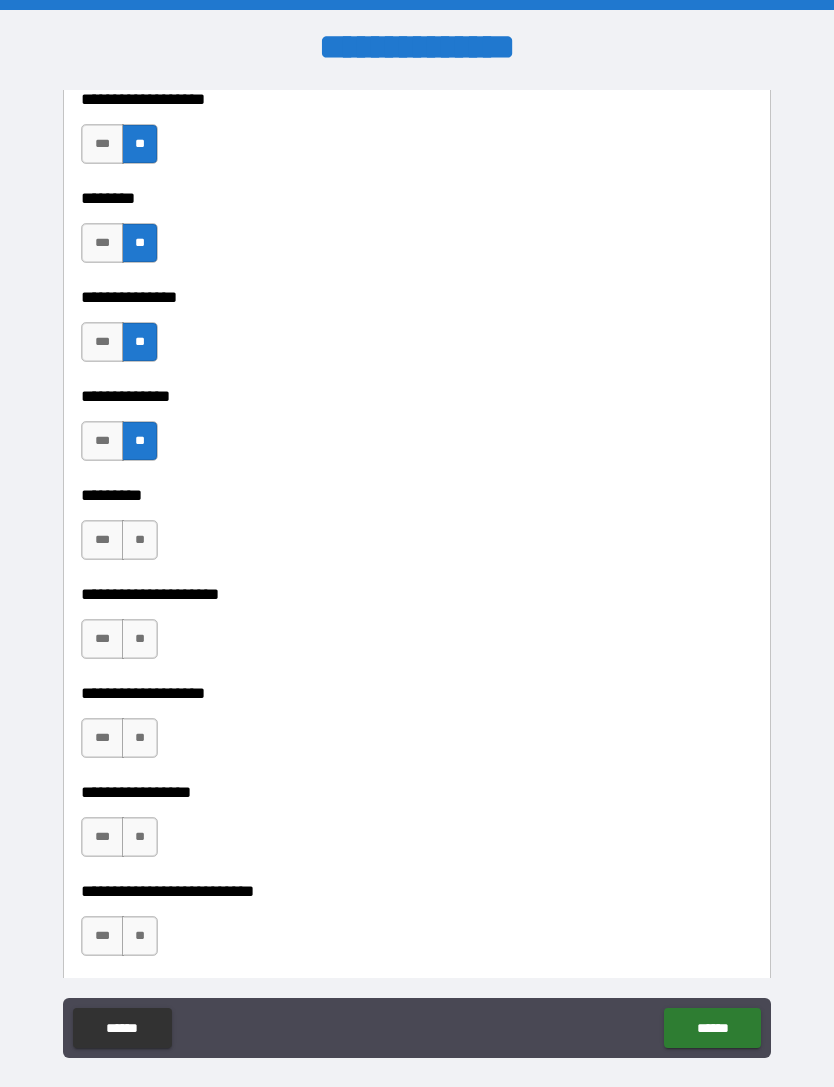 scroll, scrollTop: 4916, scrollLeft: 0, axis: vertical 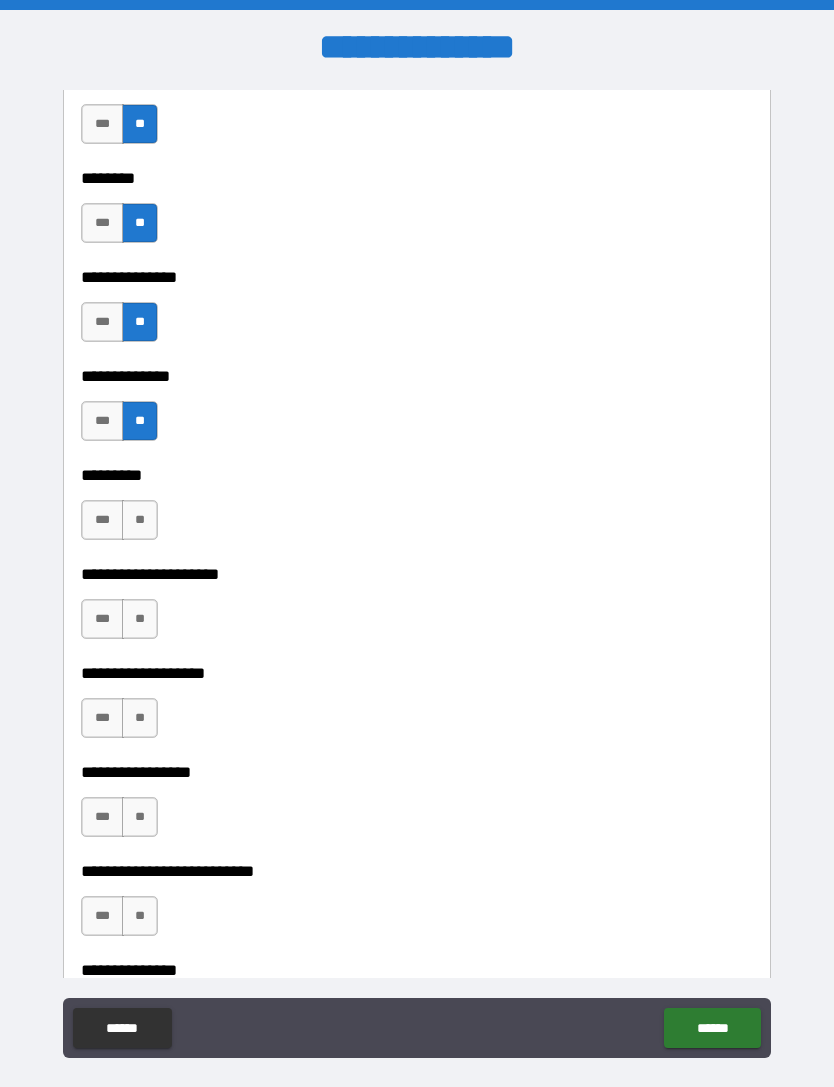 click on "**" at bounding box center [140, 520] 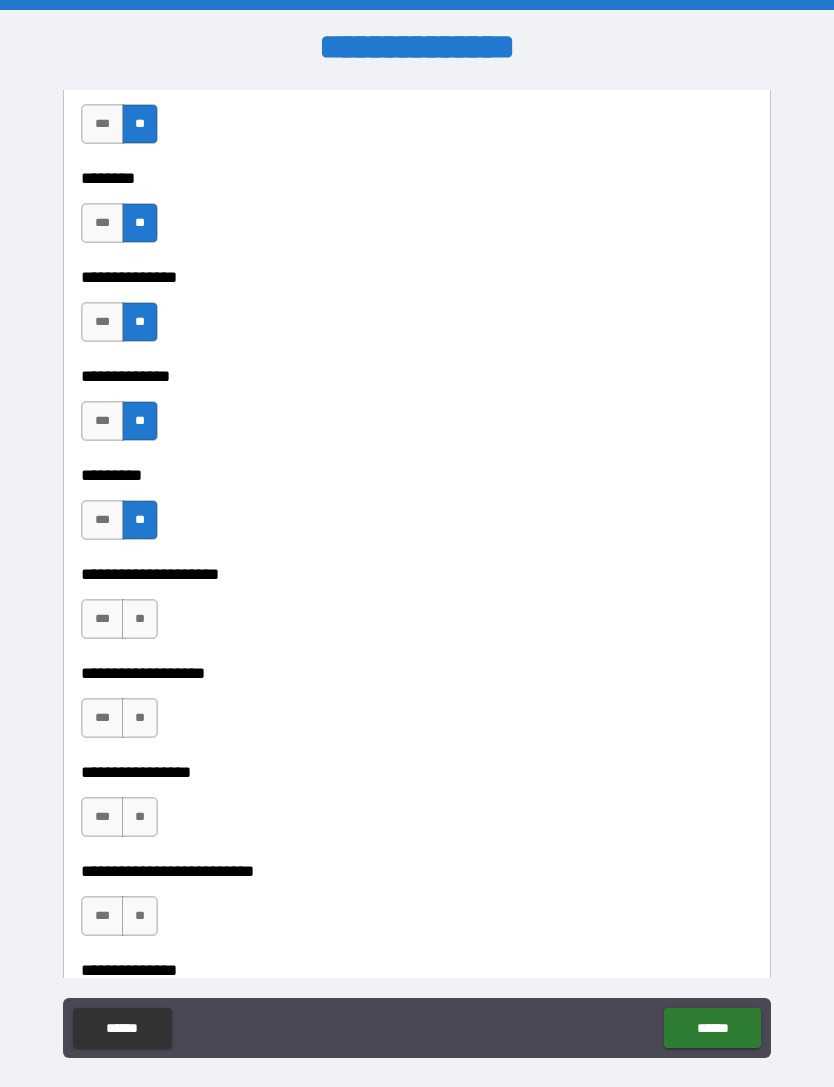 click on "**" at bounding box center [140, 619] 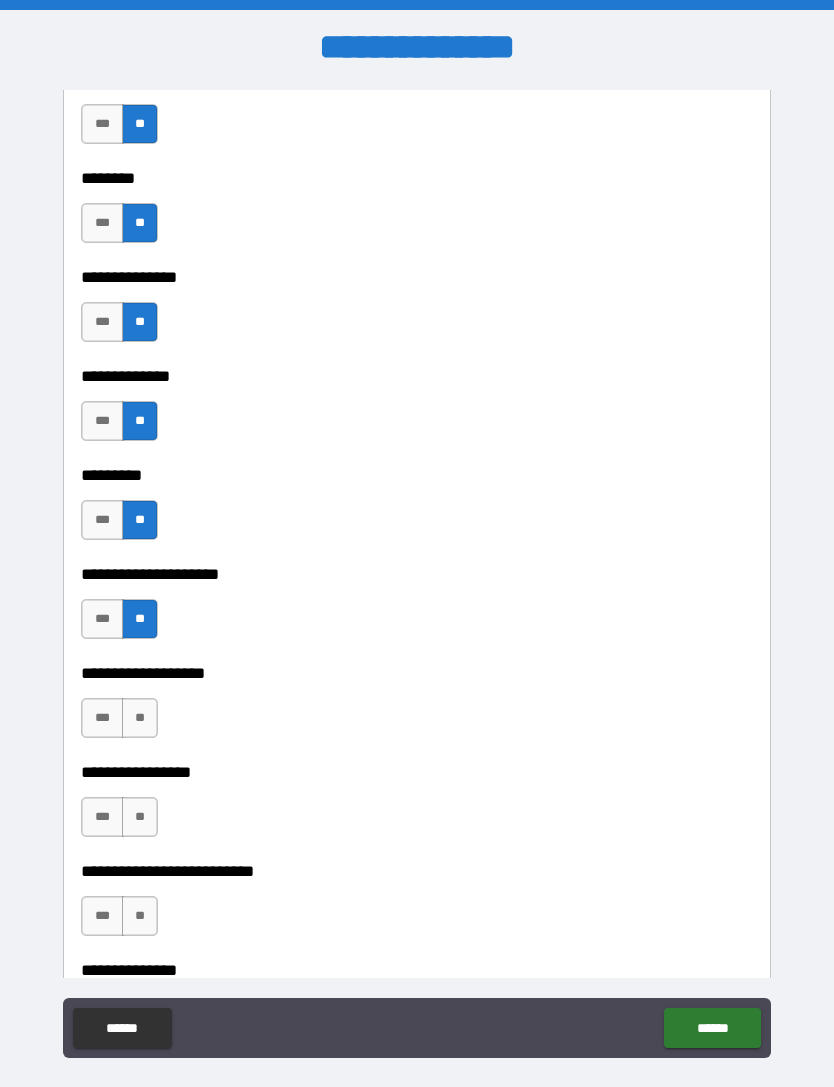 click on "**" at bounding box center (140, 718) 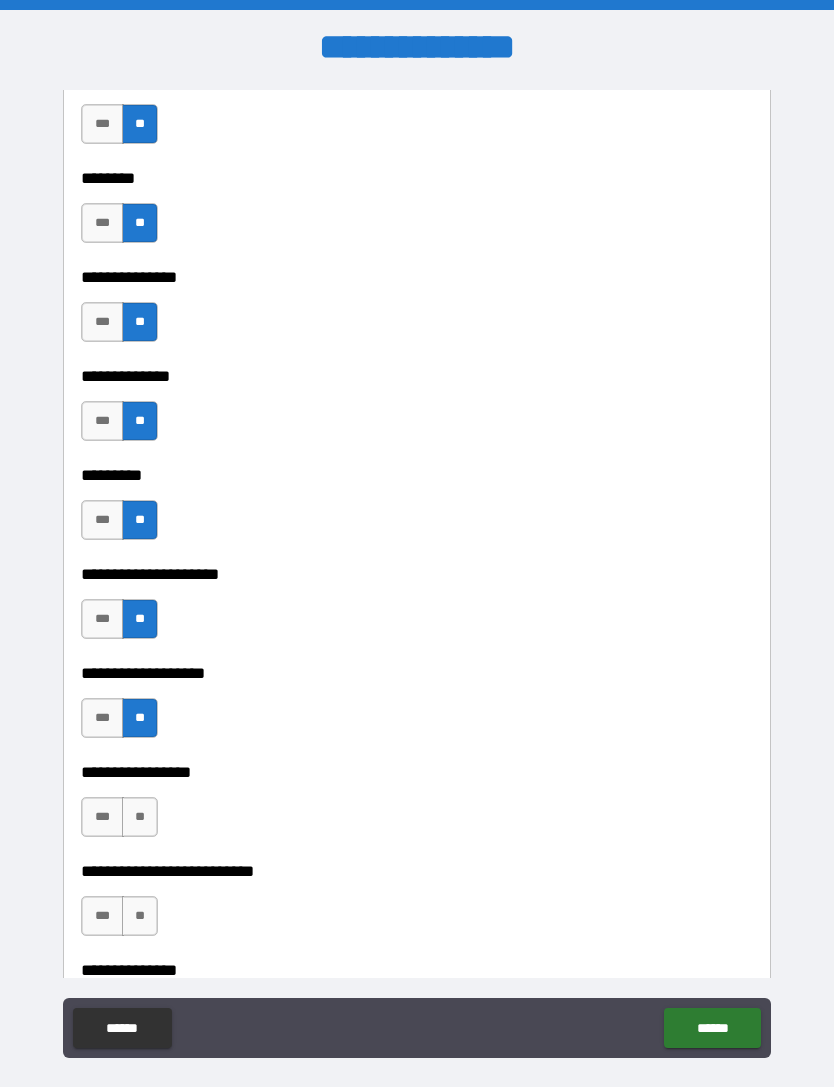 click on "**" at bounding box center (140, 817) 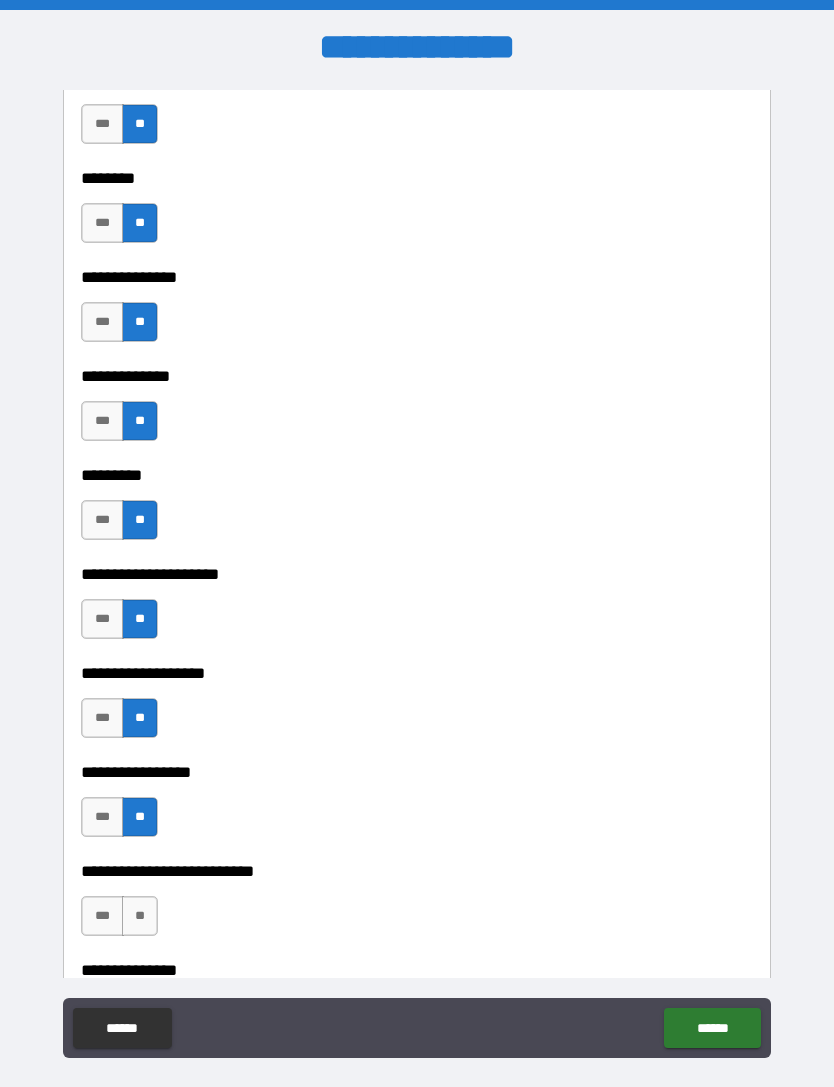 click on "**" at bounding box center [140, 916] 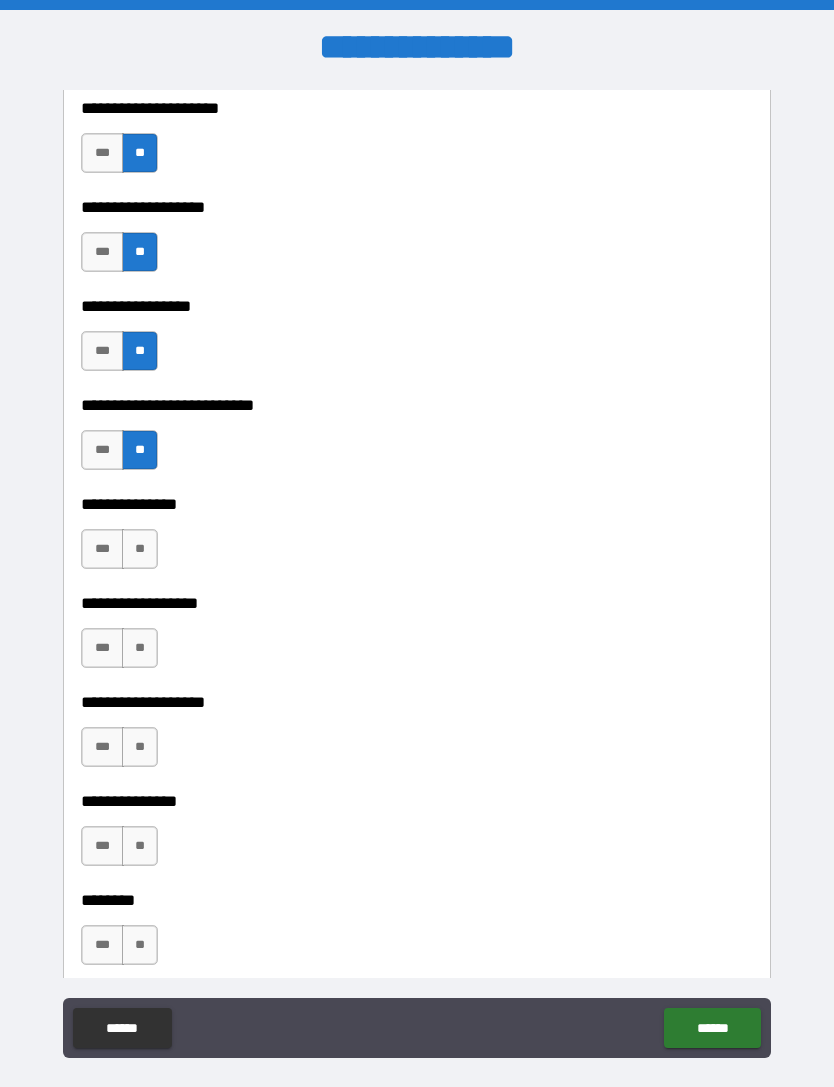scroll, scrollTop: 5413, scrollLeft: 0, axis: vertical 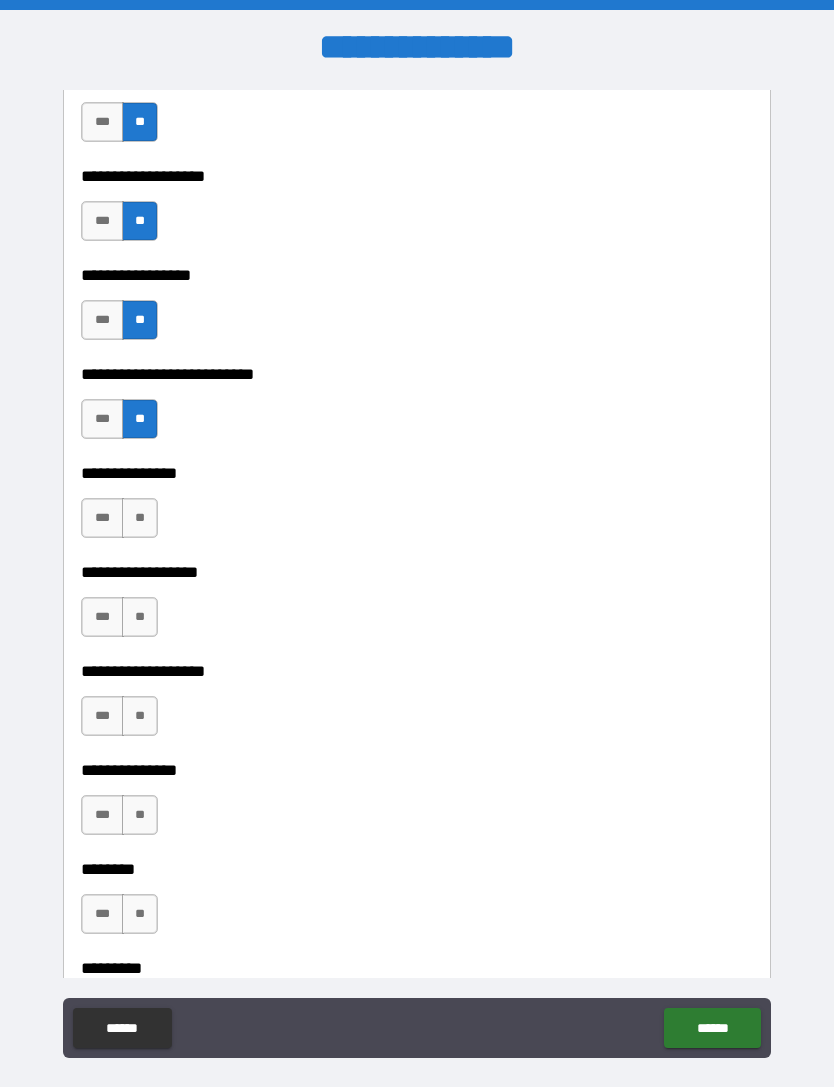 click on "**" at bounding box center (140, 518) 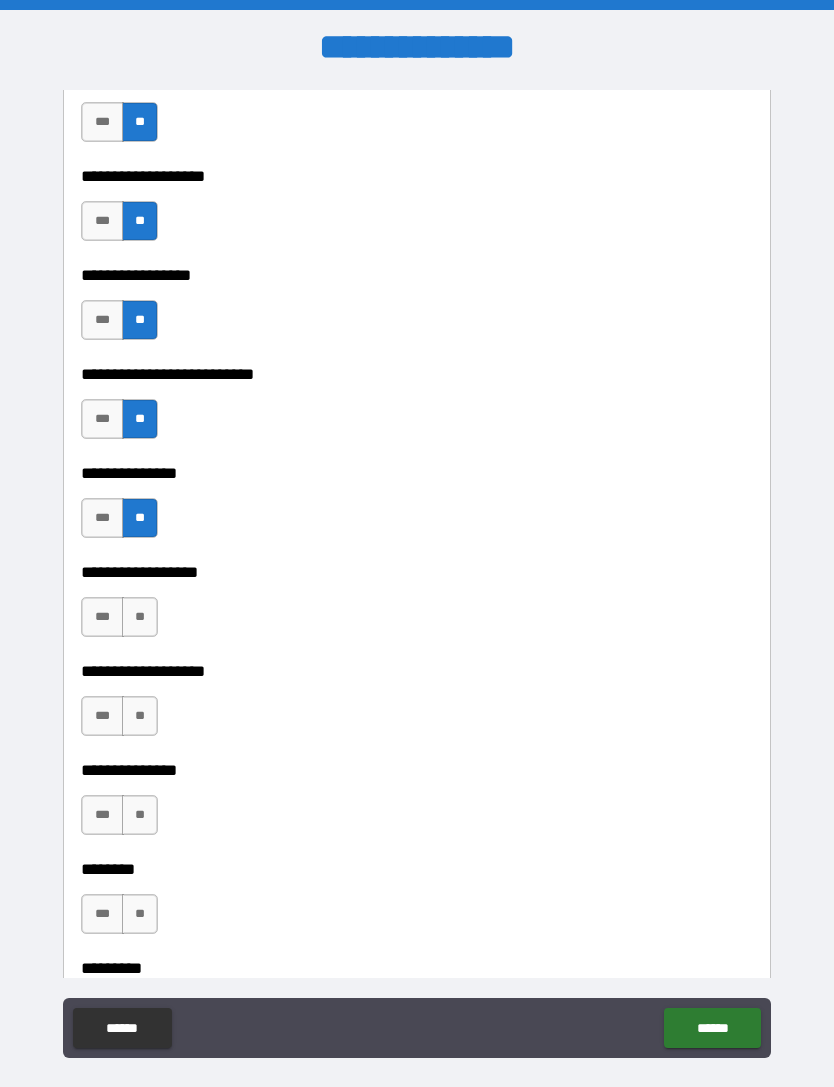 click on "**" at bounding box center (140, 617) 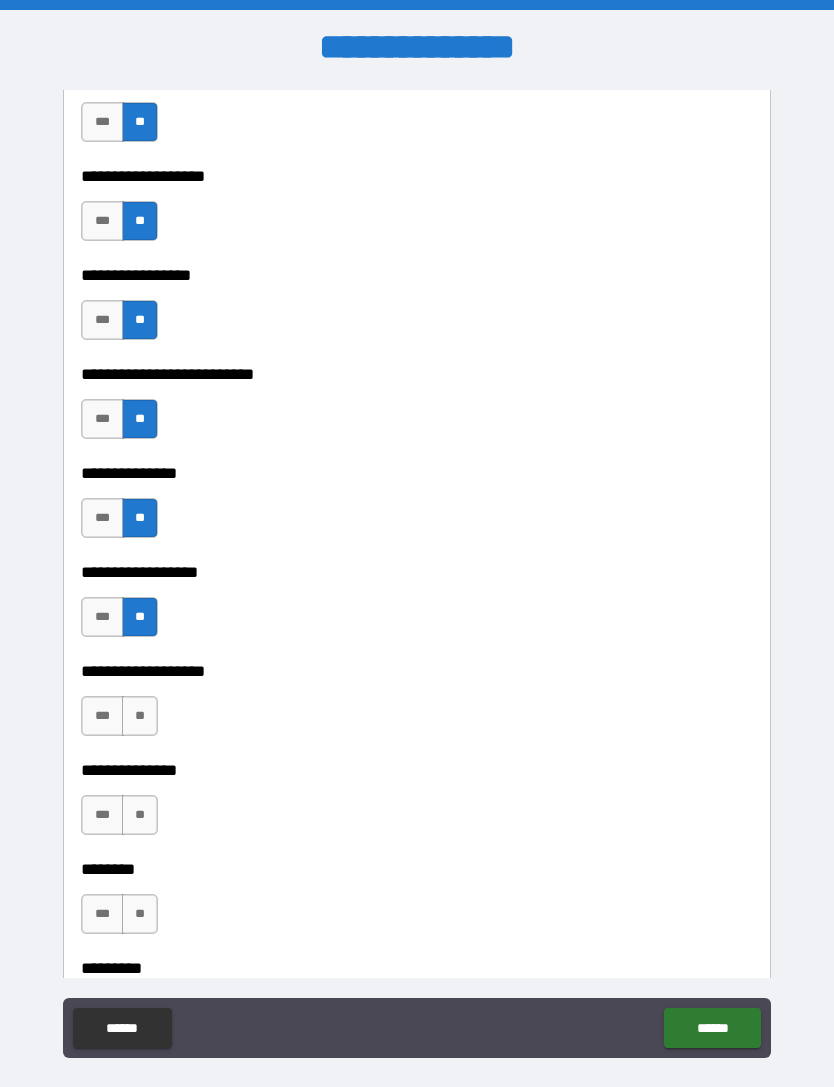 click on "**" at bounding box center [140, 716] 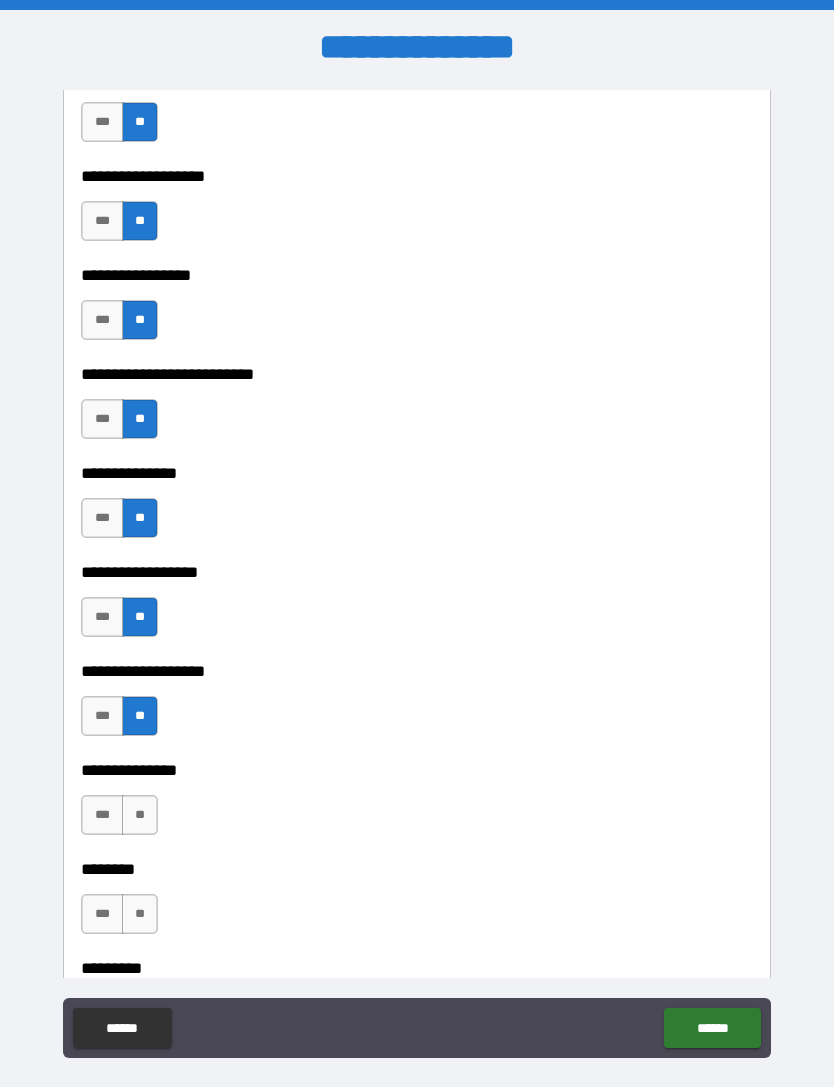 click on "**" at bounding box center (140, 815) 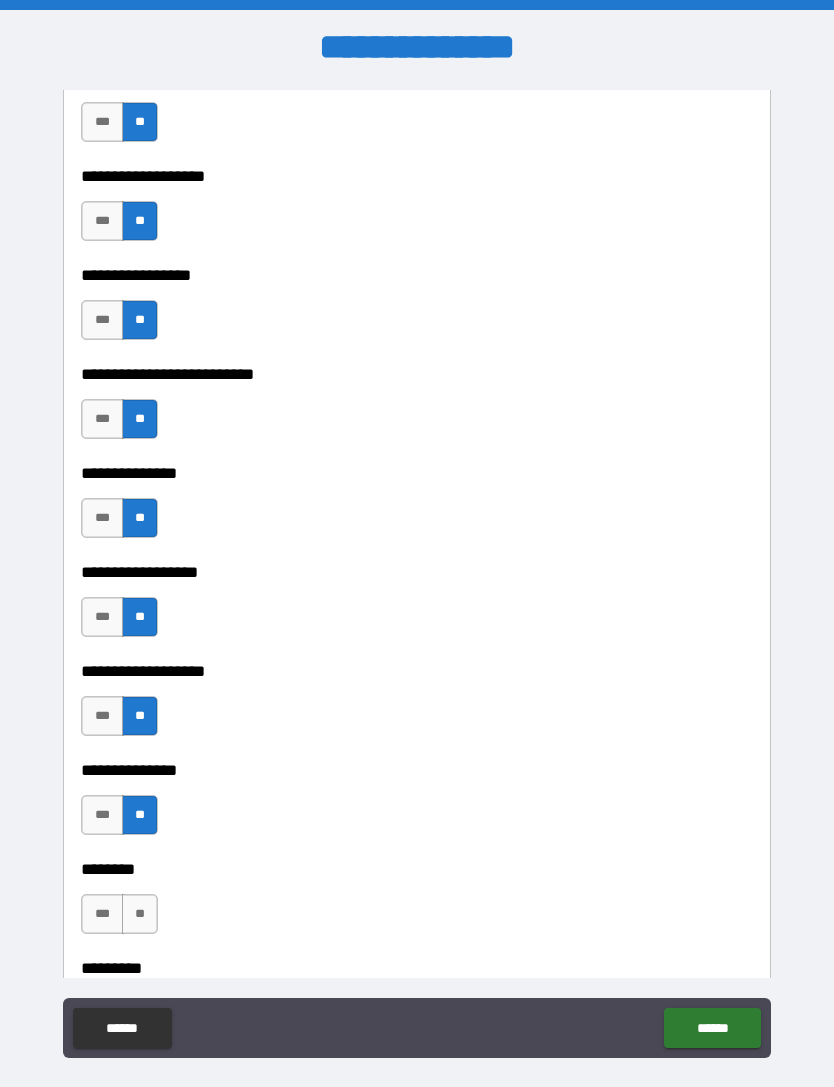 click on "**" at bounding box center [140, 914] 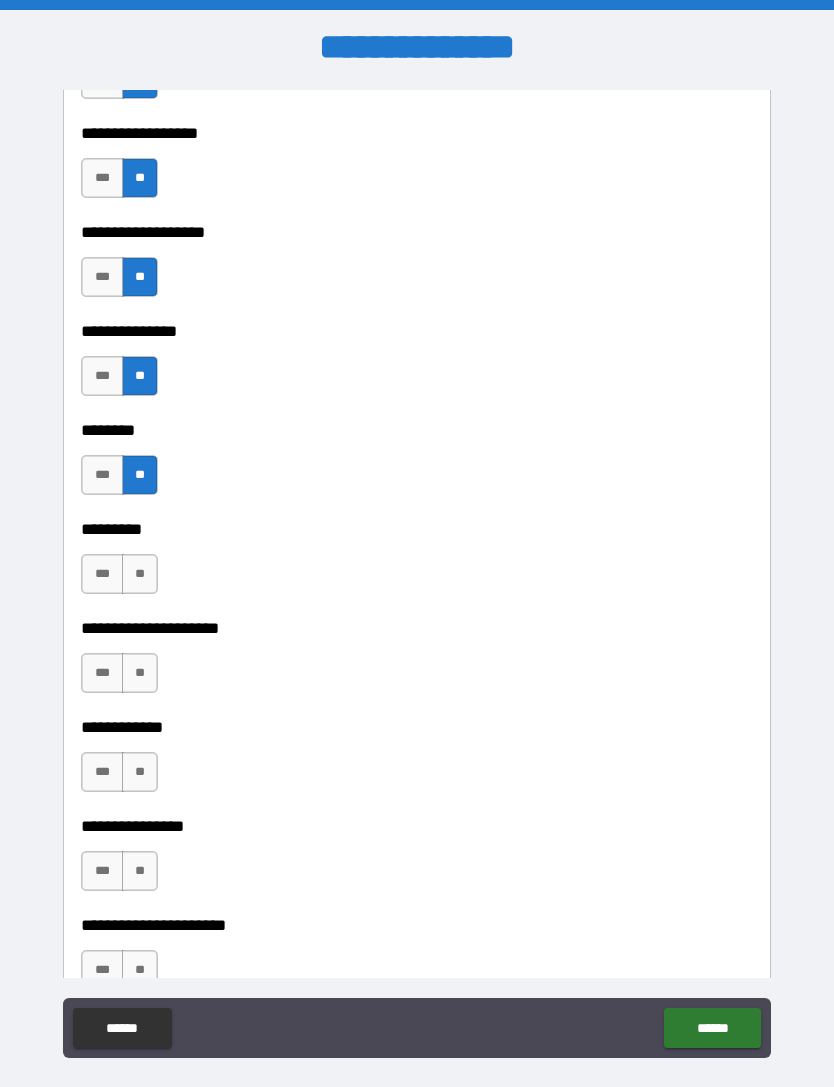 scroll, scrollTop: 5851, scrollLeft: 0, axis: vertical 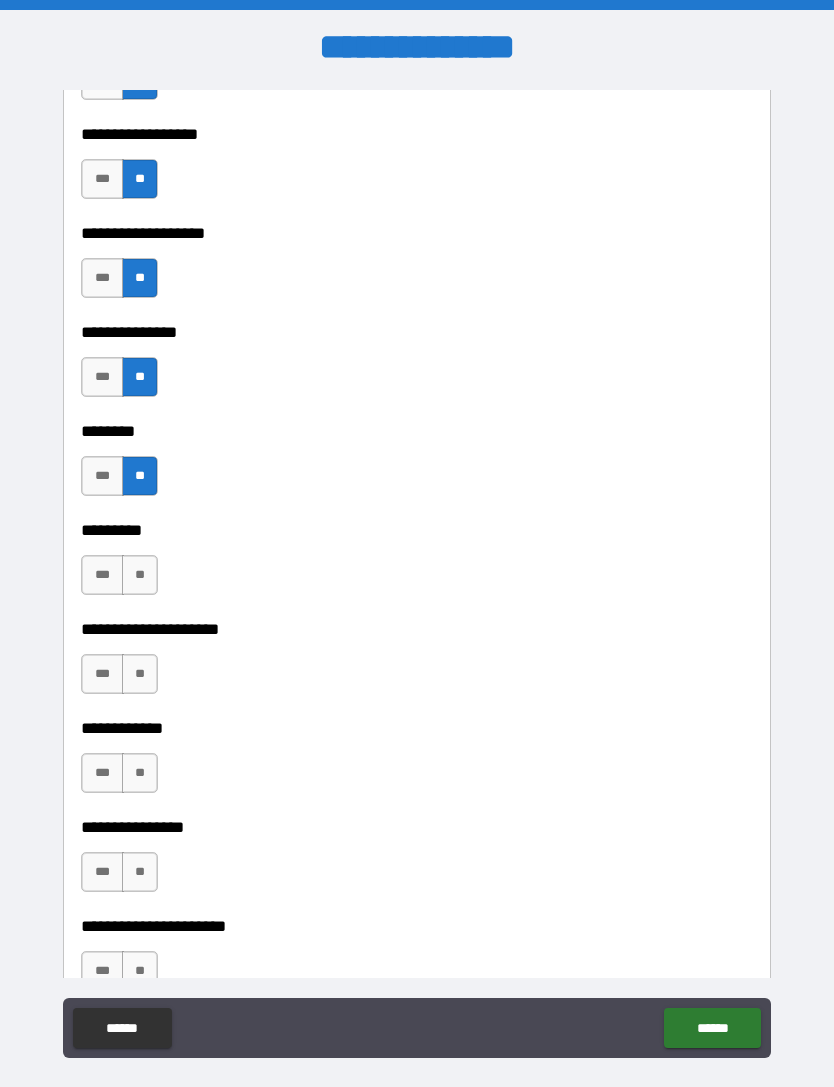click on "**" at bounding box center (140, 575) 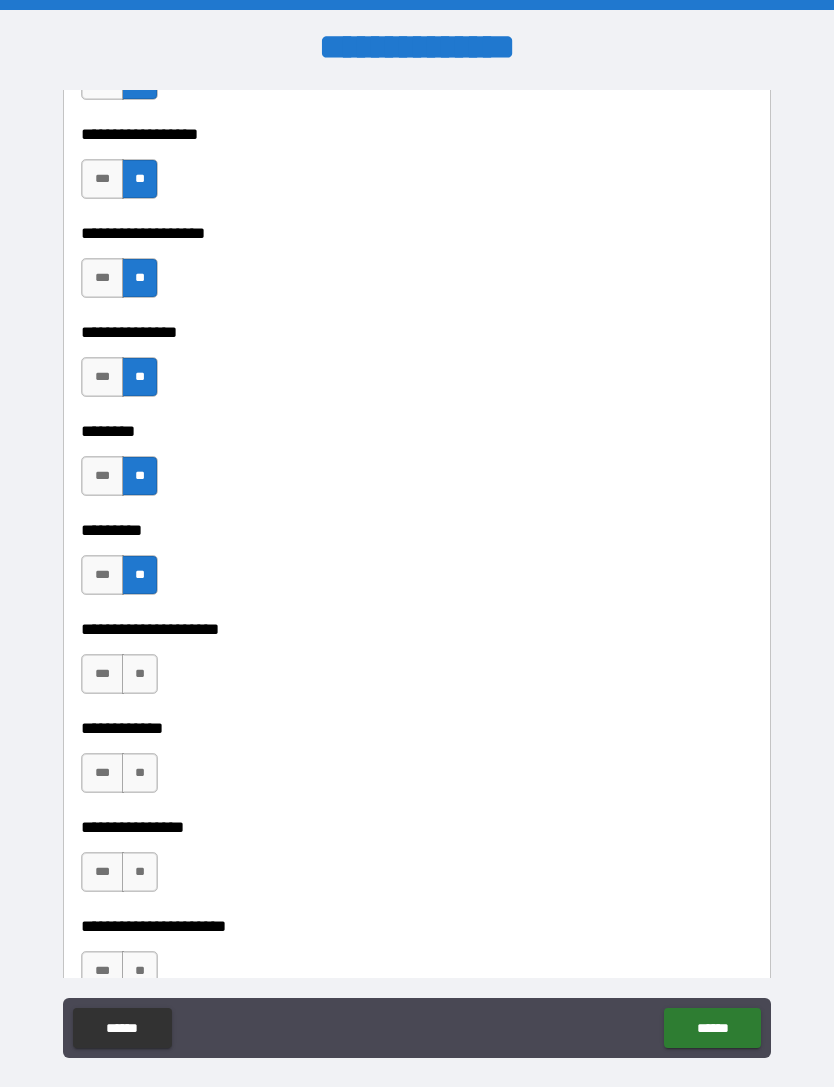 click on "**" at bounding box center (140, 674) 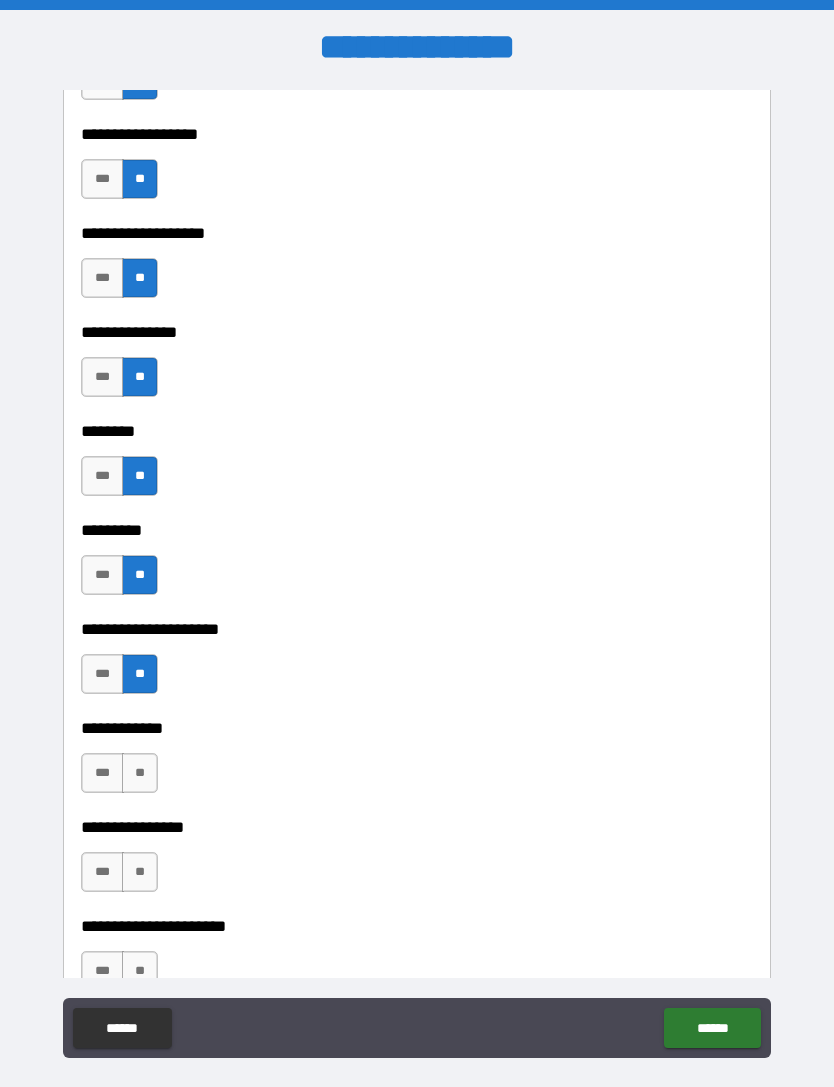 click on "**" at bounding box center [140, 773] 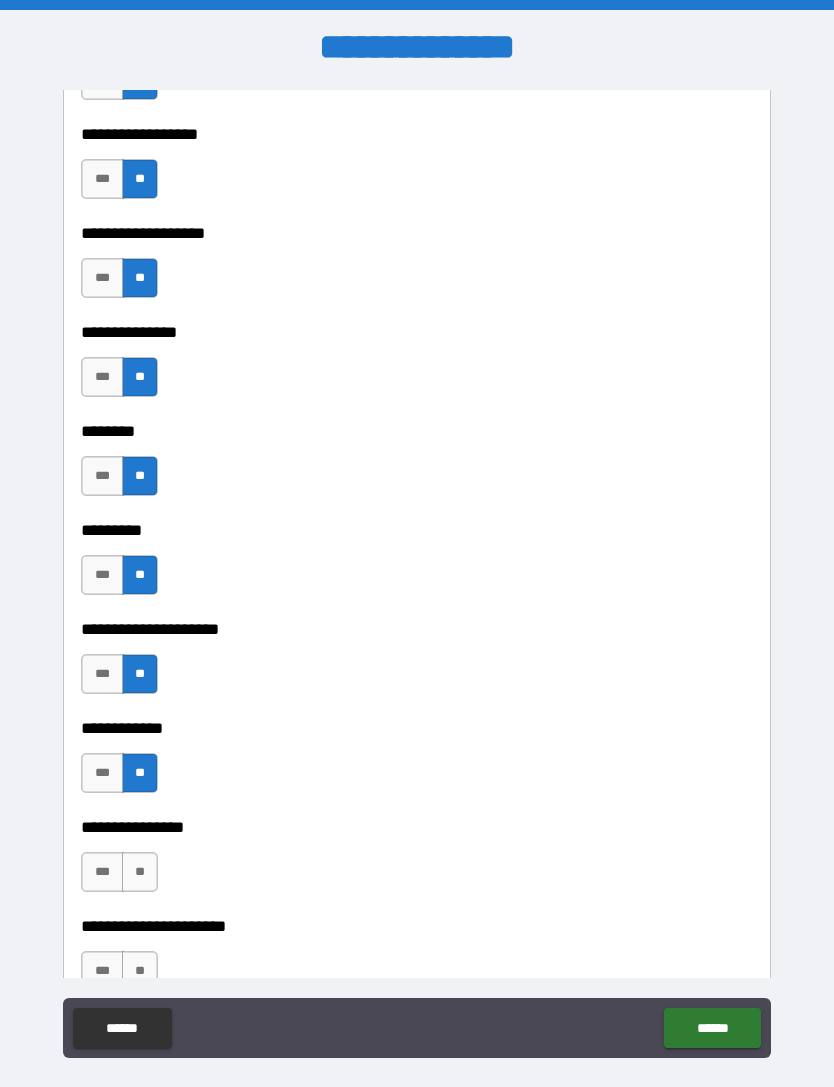 click on "**" at bounding box center [140, 872] 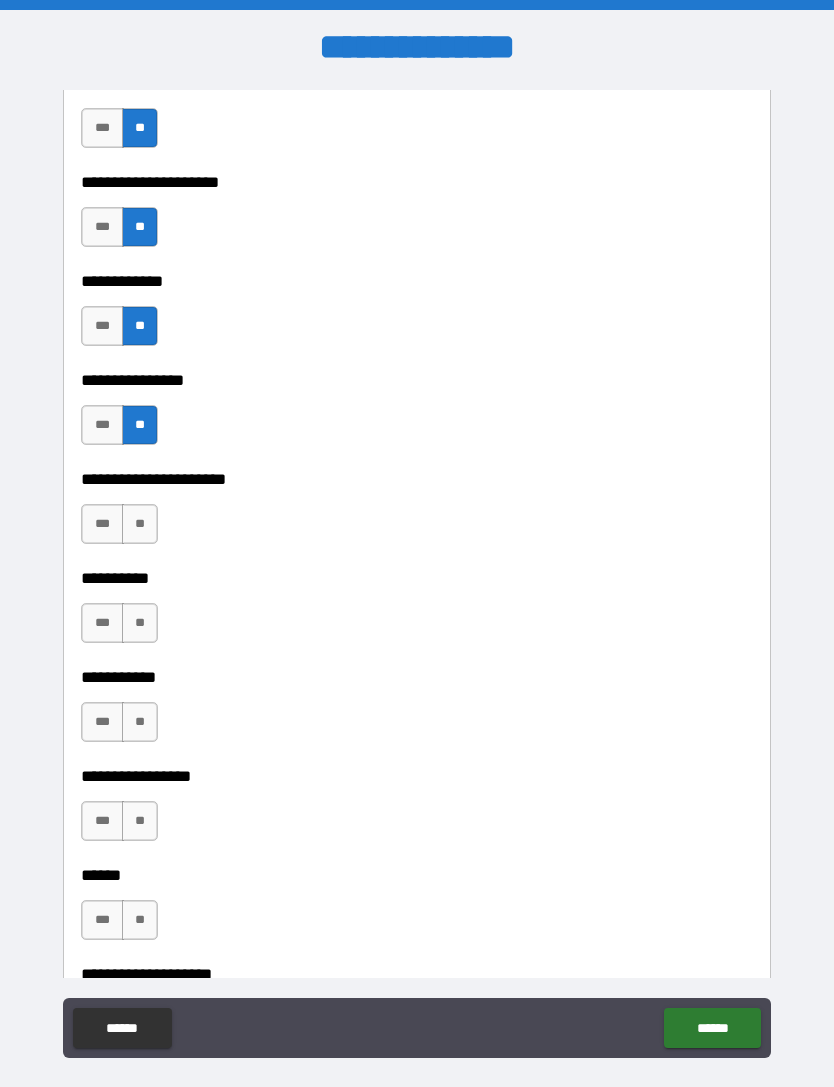 scroll, scrollTop: 6297, scrollLeft: 0, axis: vertical 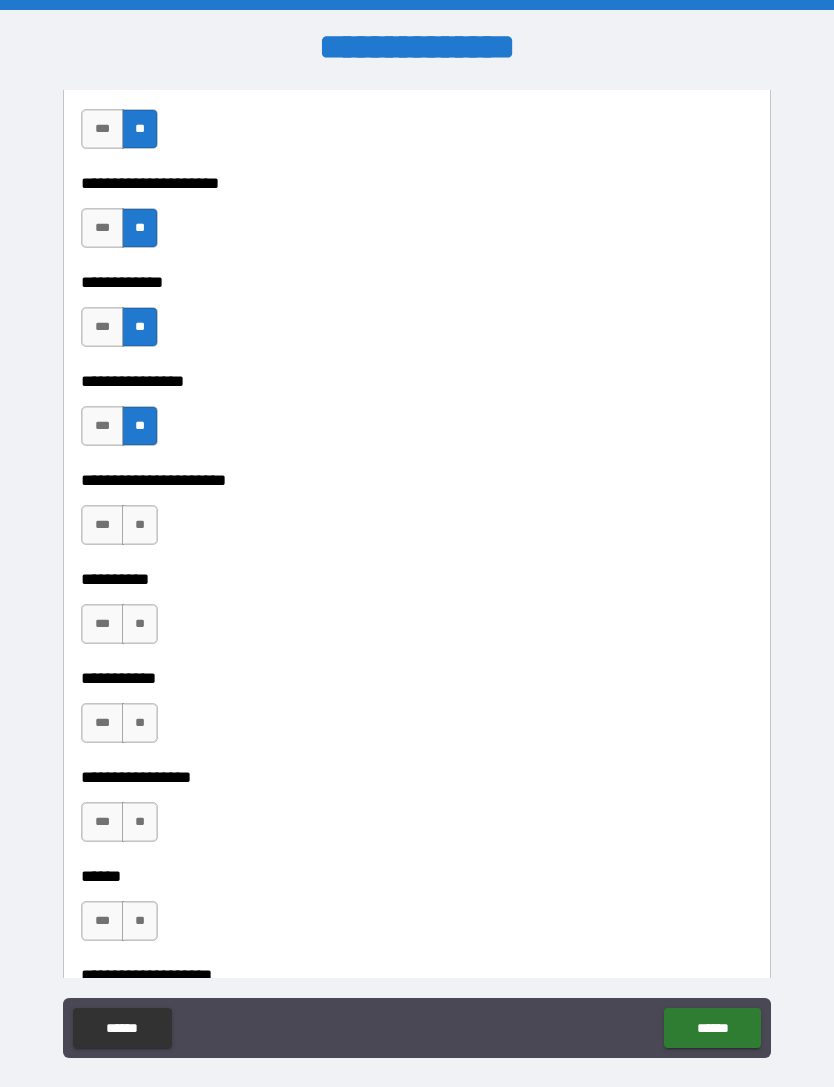 click on "**" at bounding box center [140, 525] 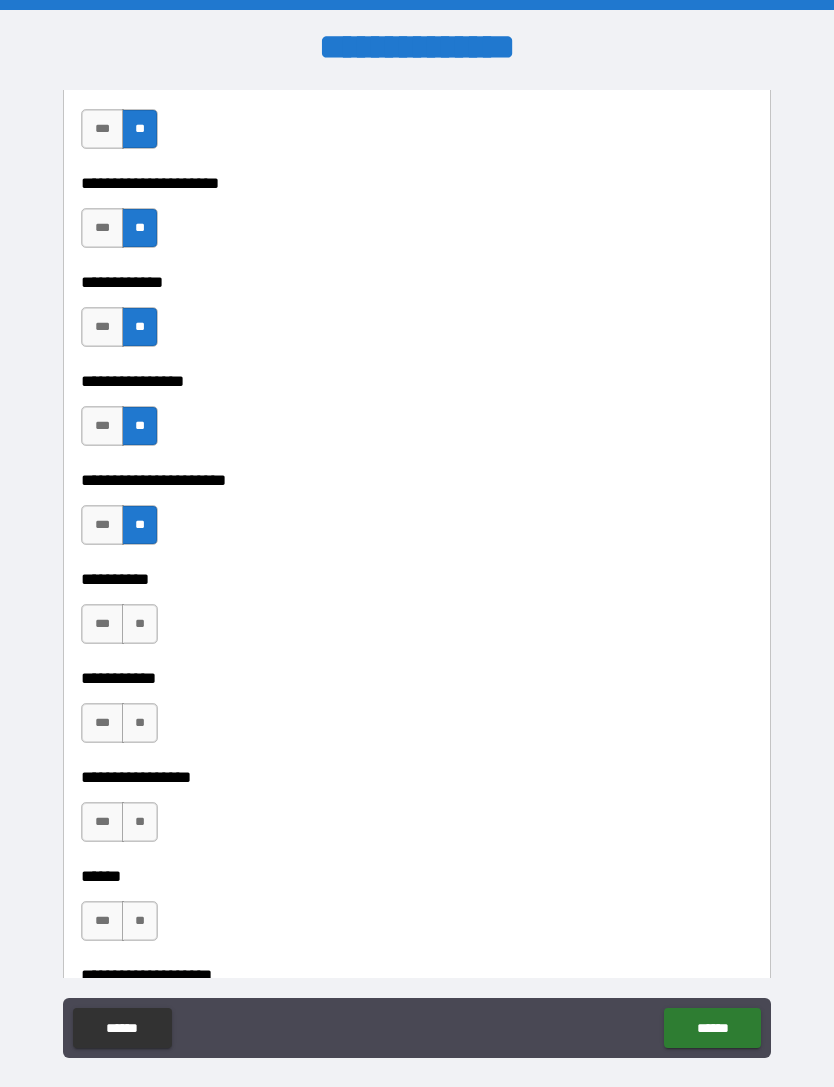 click on "**" at bounding box center [140, 624] 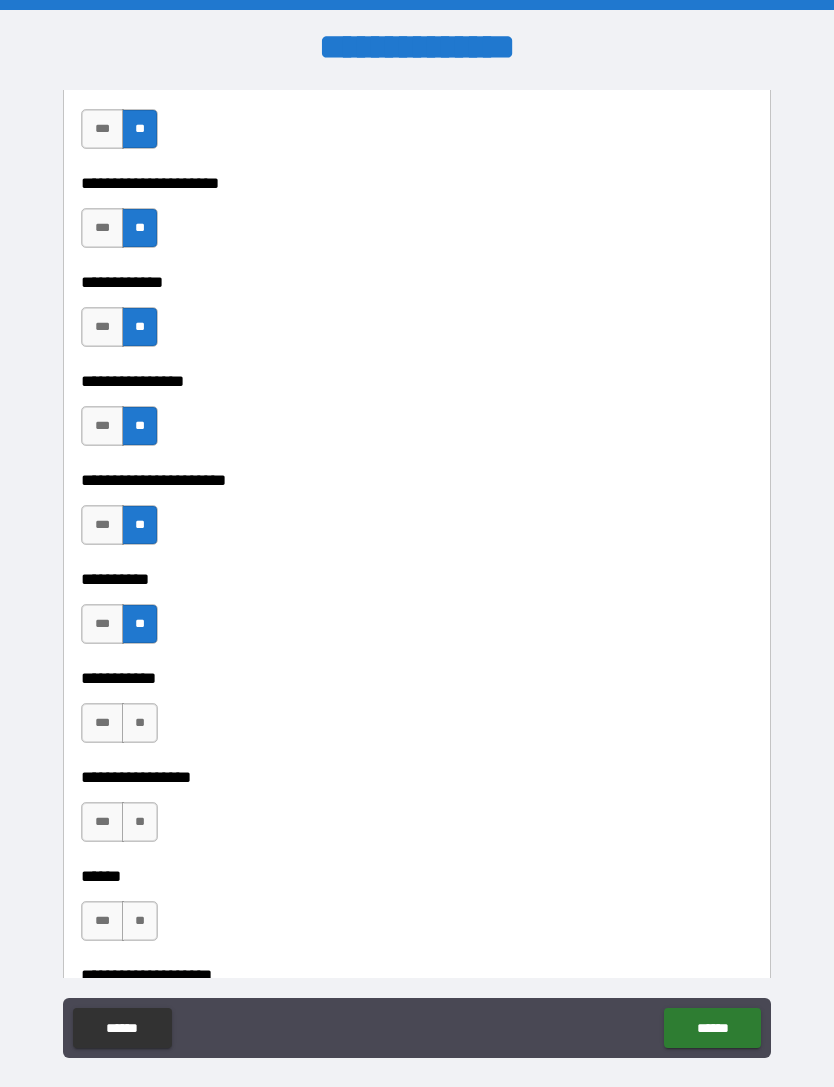 click on "**" at bounding box center [140, 723] 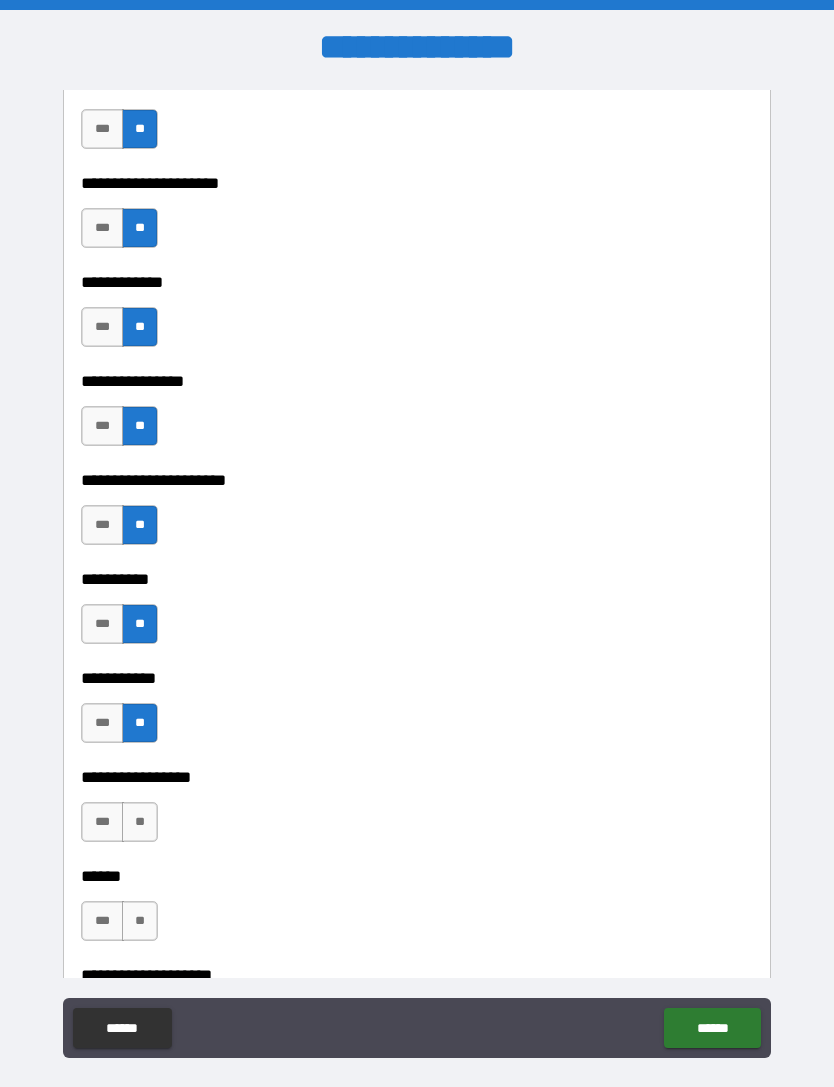 click on "**" at bounding box center (140, 822) 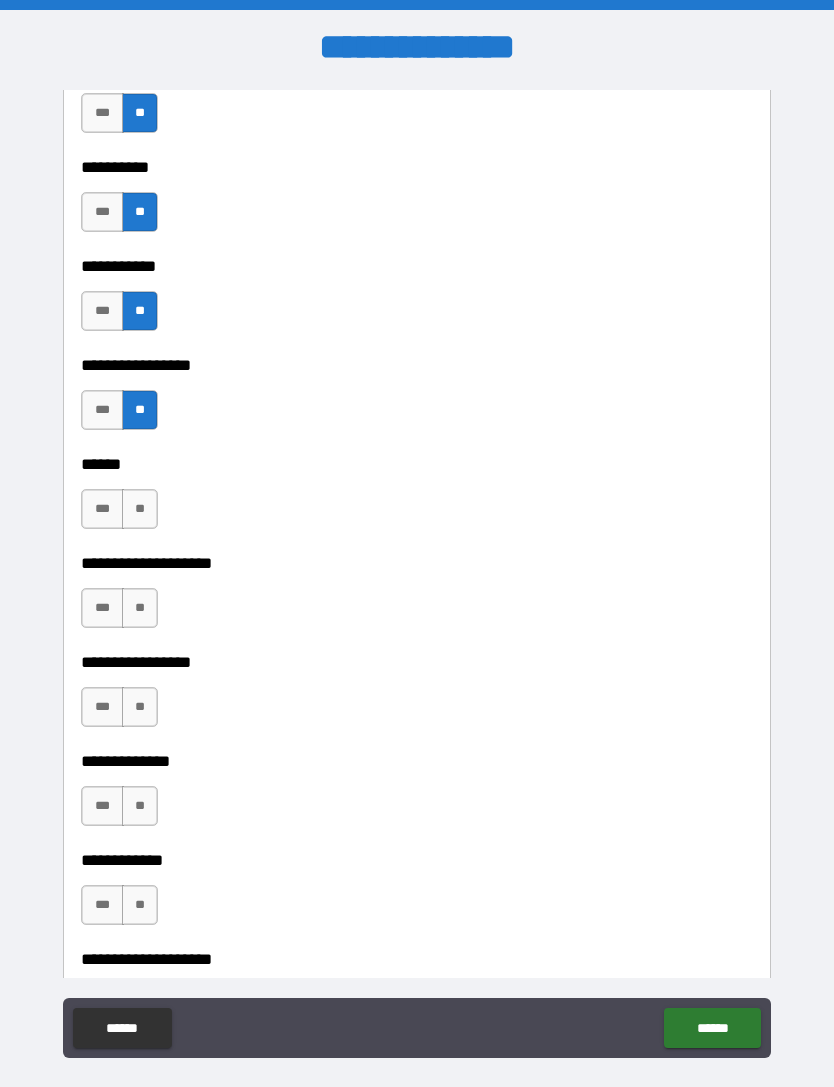 scroll, scrollTop: 6713, scrollLeft: 0, axis: vertical 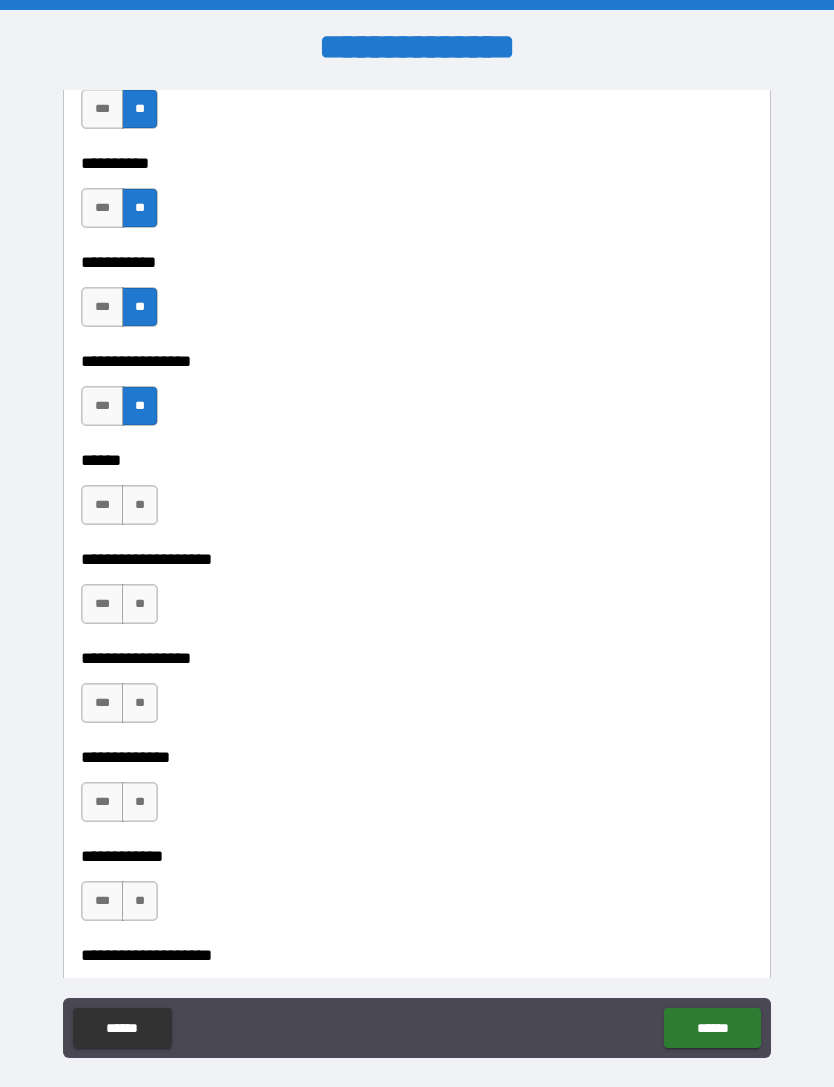 click on "**" at bounding box center (140, 505) 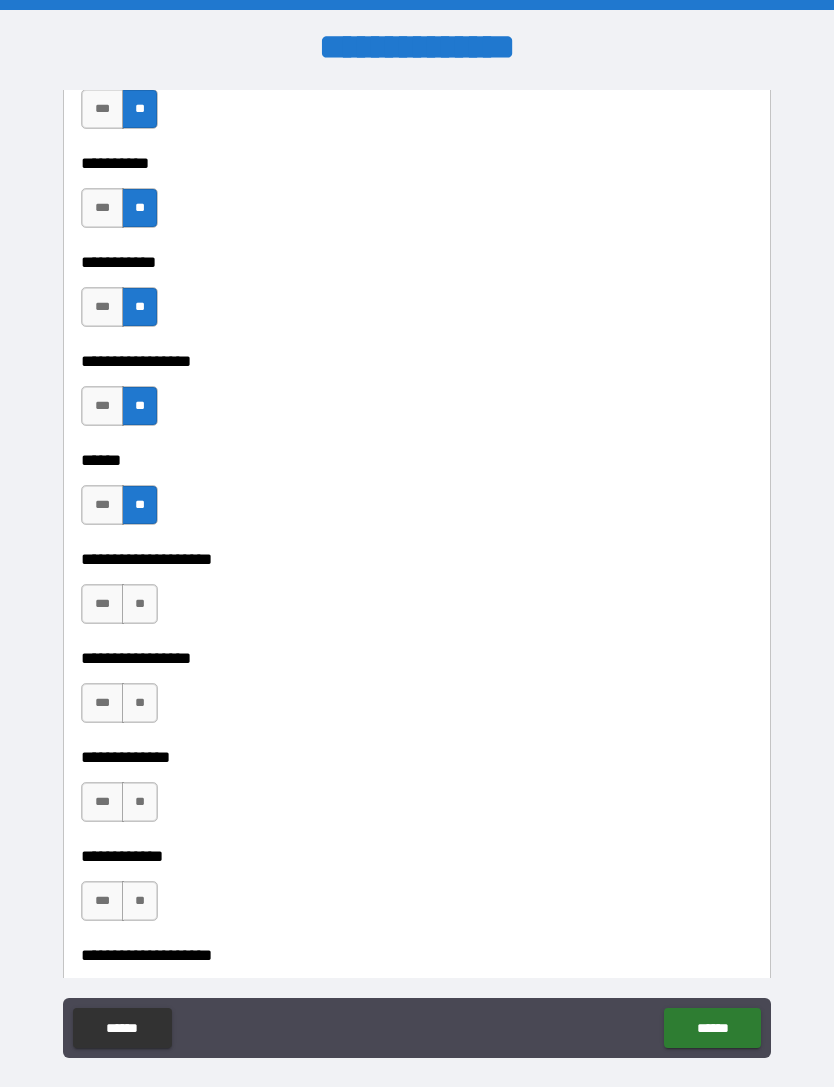 click on "**" at bounding box center [140, 604] 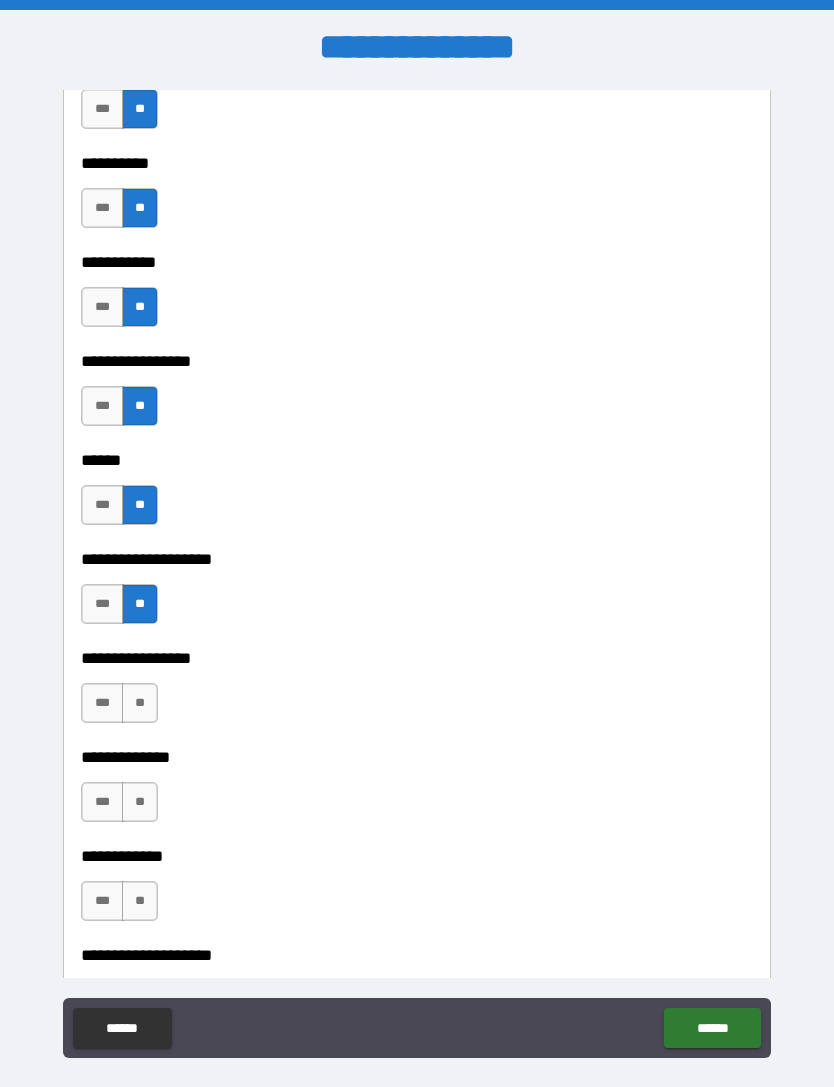 click on "**" at bounding box center [140, 703] 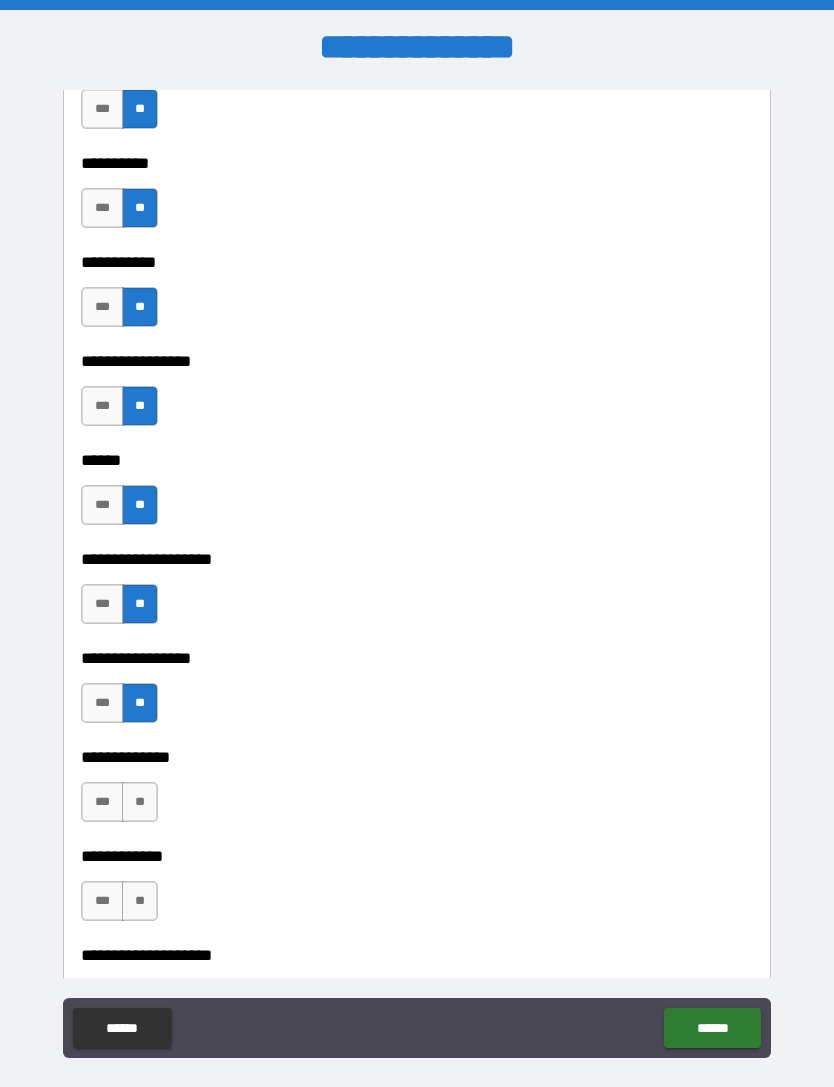 click on "**" at bounding box center [140, 802] 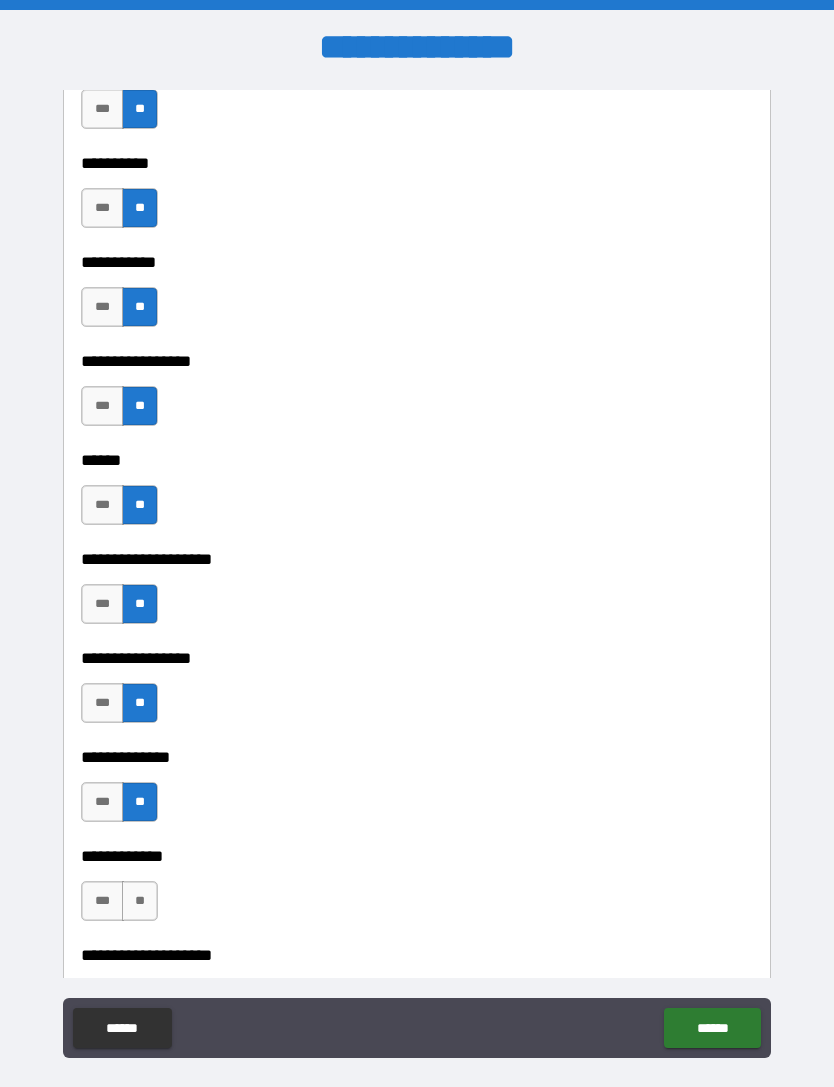 click on "**" at bounding box center (140, 901) 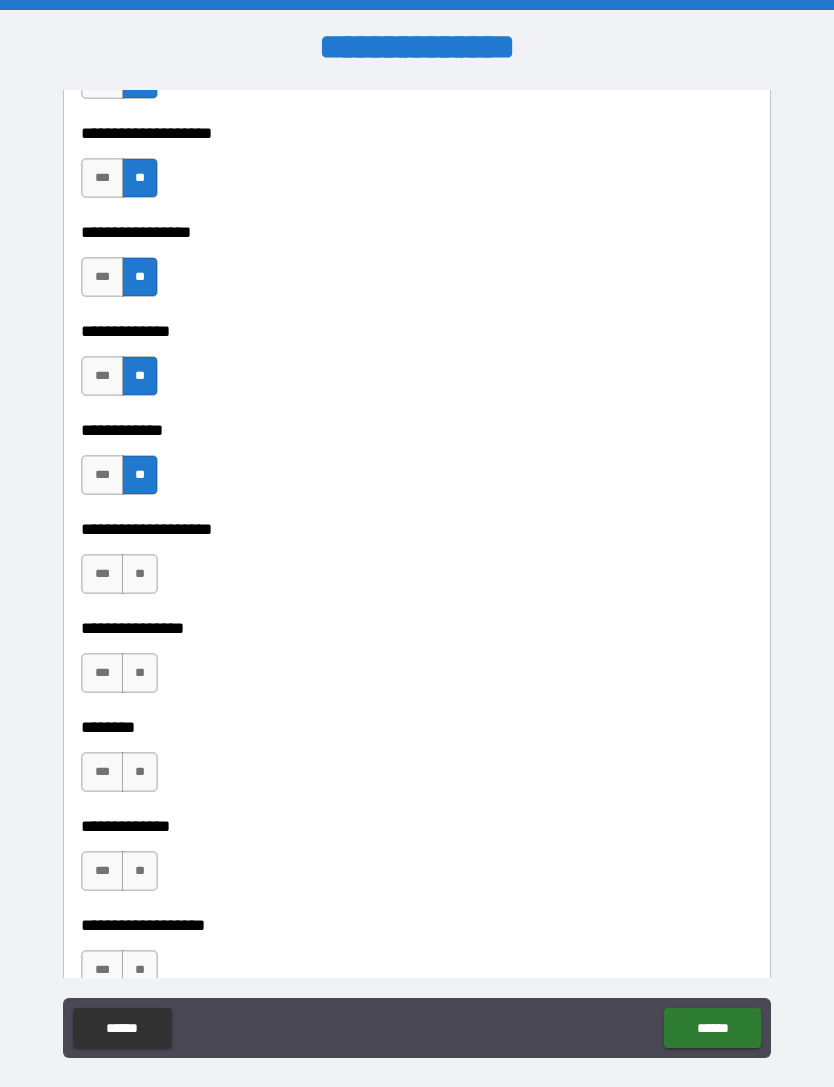 scroll, scrollTop: 7264, scrollLeft: 0, axis: vertical 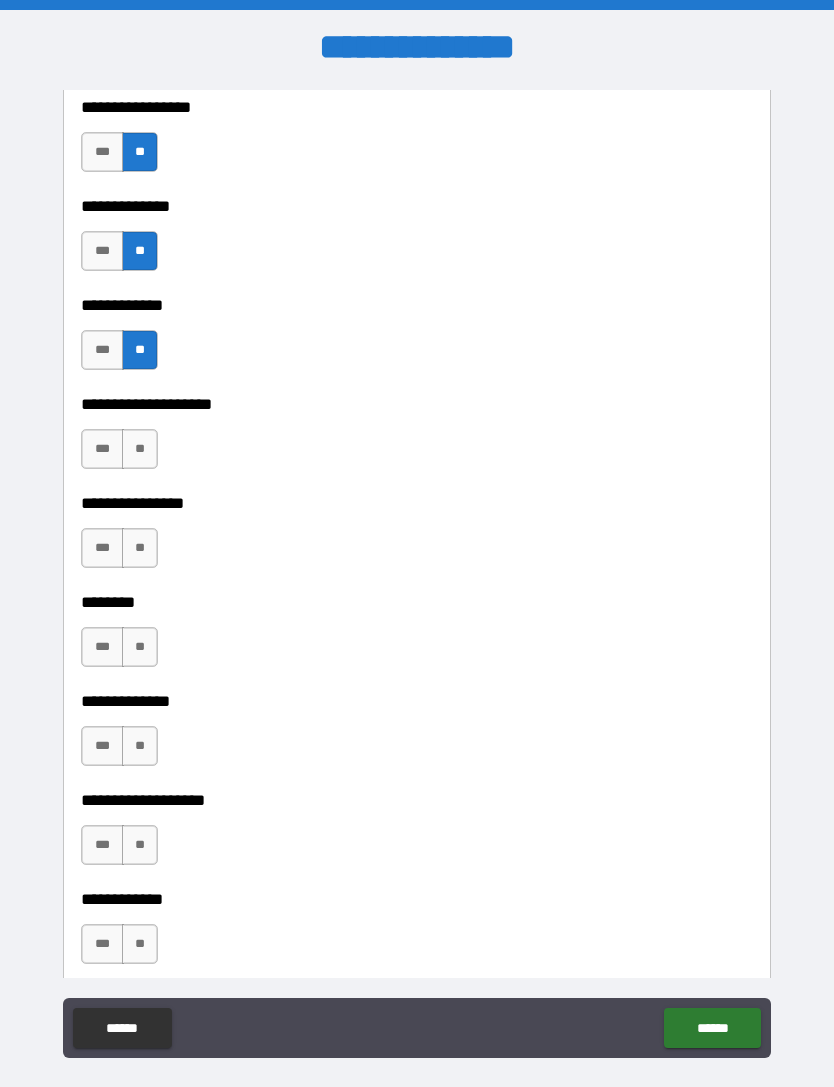 click on "**" at bounding box center [140, 449] 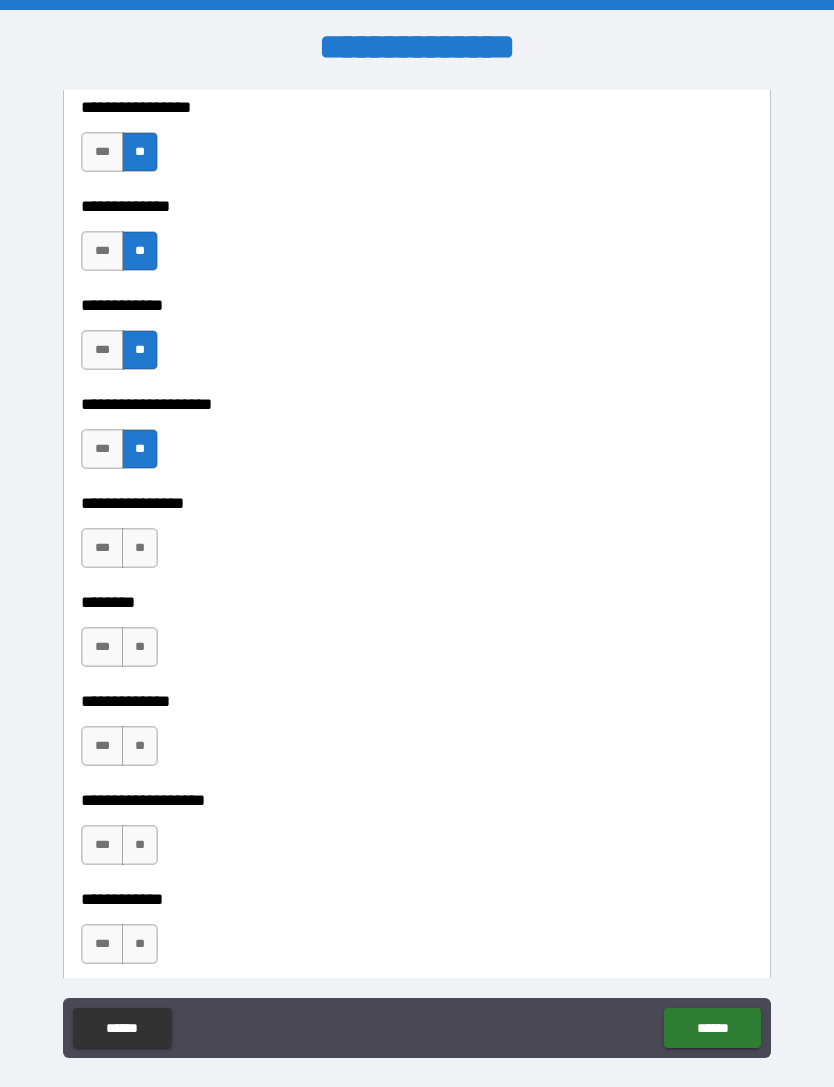 click on "**" at bounding box center [140, 548] 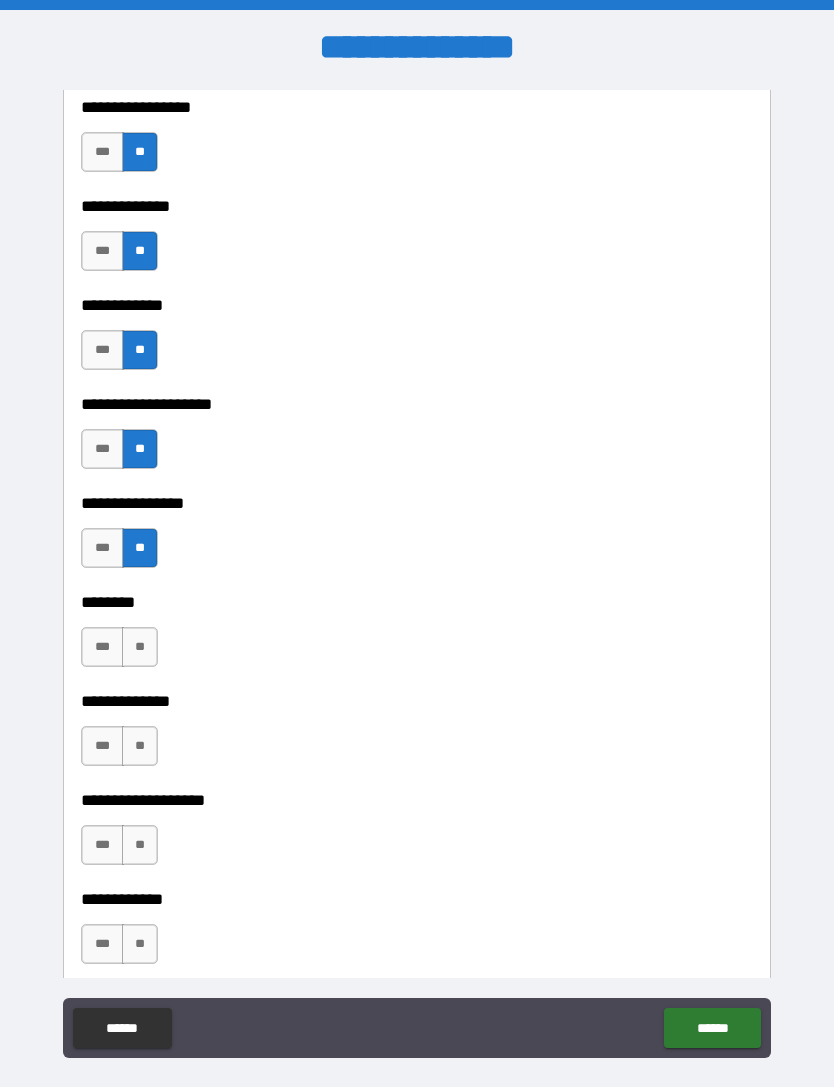 click on "**********" at bounding box center (417, 687) 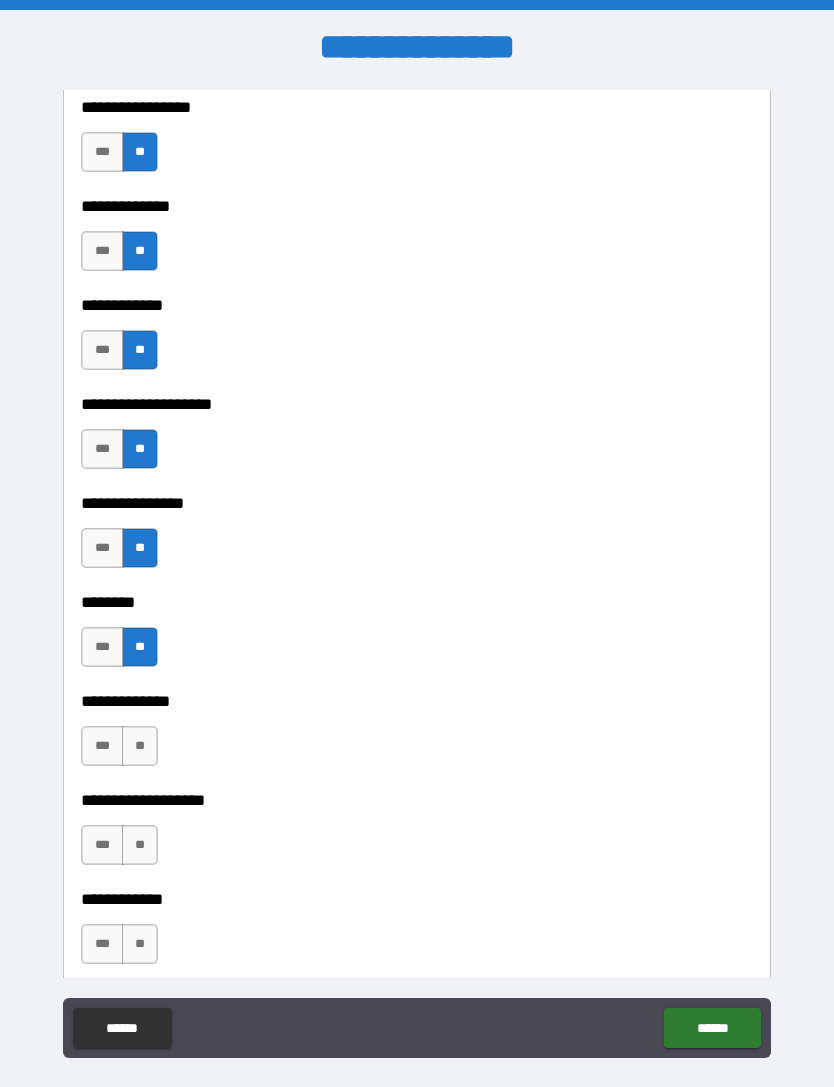 click on "**" at bounding box center [140, 746] 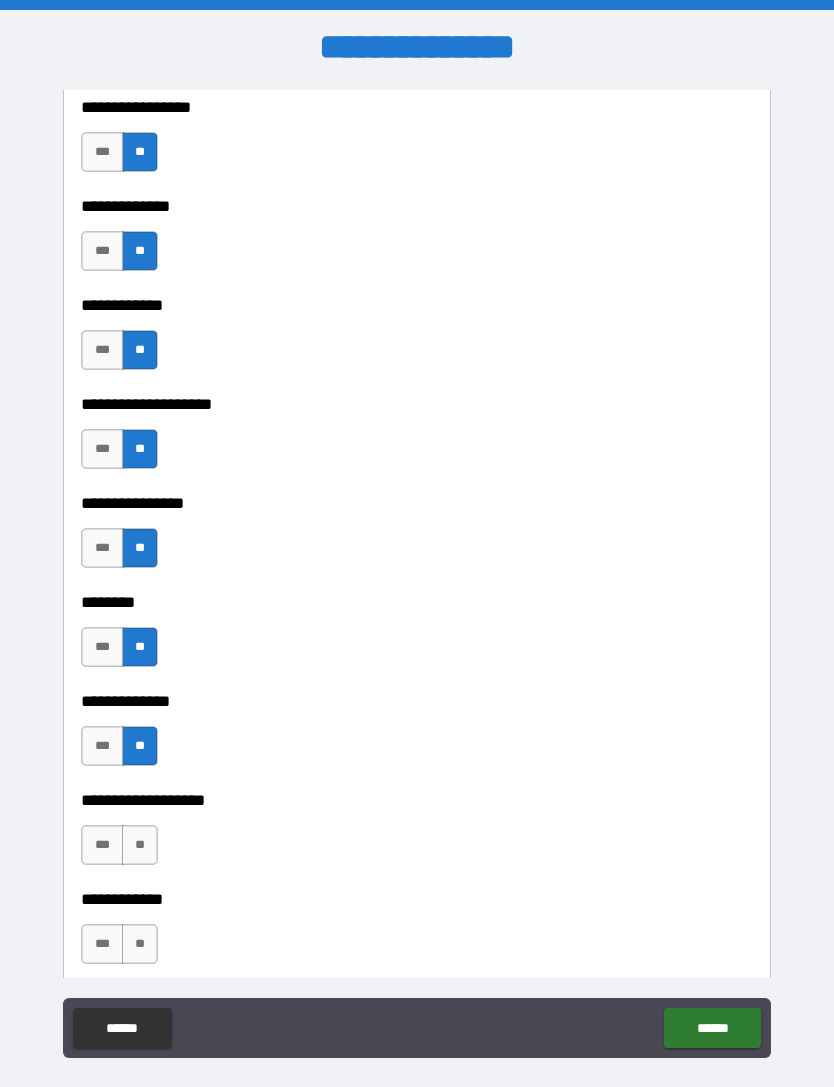 click on "**" at bounding box center [140, 845] 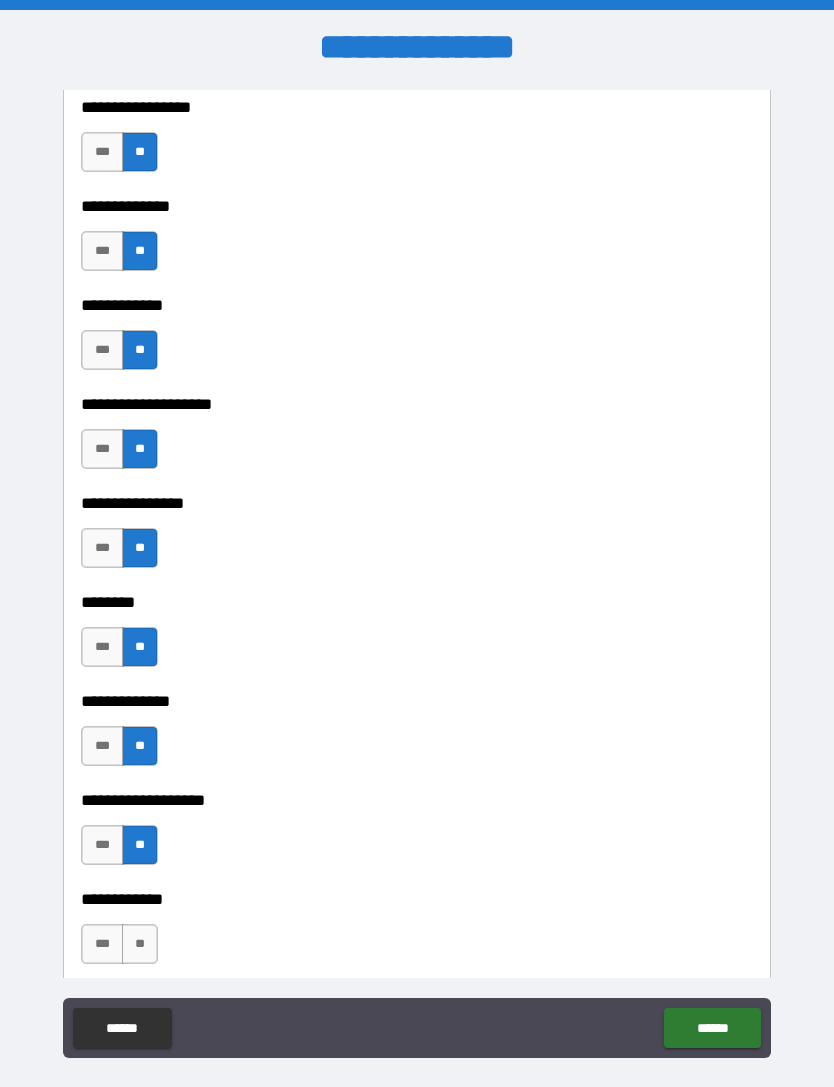 click on "**" at bounding box center [140, 944] 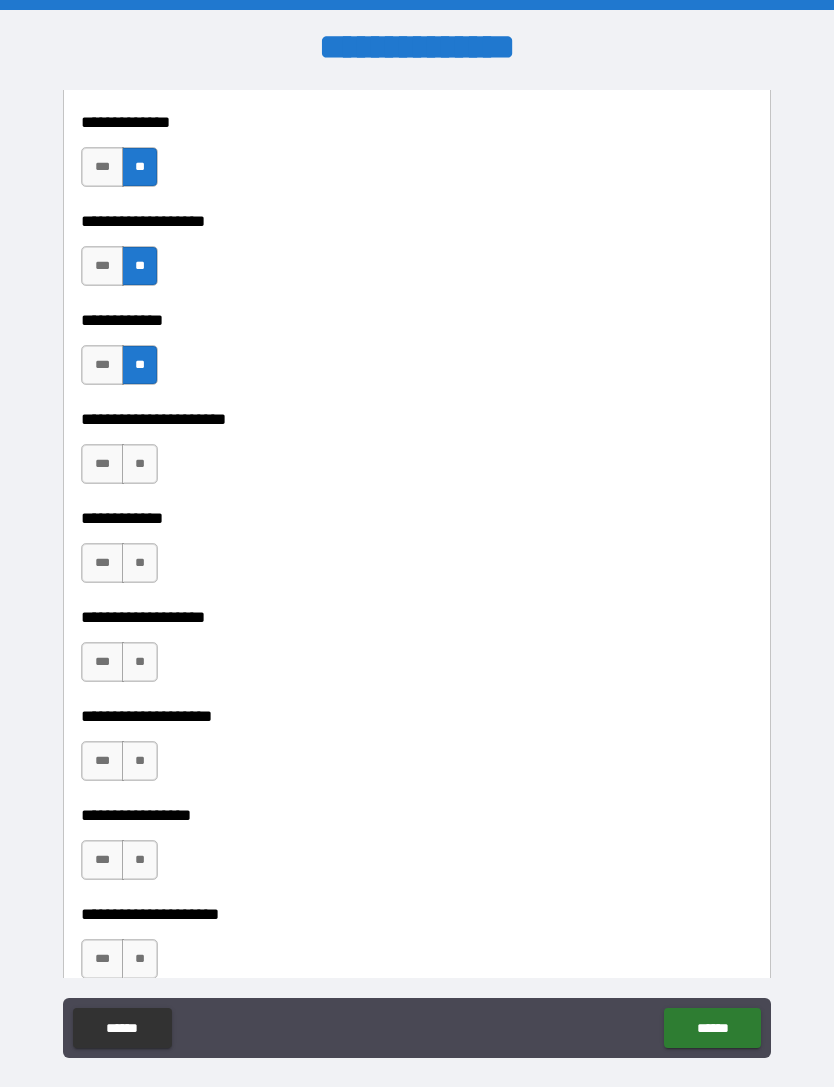 scroll, scrollTop: 7923, scrollLeft: 0, axis: vertical 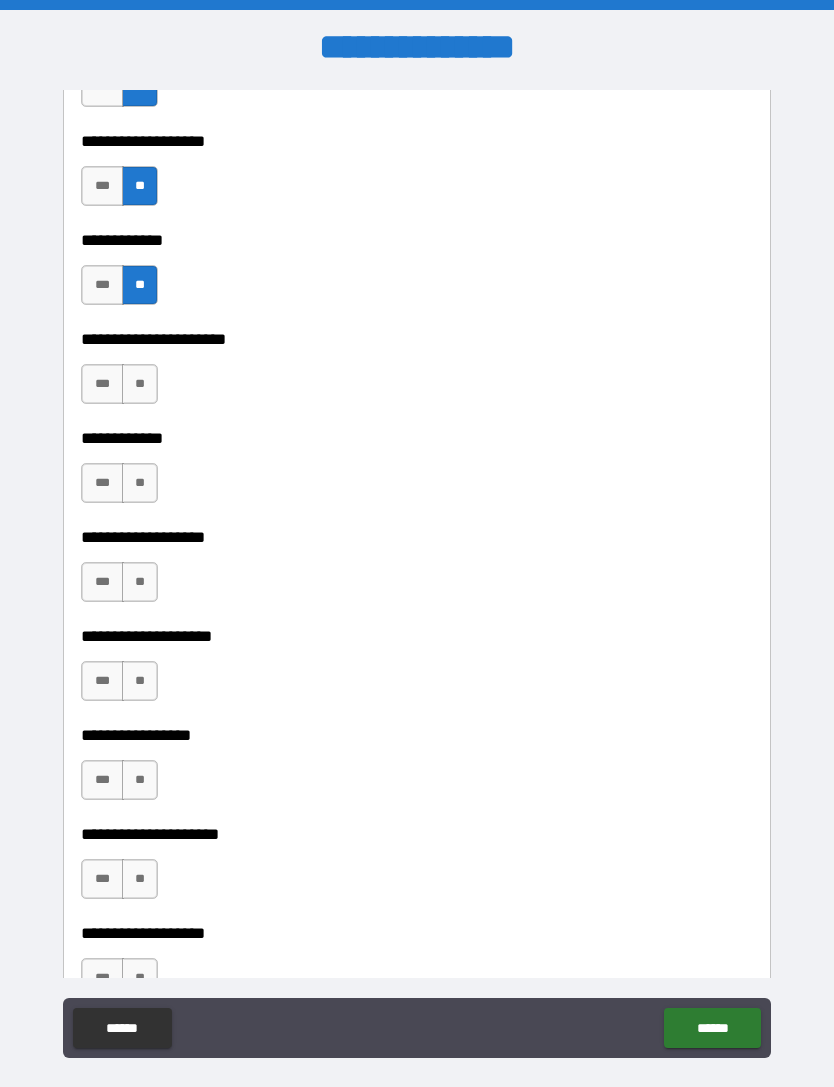 click on "**" at bounding box center [140, 384] 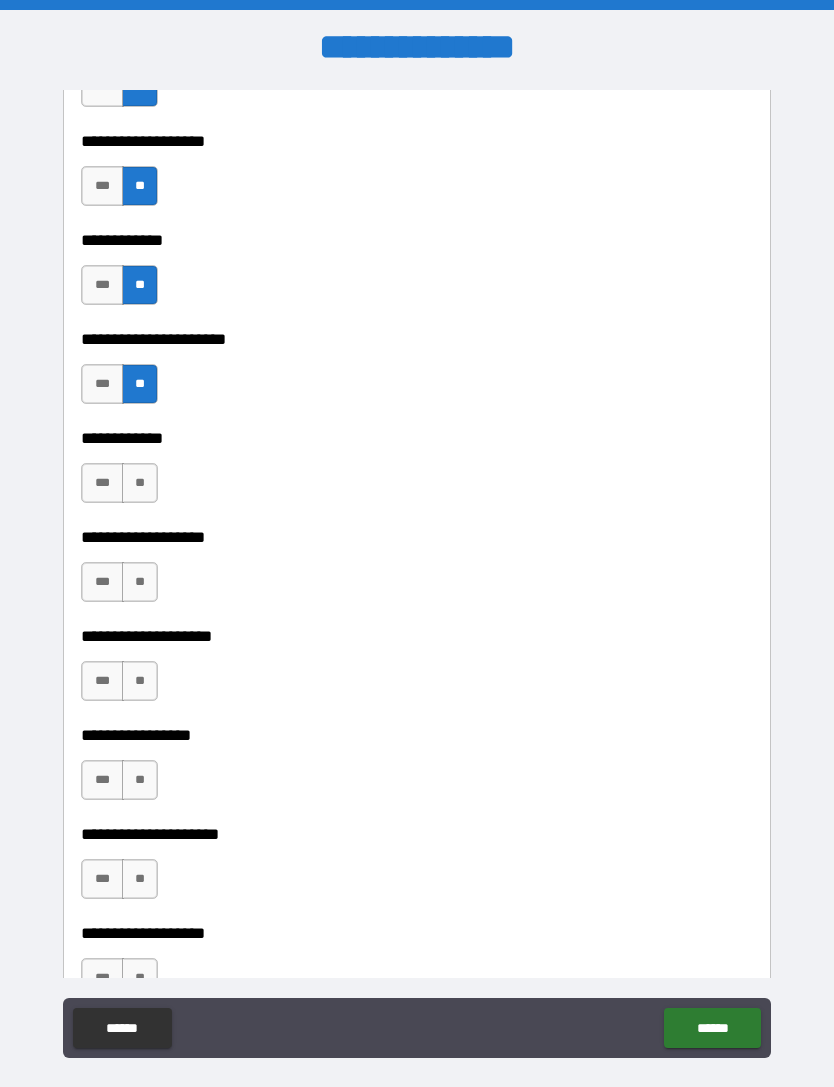 click on "**" at bounding box center [140, 483] 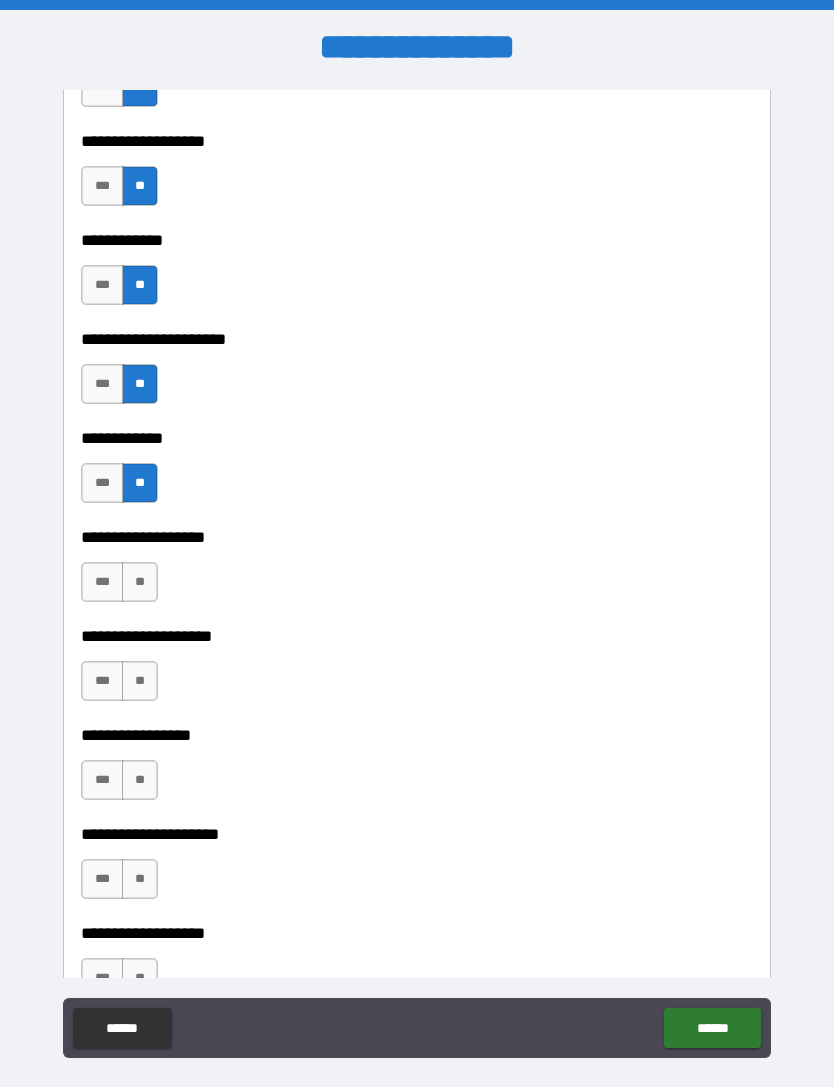 click on "**" at bounding box center (140, 582) 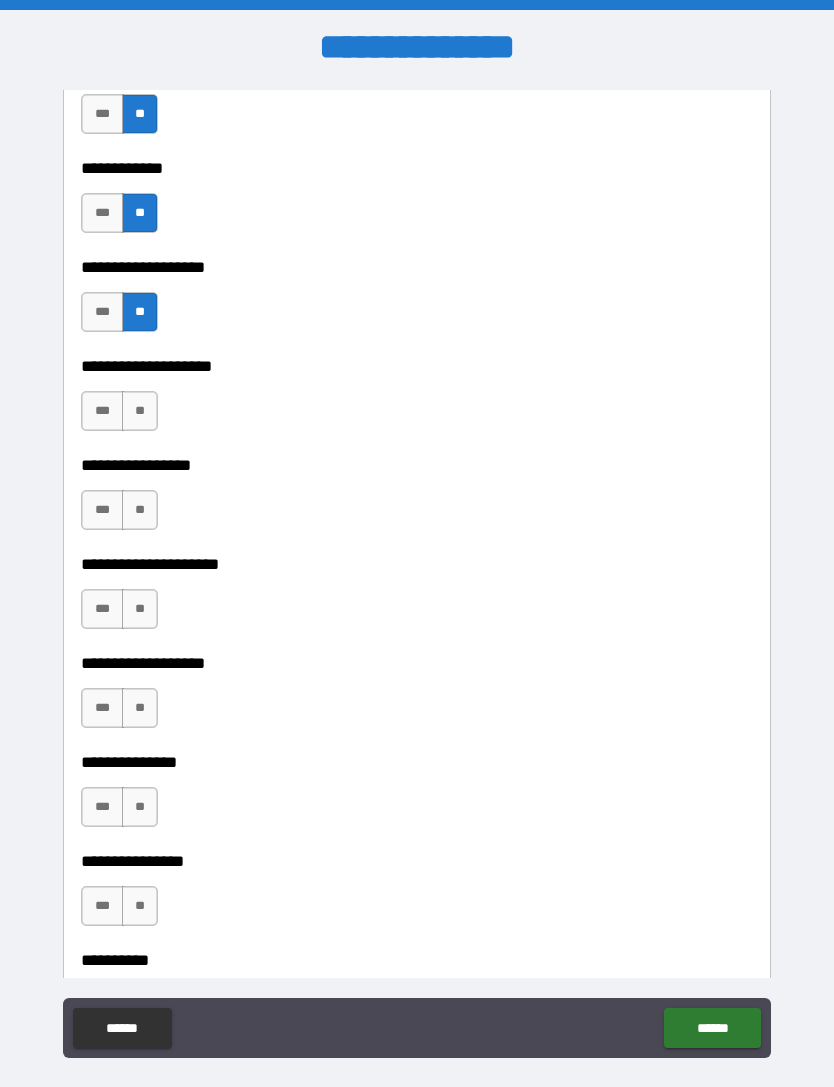 scroll, scrollTop: 8216, scrollLeft: 0, axis: vertical 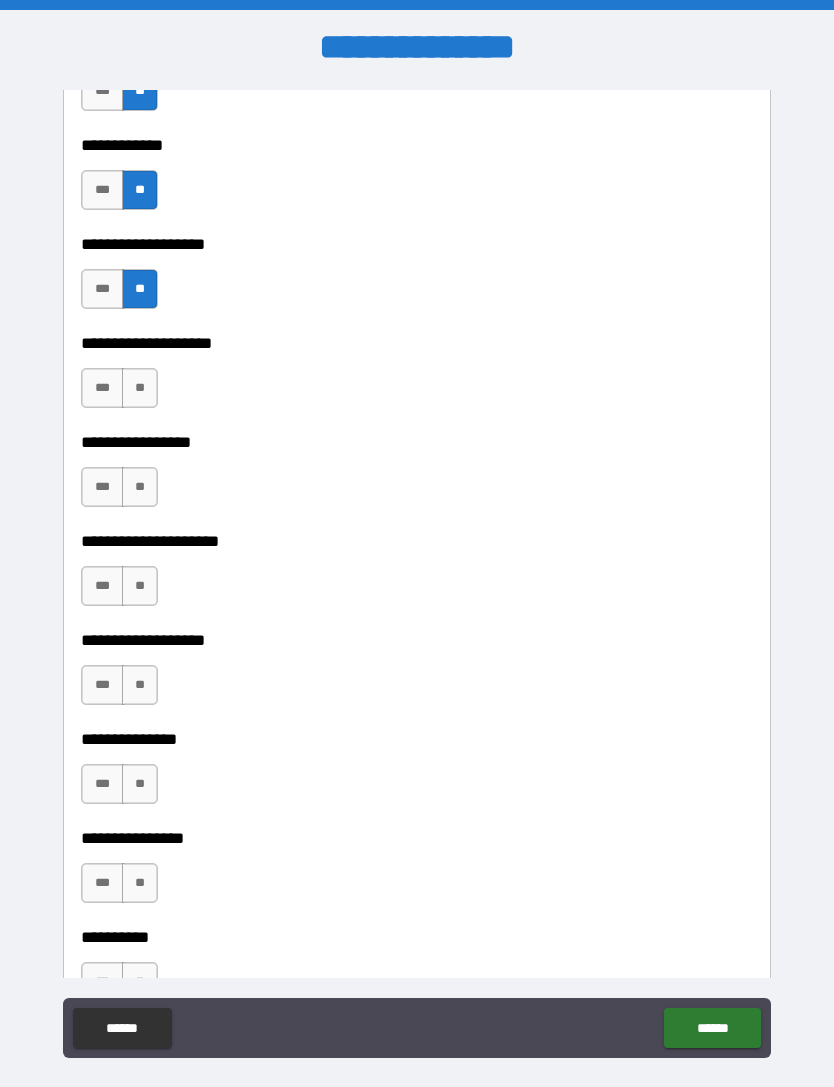 click on "**" at bounding box center [140, 388] 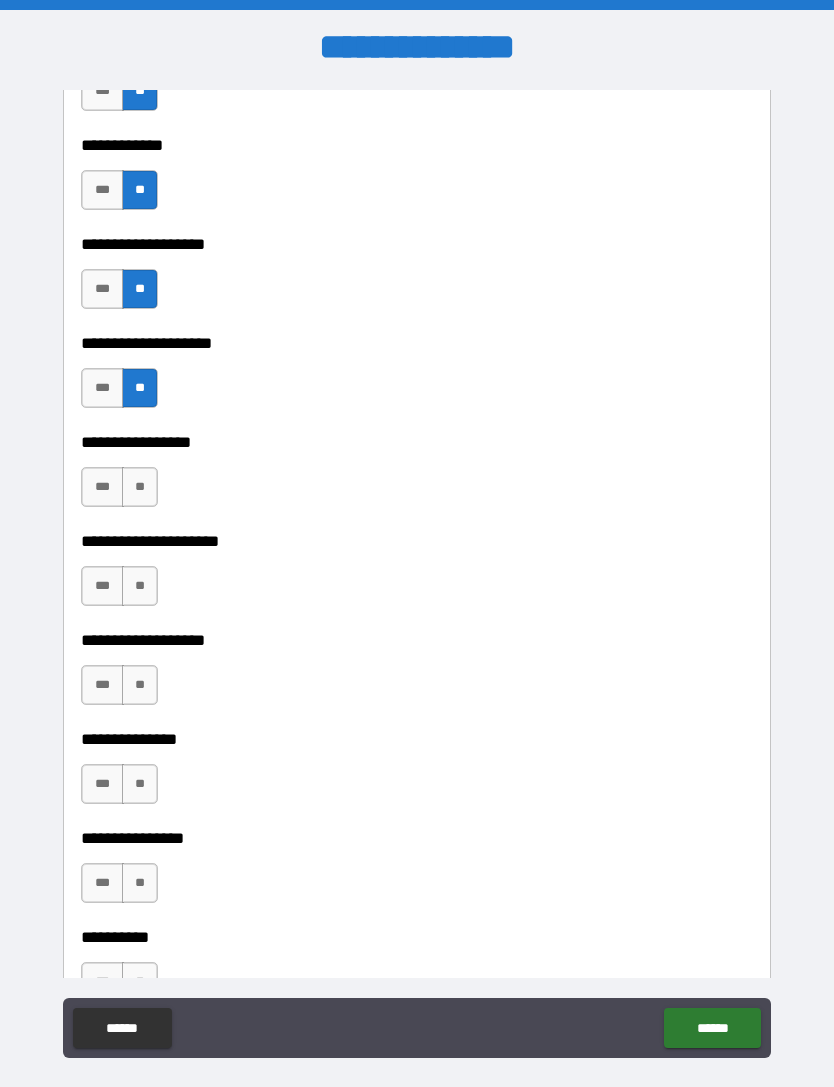 click on "**" at bounding box center [140, 487] 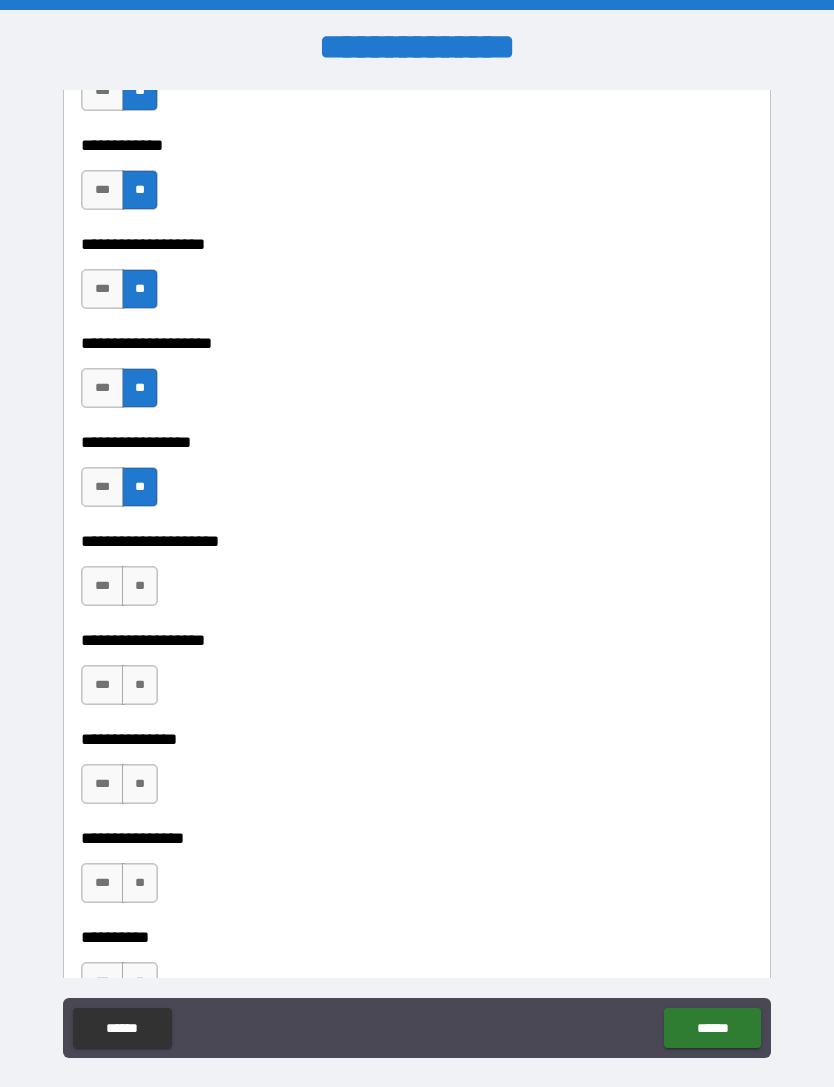 click on "**" at bounding box center (140, 586) 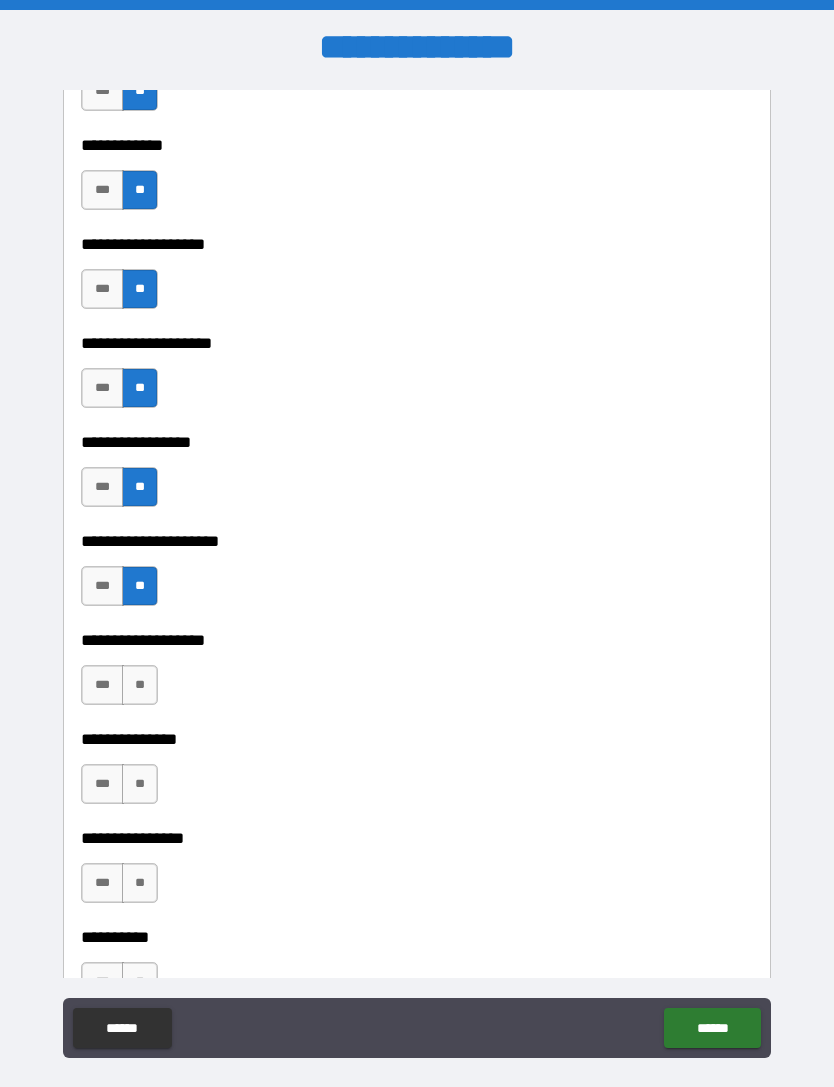 click on "**" at bounding box center (140, 685) 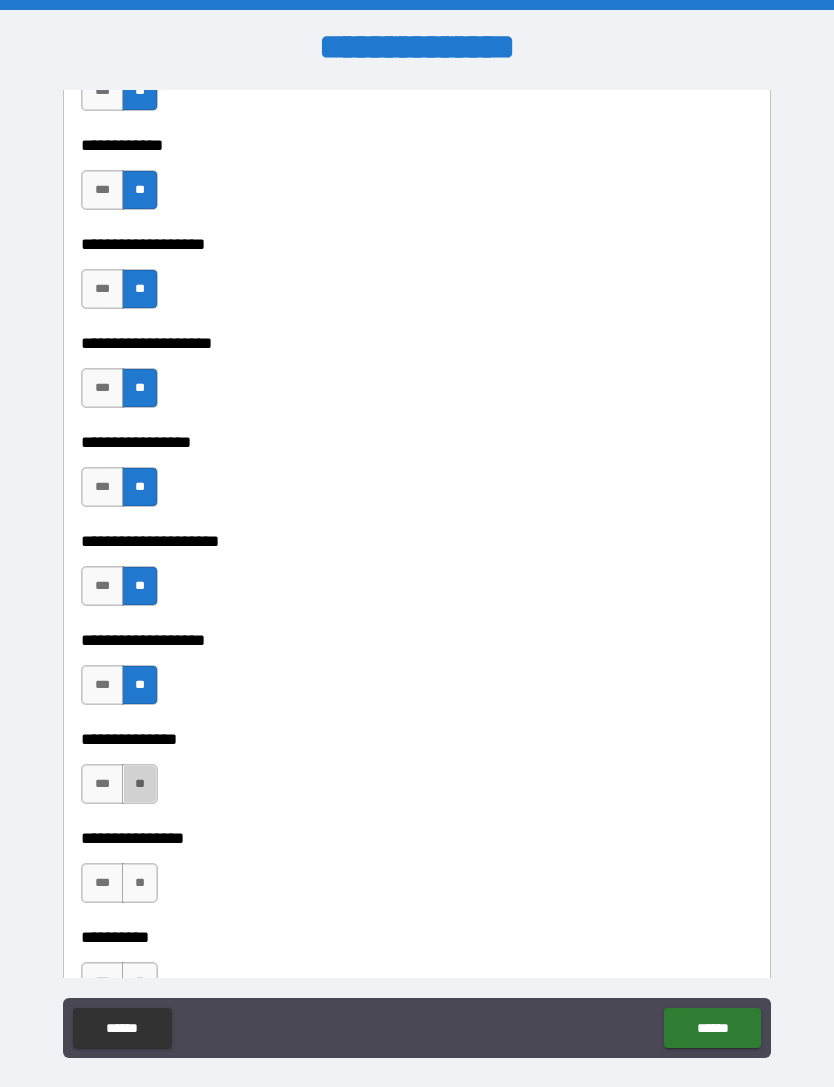 click on "**" at bounding box center (140, 784) 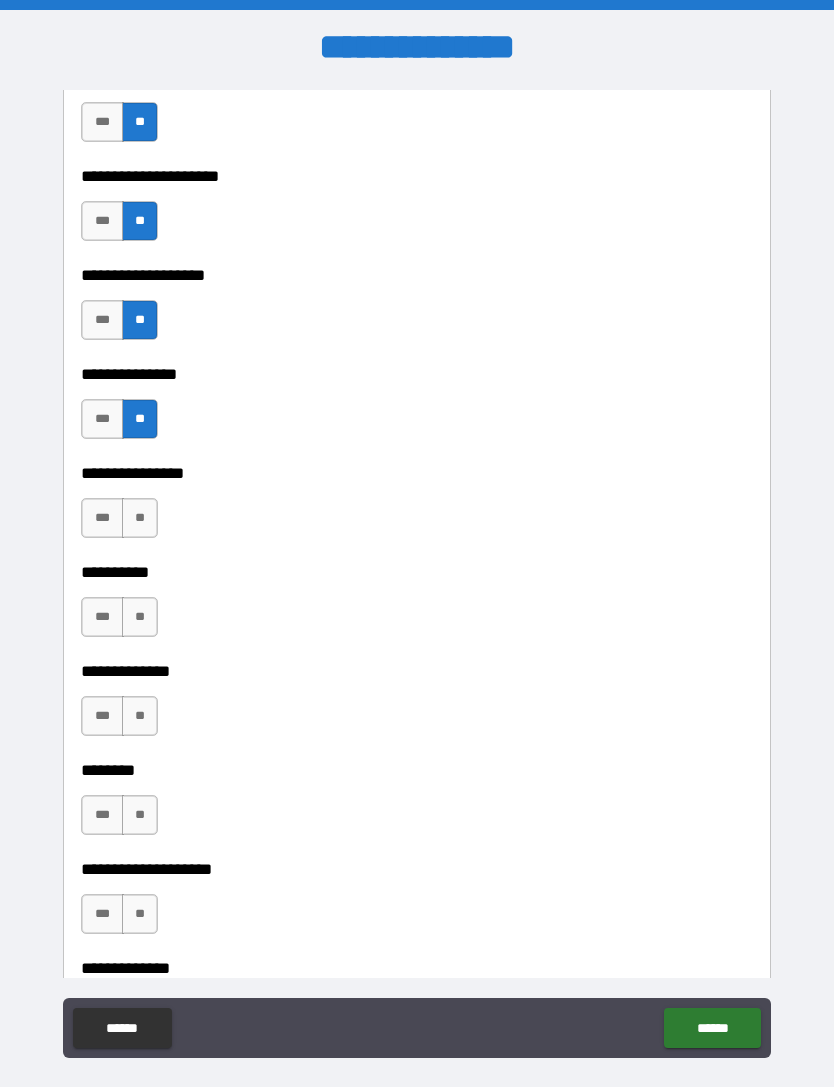 scroll, scrollTop: 8607, scrollLeft: 0, axis: vertical 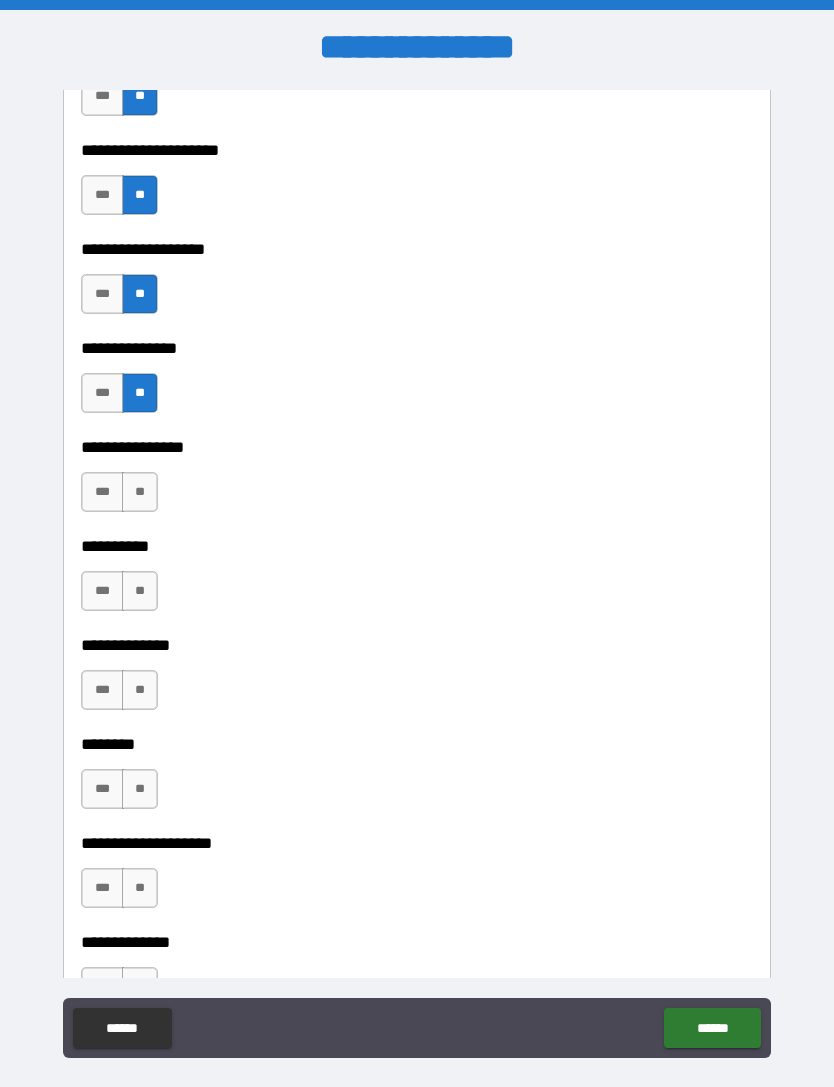 click on "**" at bounding box center (140, 492) 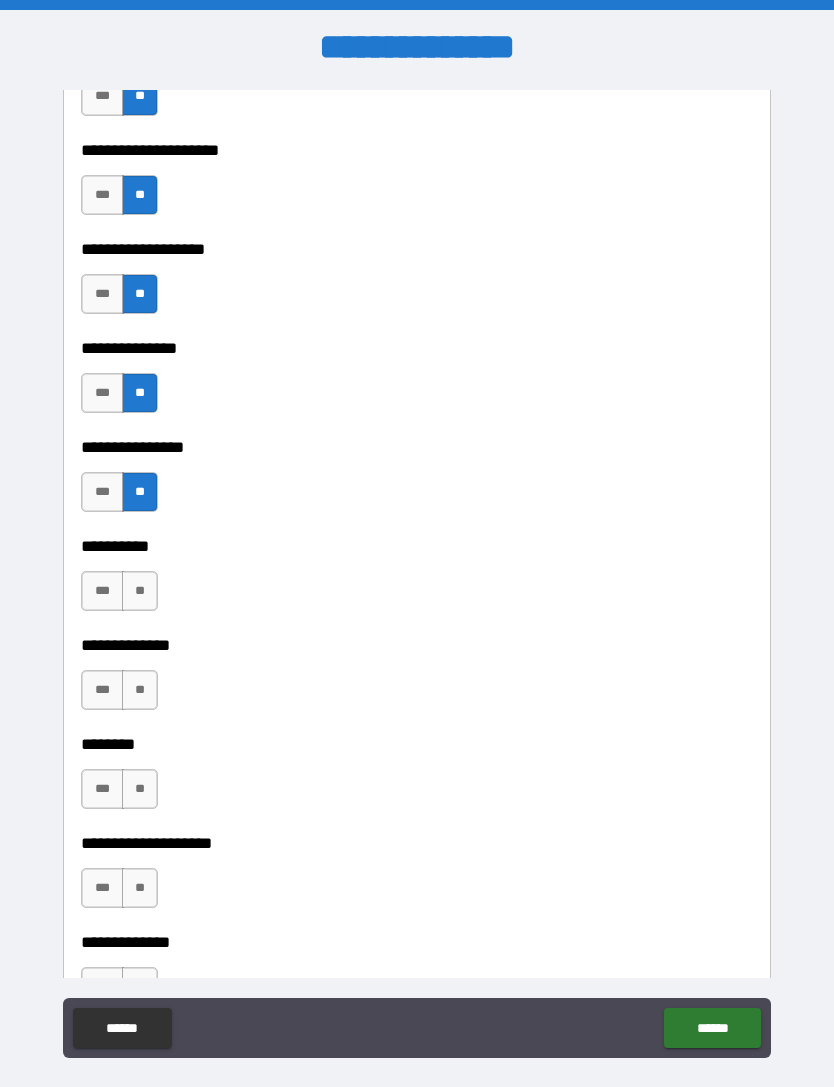 click on "**" at bounding box center [140, 591] 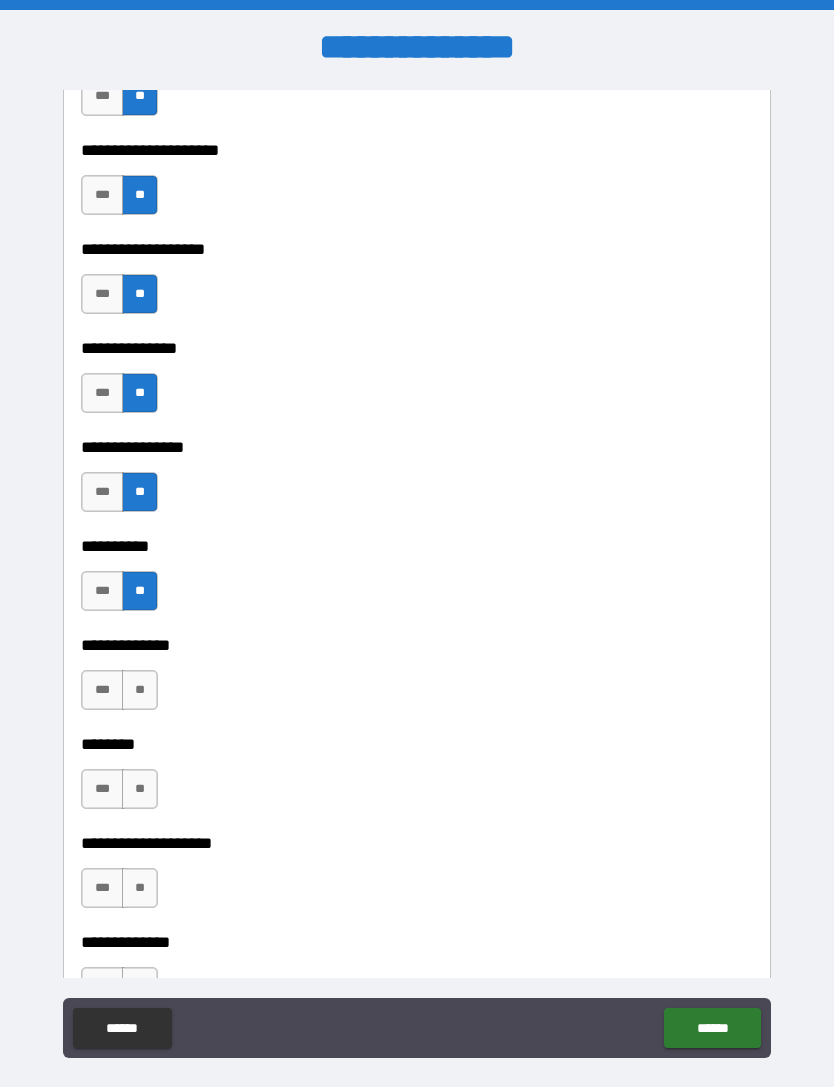 click on "**" at bounding box center [140, 690] 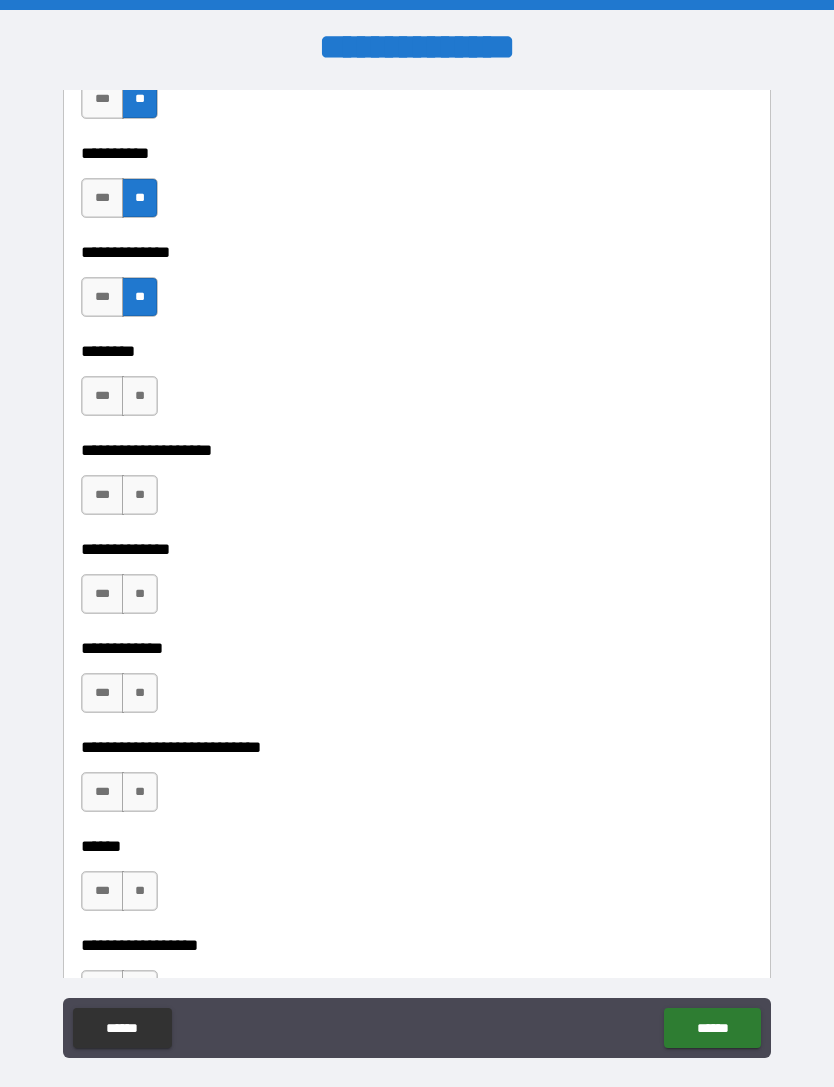 scroll, scrollTop: 9003, scrollLeft: 0, axis: vertical 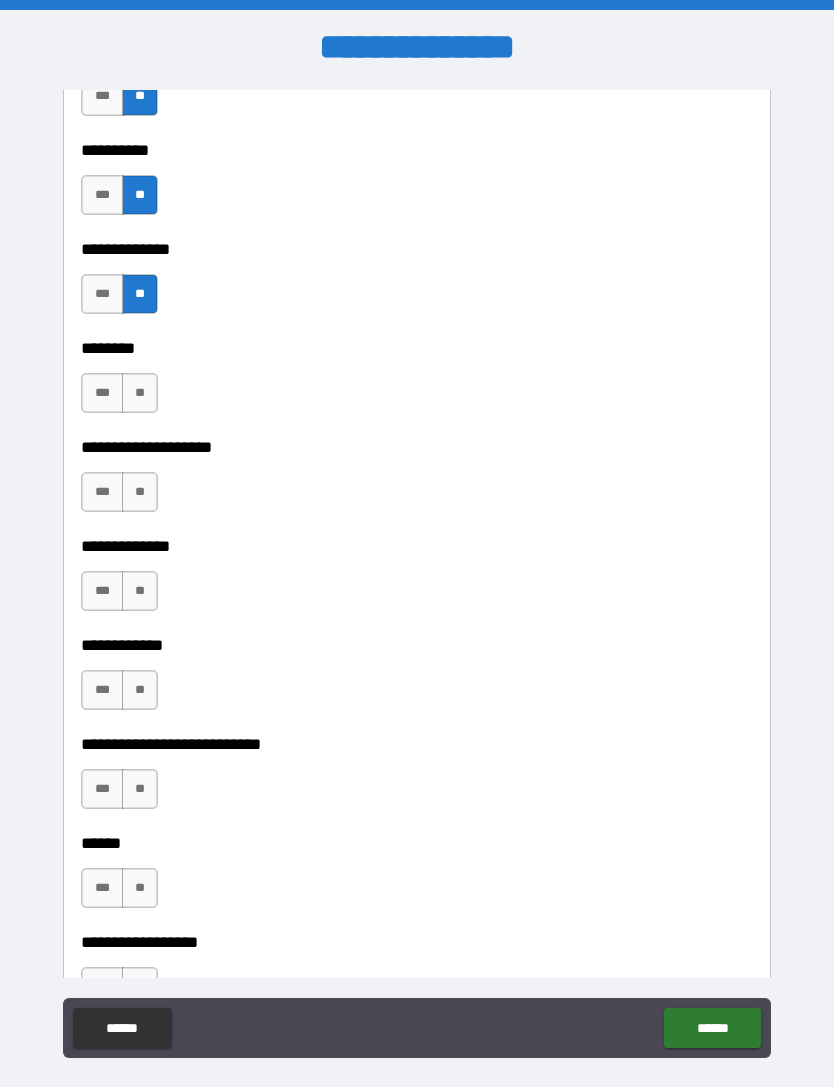 click on "**" at bounding box center [140, 393] 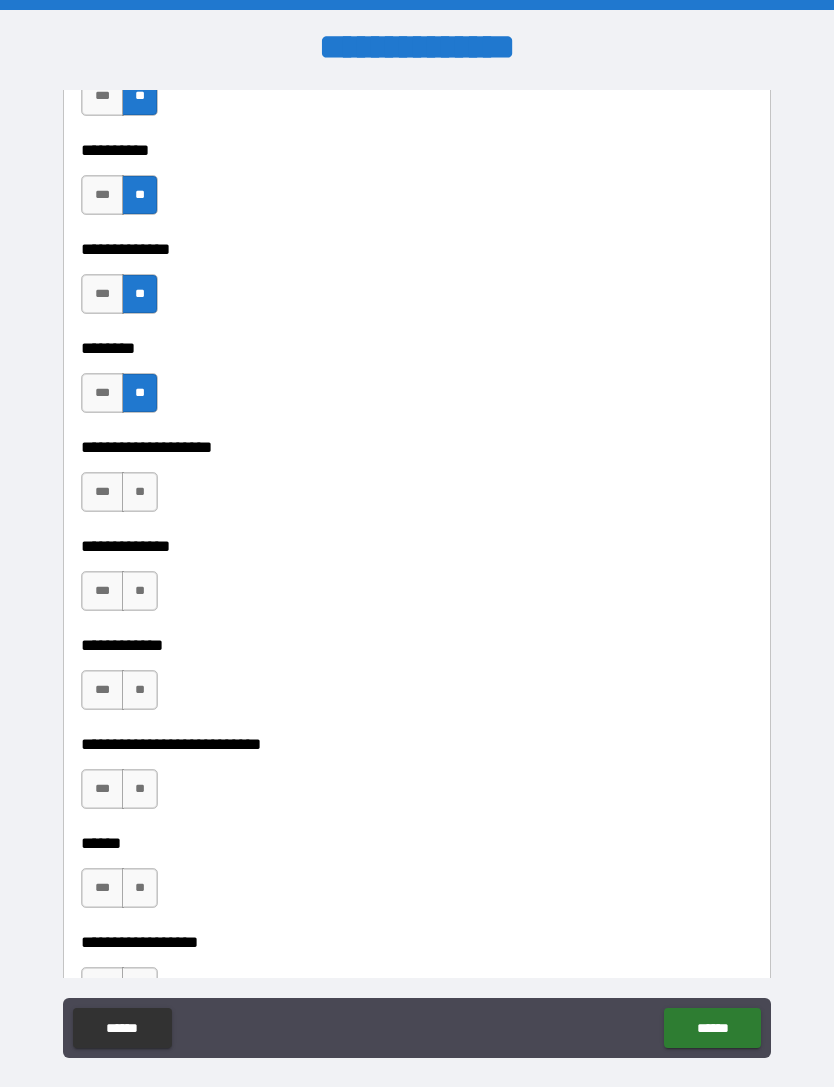 click on "**" at bounding box center (140, 492) 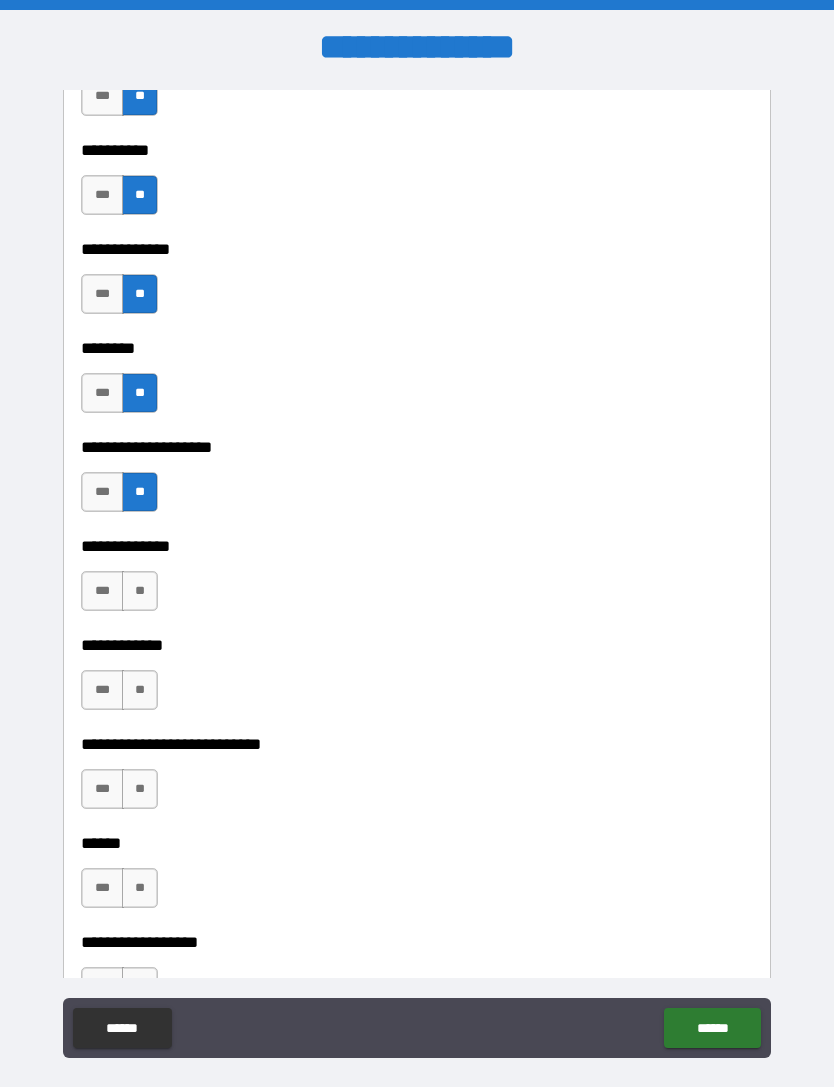 click on "**" at bounding box center (140, 591) 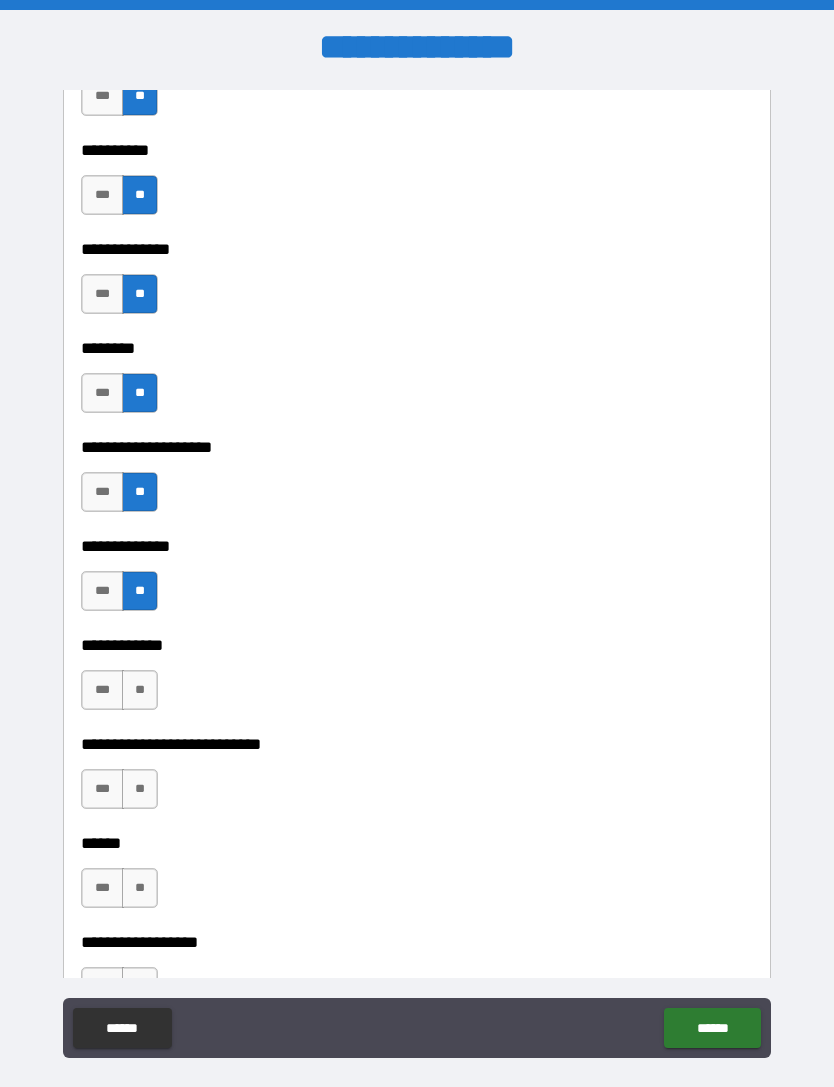 click on "**" at bounding box center [140, 690] 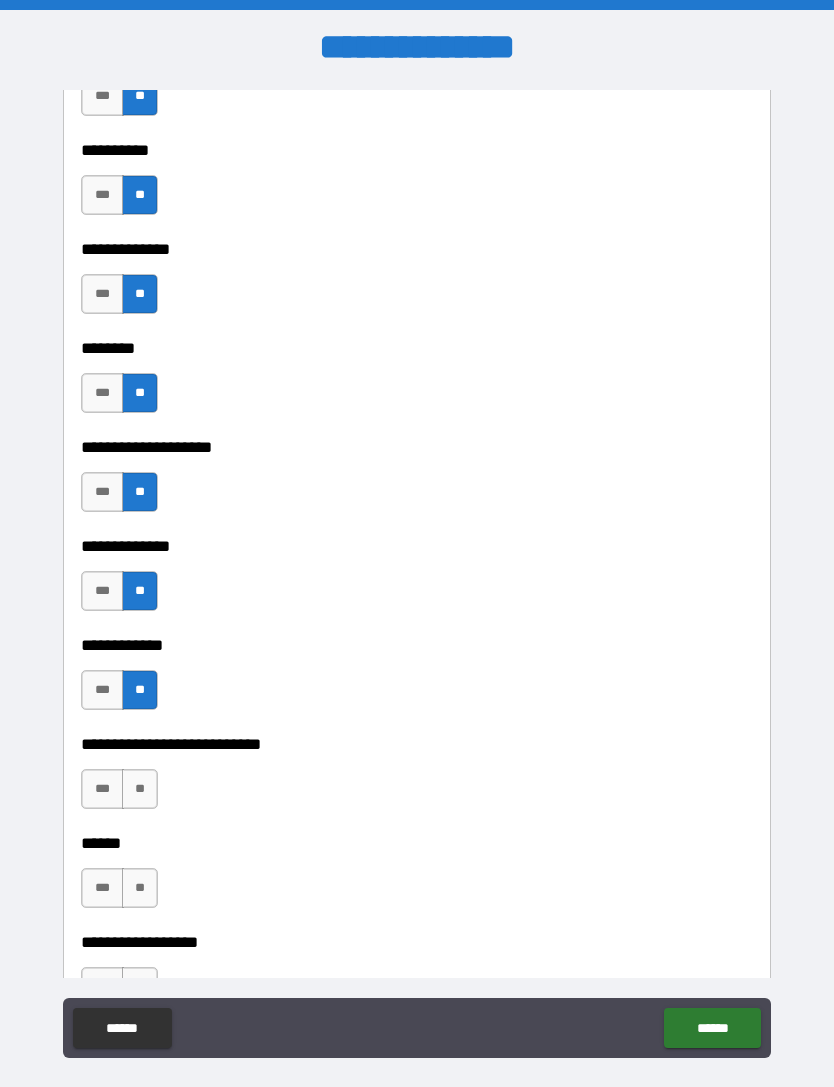 click on "**" at bounding box center (140, 789) 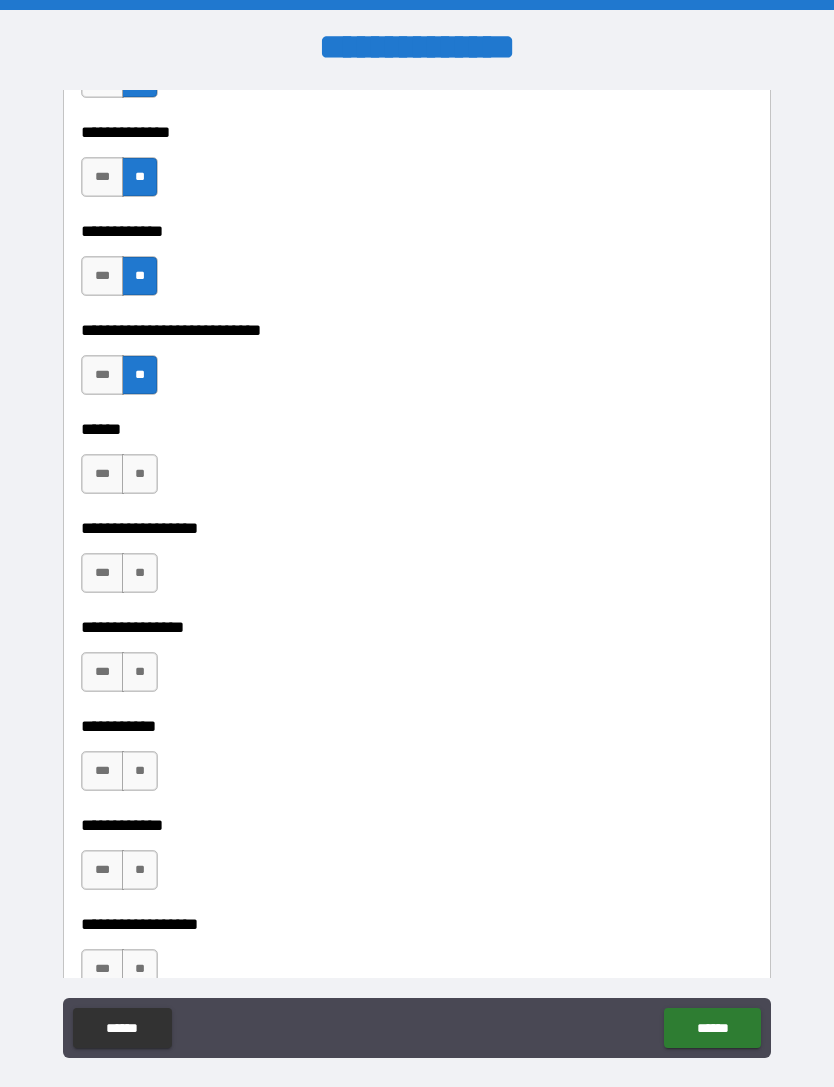 scroll, scrollTop: 9408, scrollLeft: 0, axis: vertical 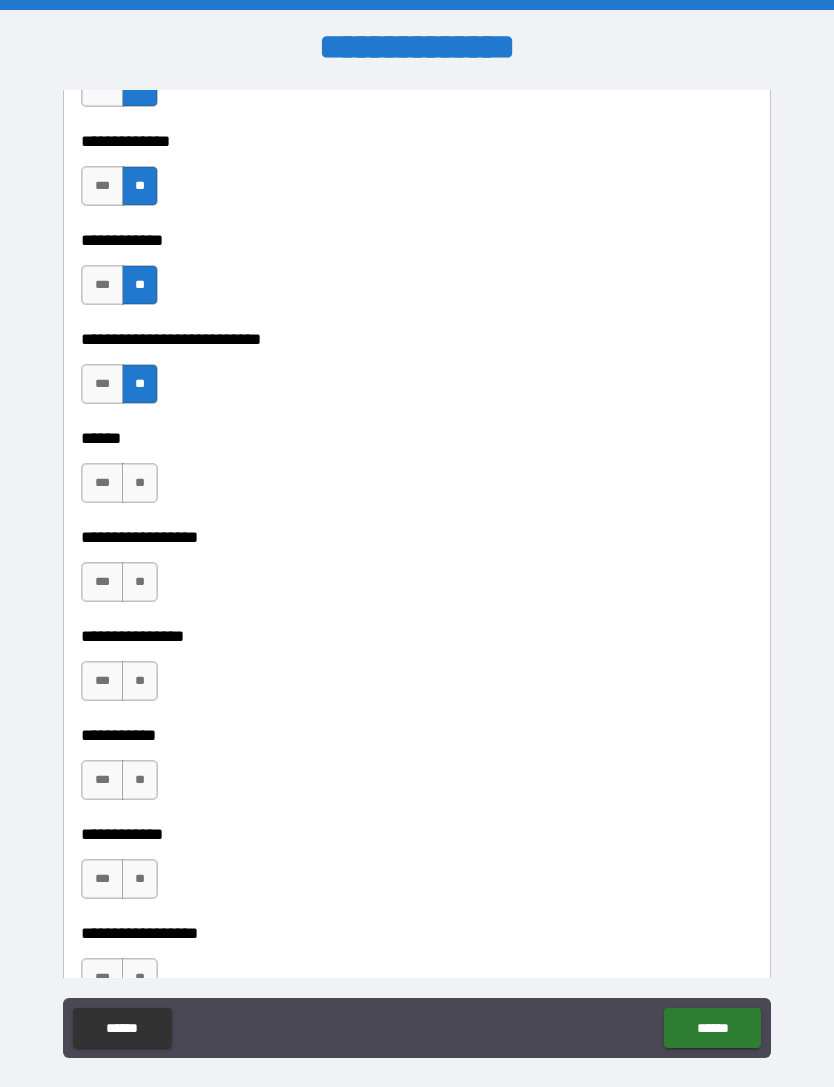 click on "**" at bounding box center [140, 582] 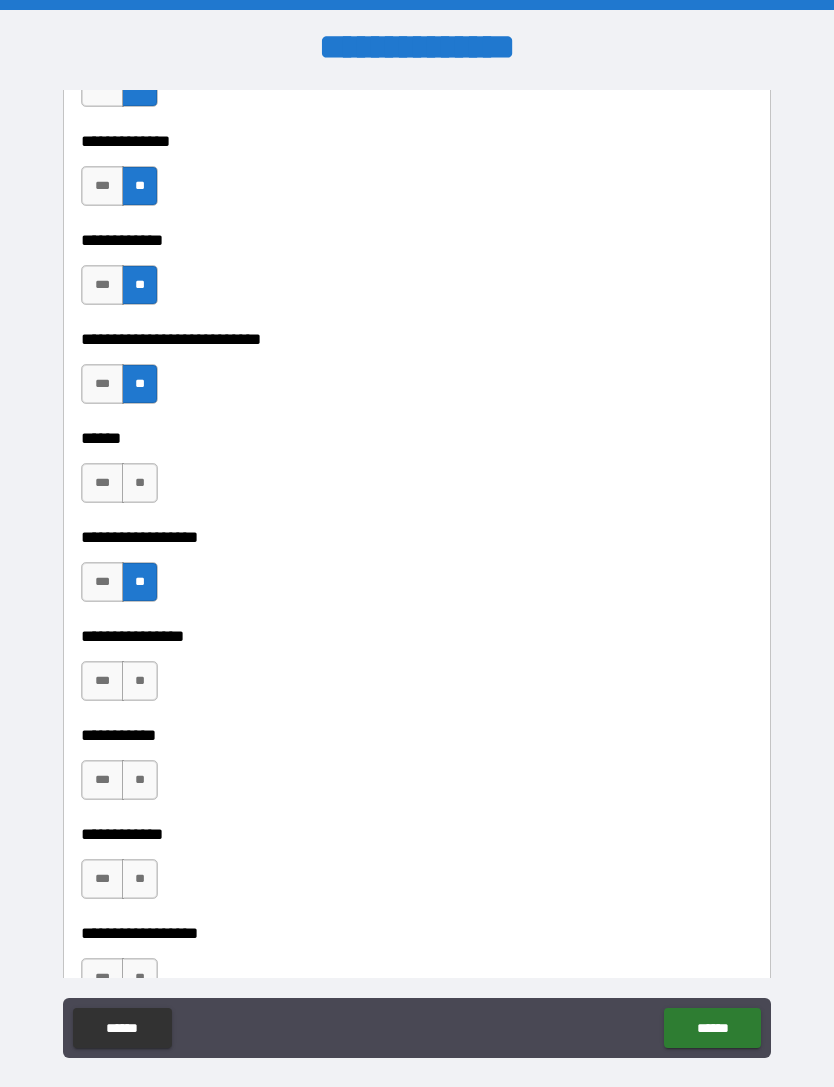click on "**" at bounding box center [140, 681] 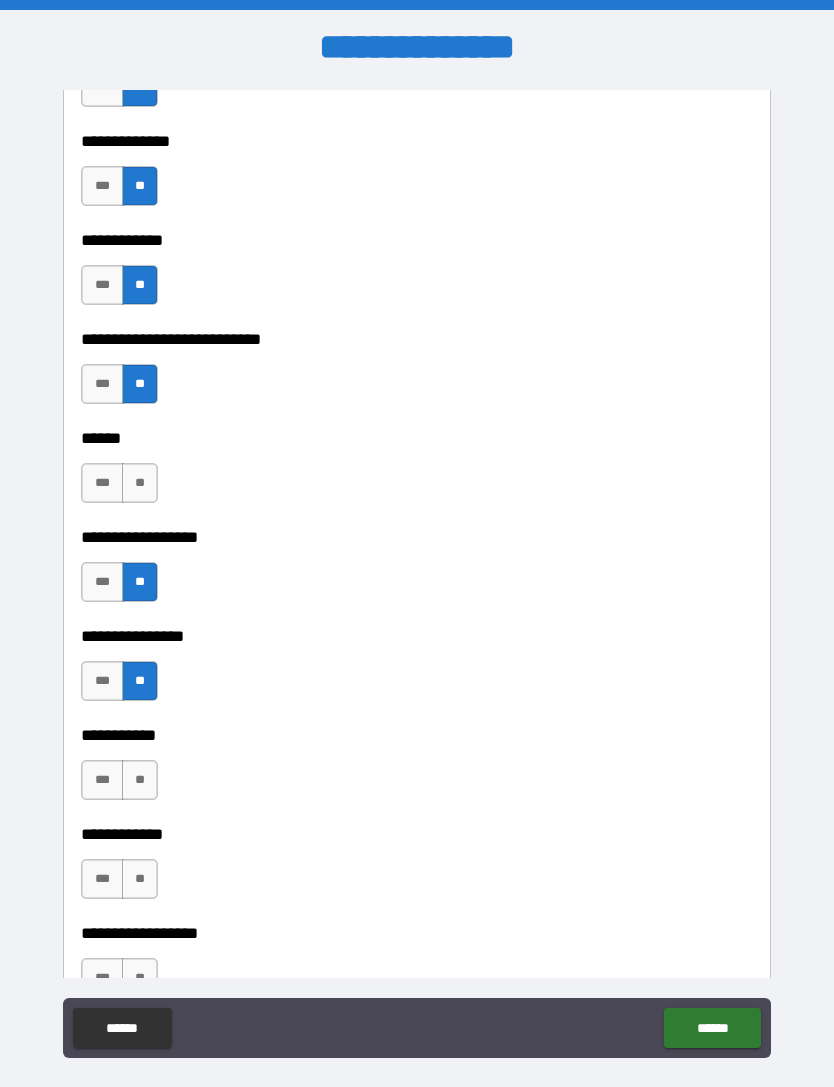 click on "**" at bounding box center (140, 780) 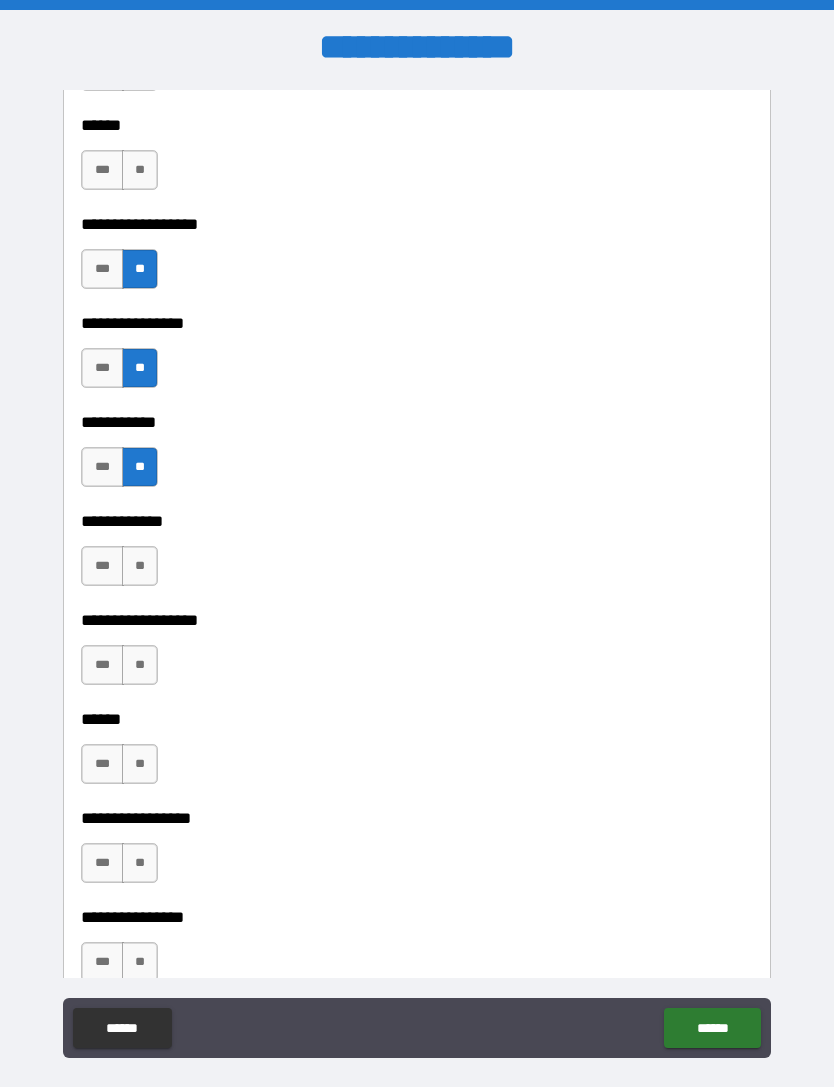 scroll, scrollTop: 9711, scrollLeft: 0, axis: vertical 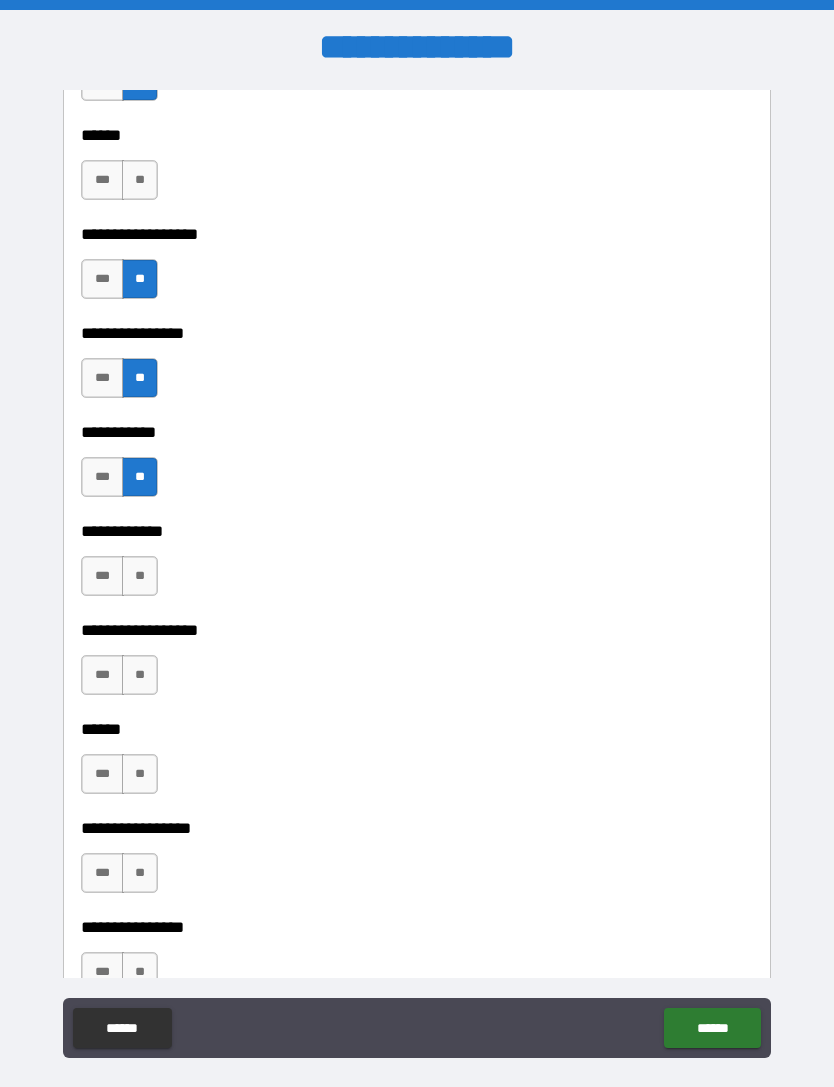 click on "**" at bounding box center (140, 180) 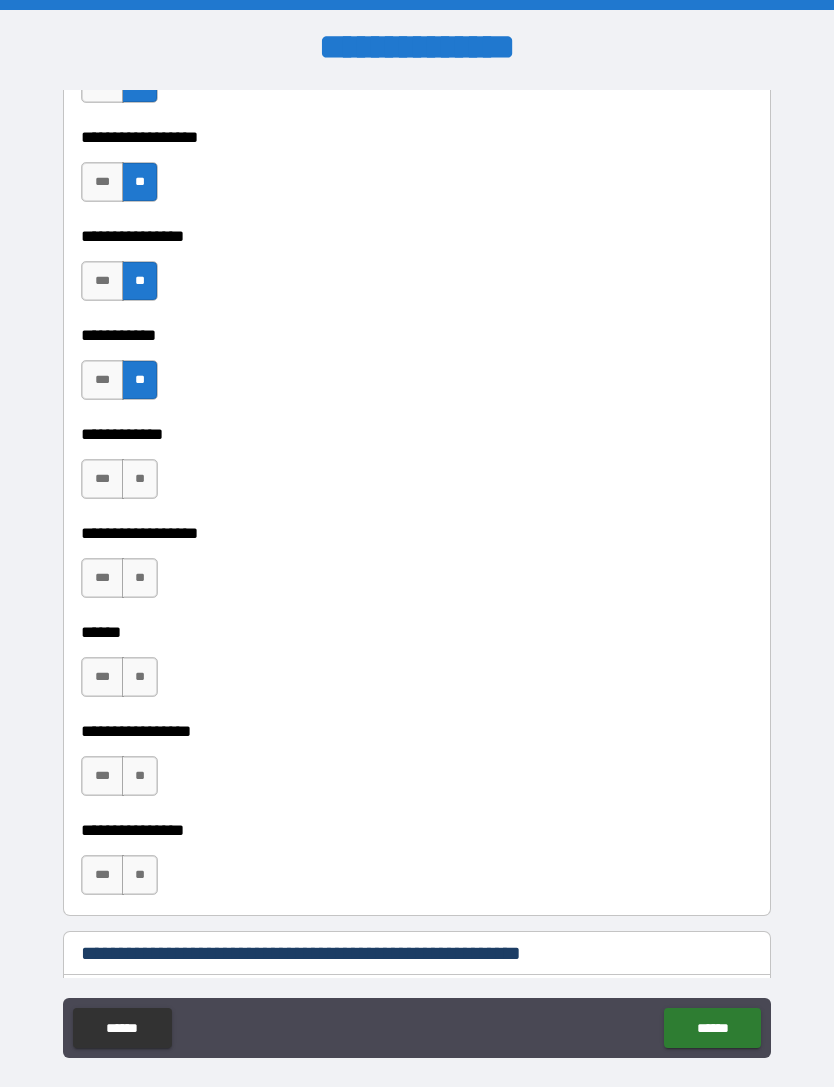 scroll, scrollTop: 9911, scrollLeft: 0, axis: vertical 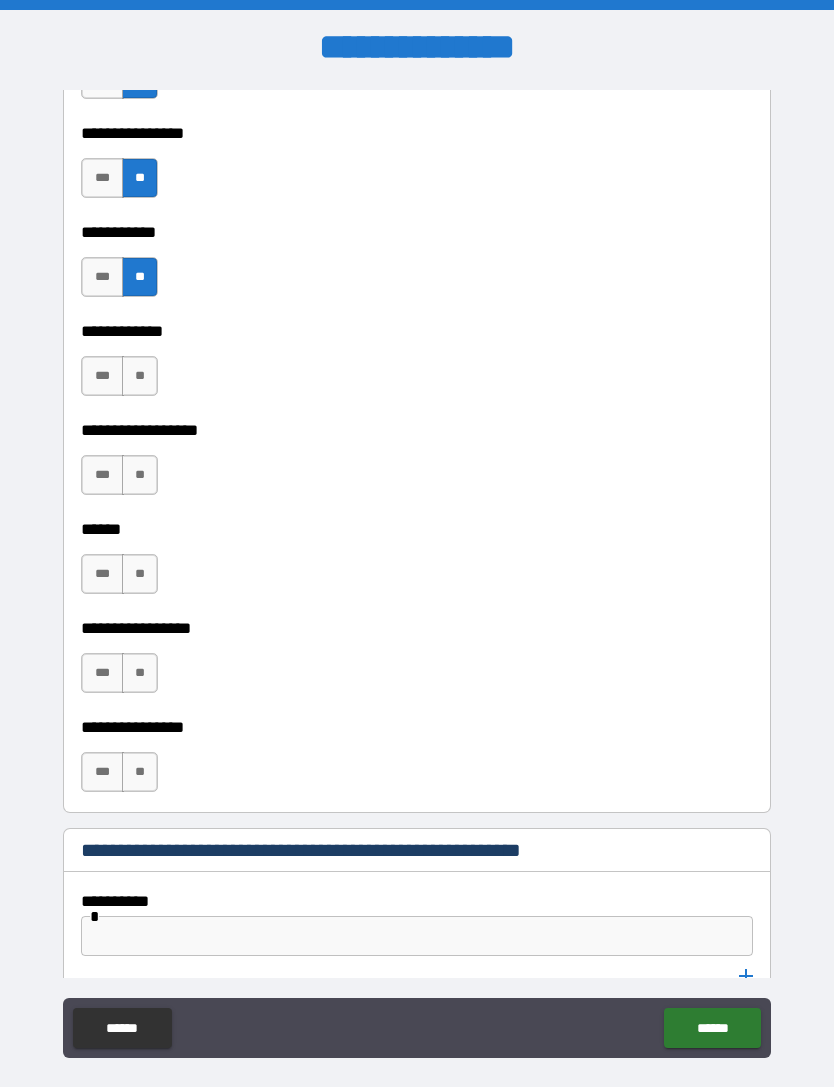 click on "**" at bounding box center (140, 376) 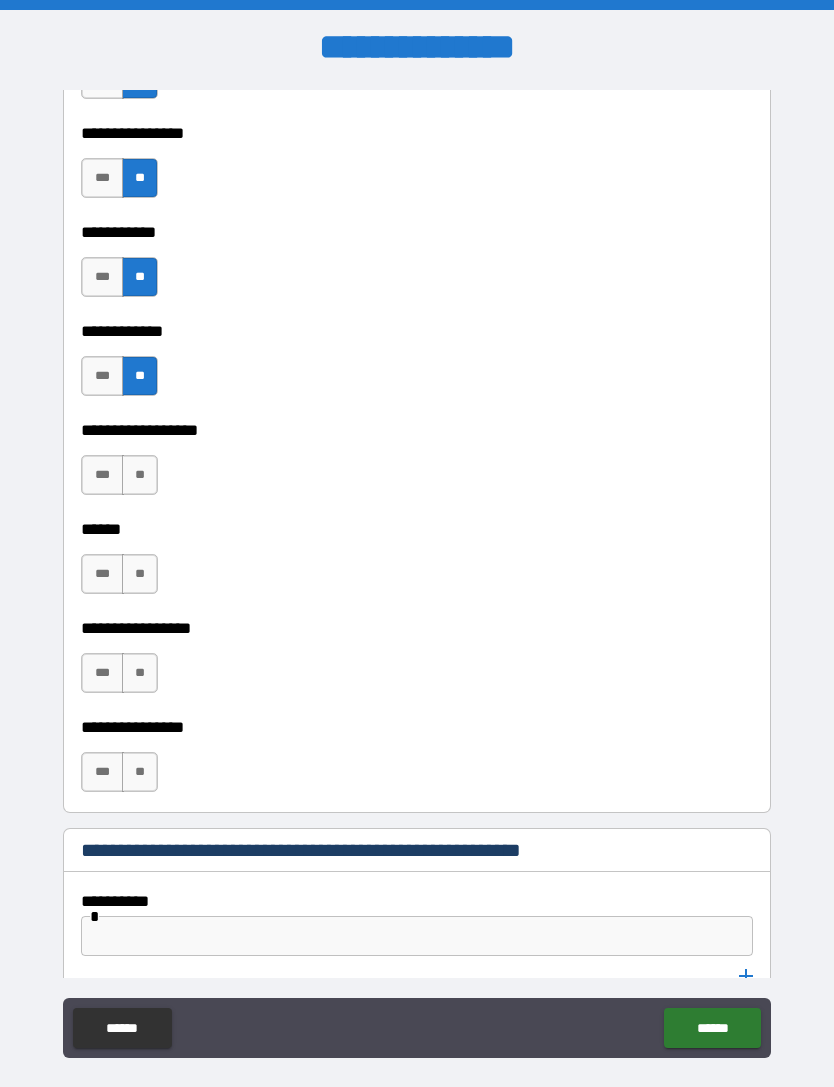 click on "**" at bounding box center [140, 475] 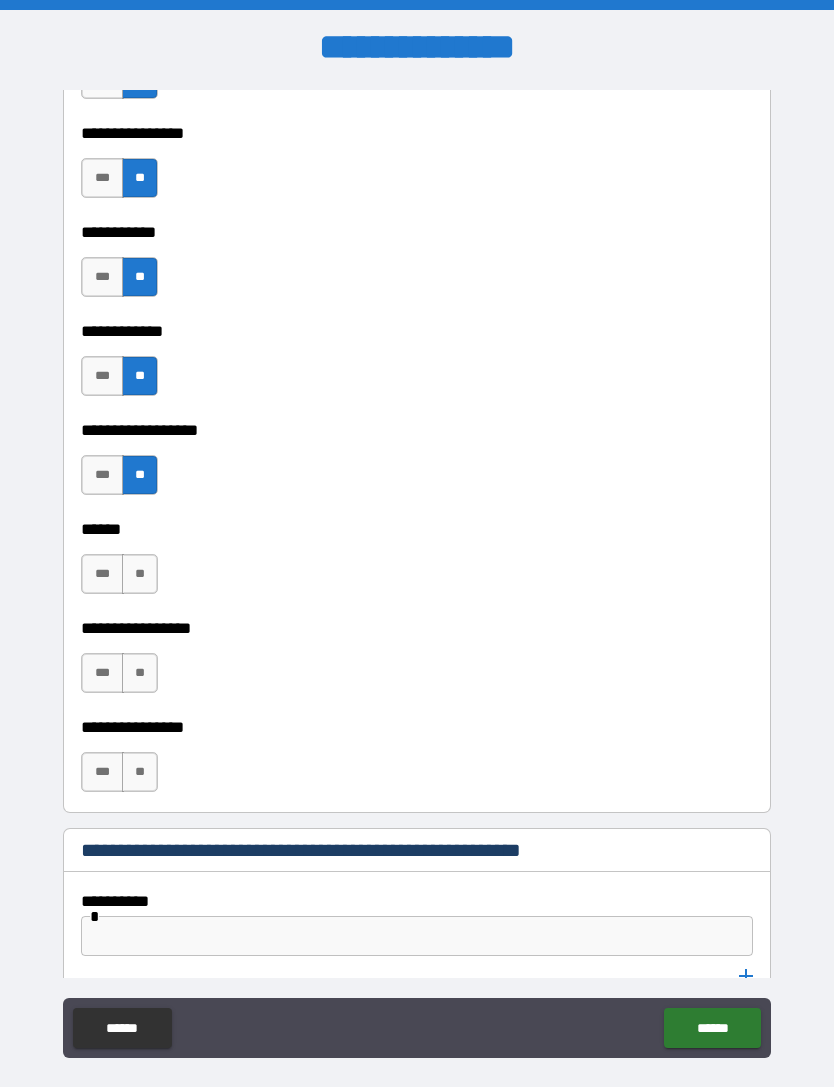click on "**" at bounding box center (140, 574) 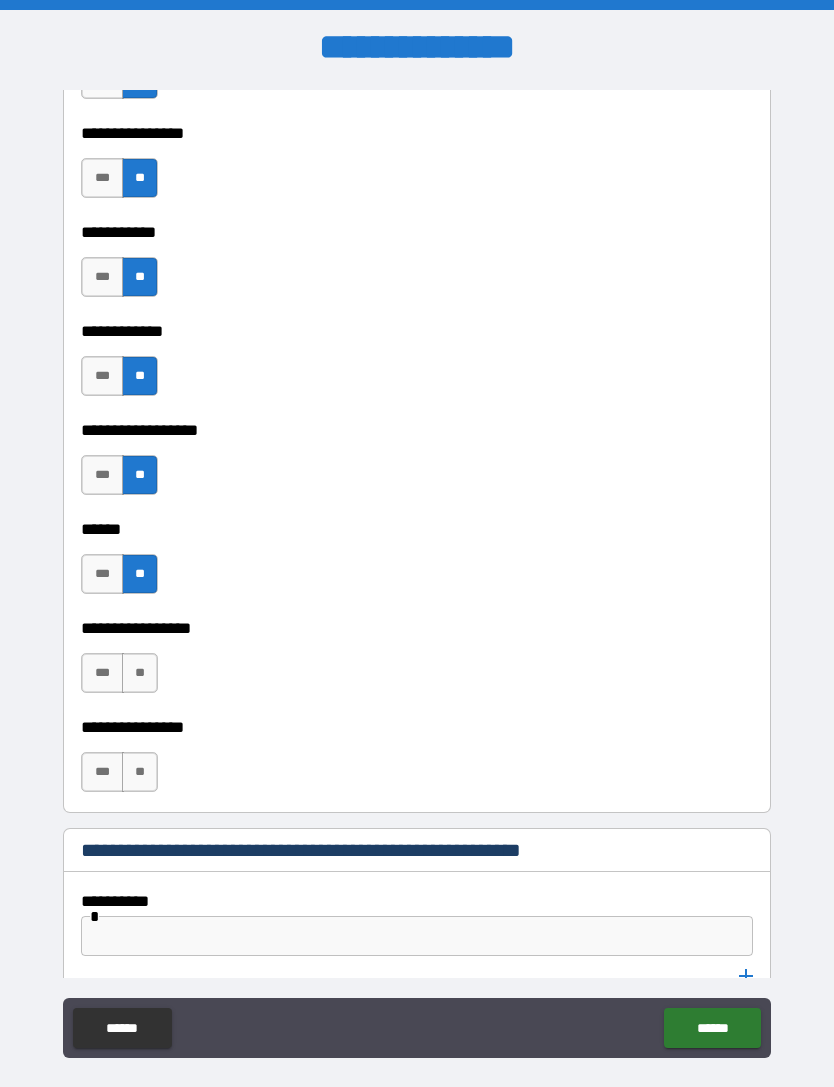 click on "**" at bounding box center (140, 673) 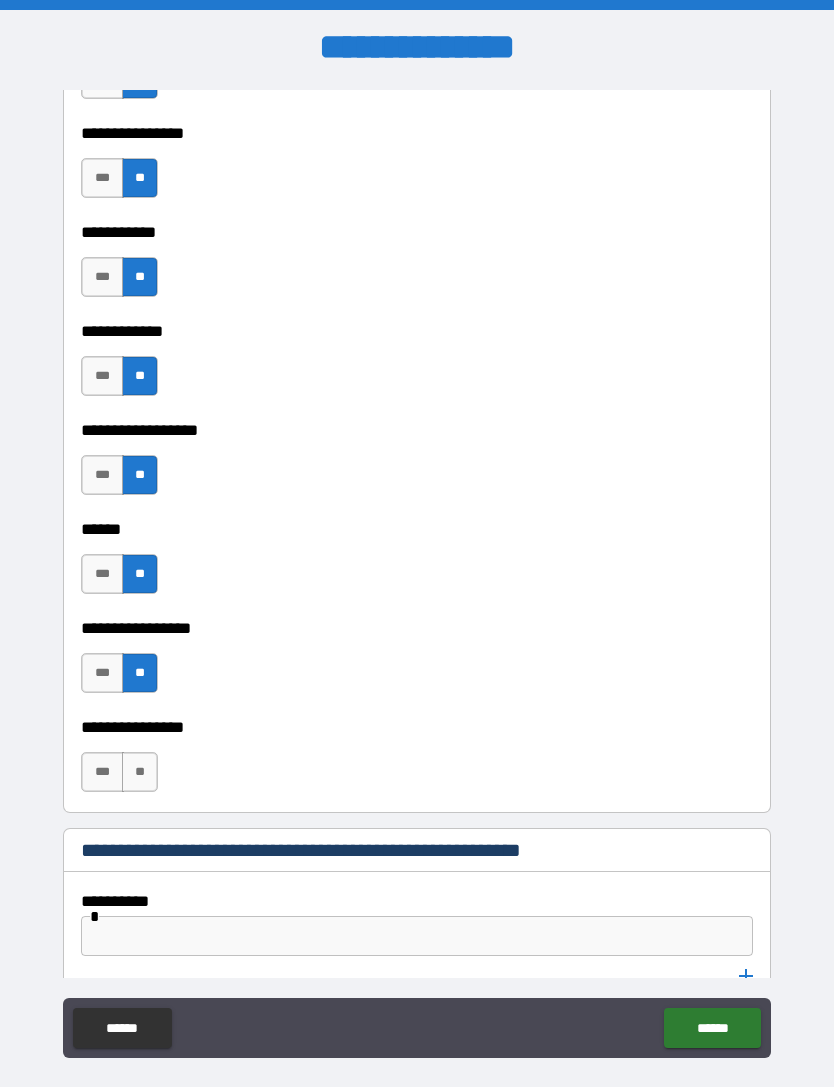 click on "**" at bounding box center (140, 772) 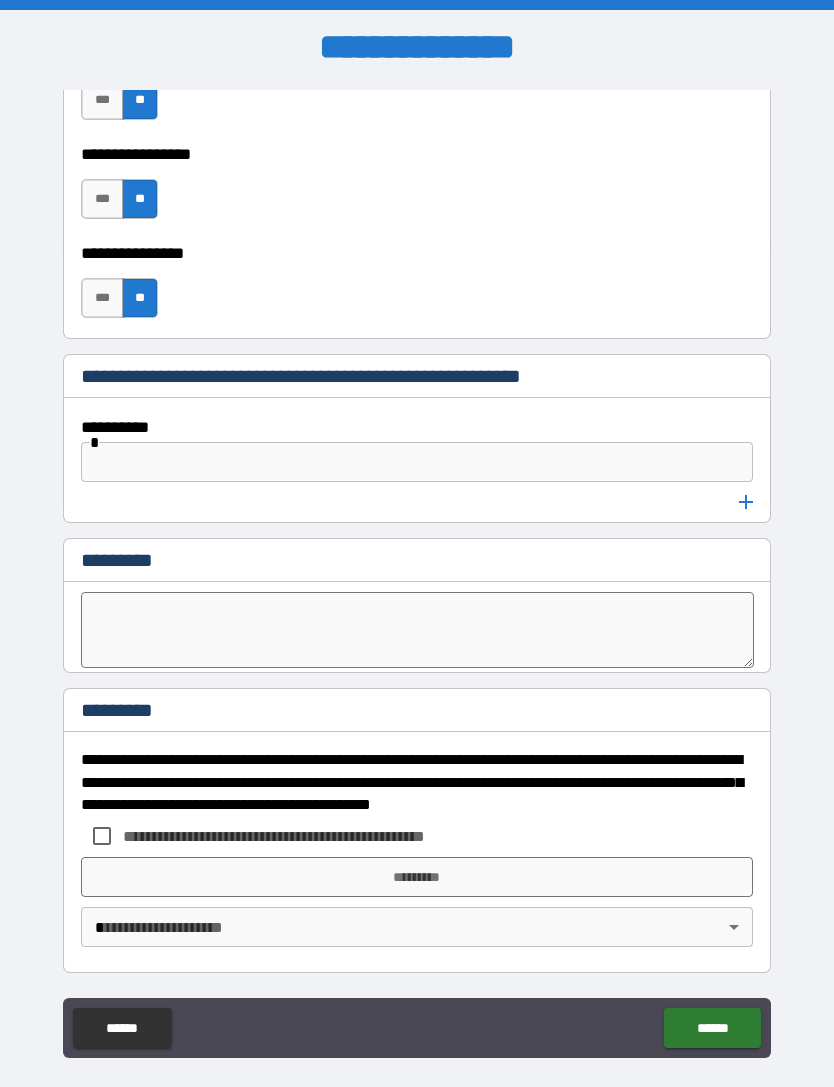 scroll, scrollTop: 10385, scrollLeft: 0, axis: vertical 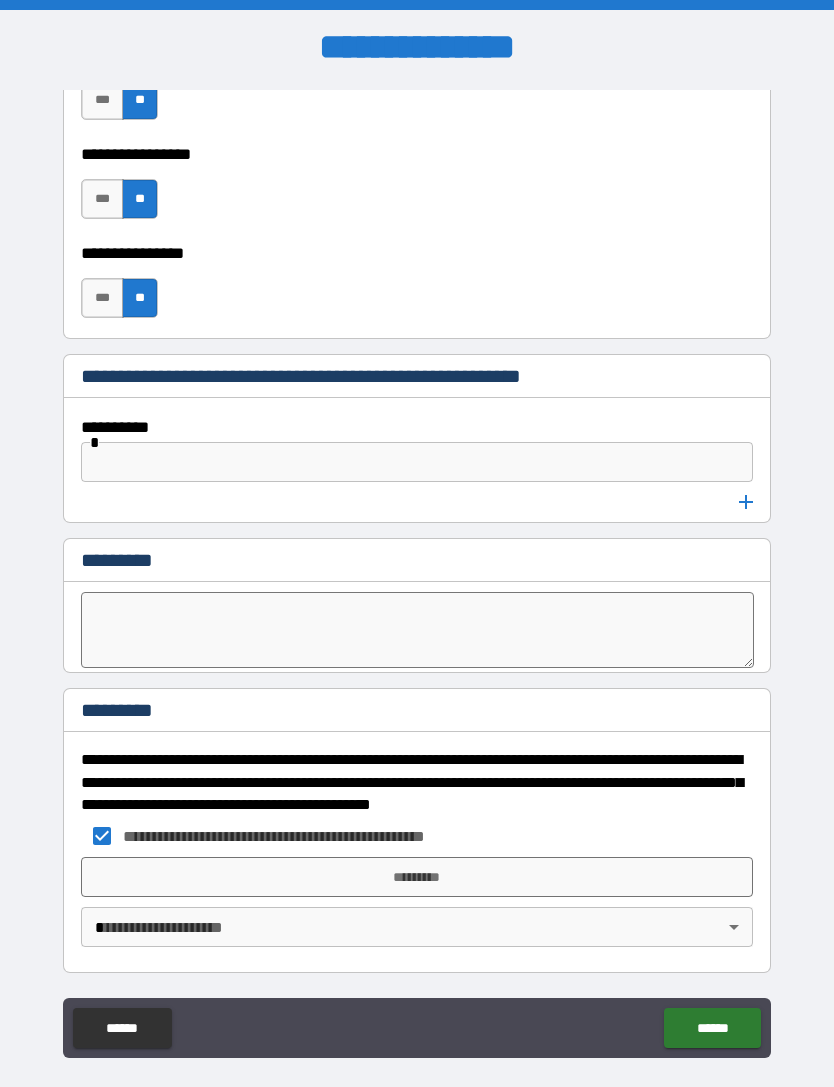 click on "*********" at bounding box center (417, 877) 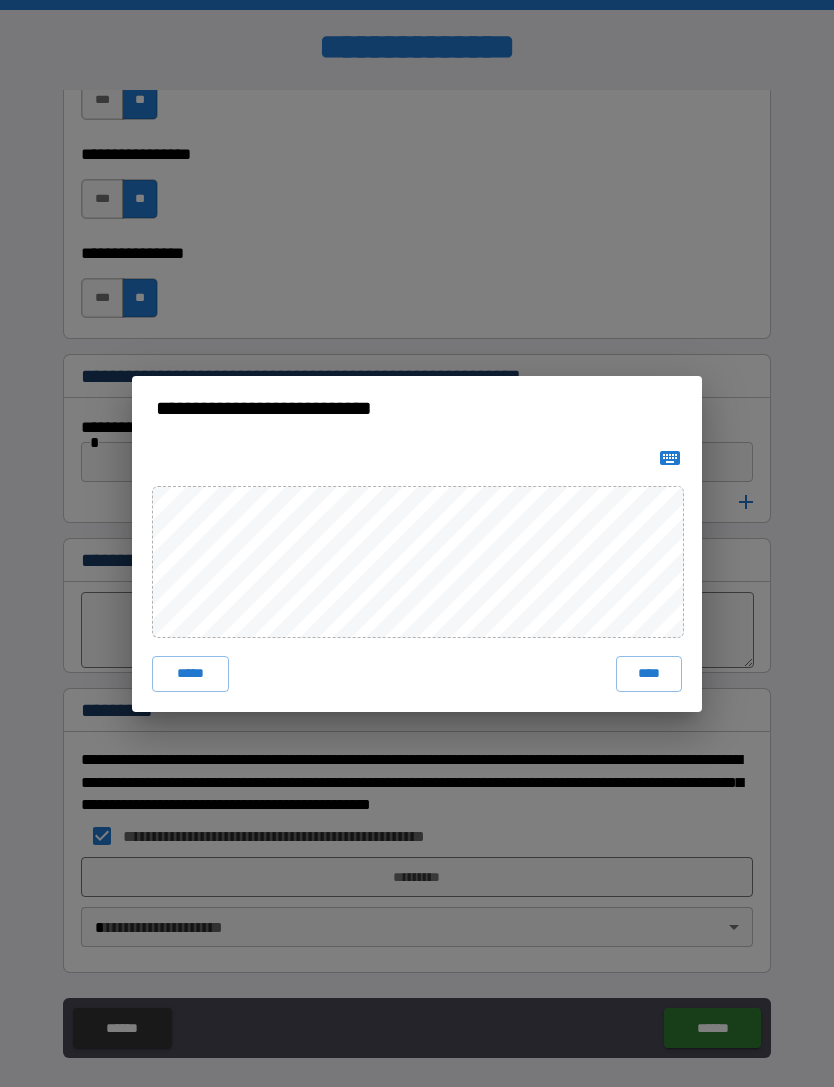 click on "****" at bounding box center [649, 674] 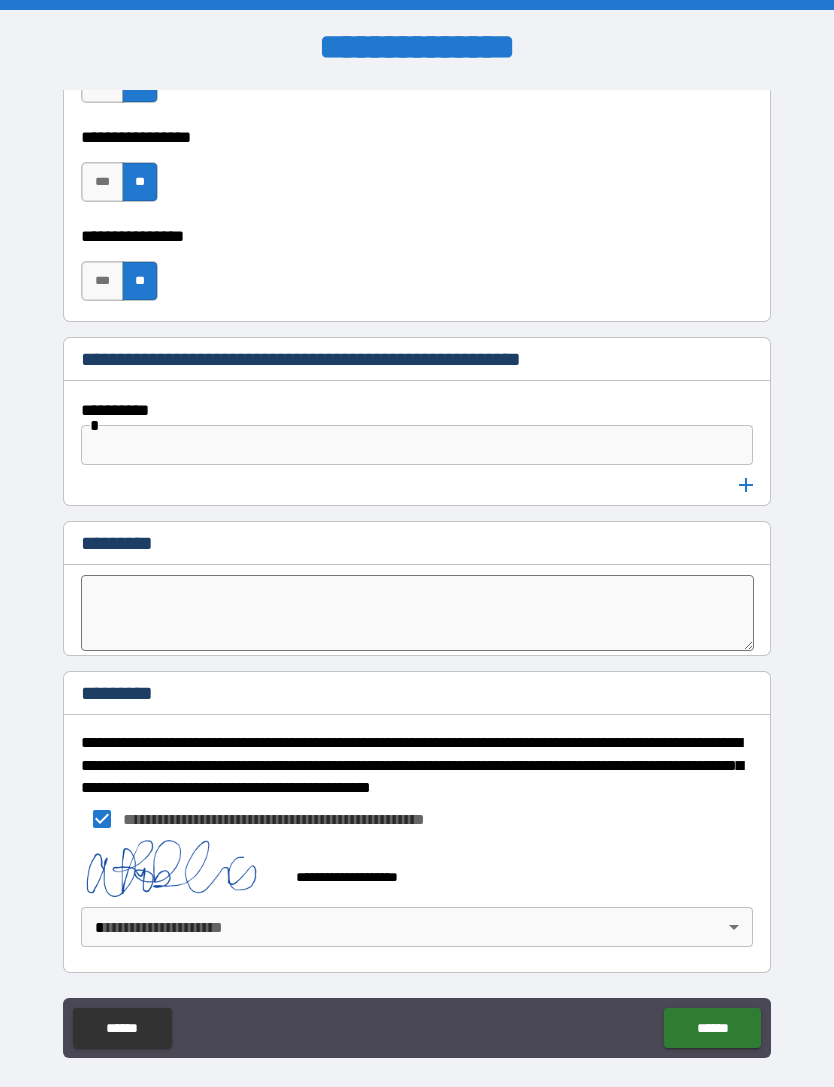scroll, scrollTop: 10402, scrollLeft: 0, axis: vertical 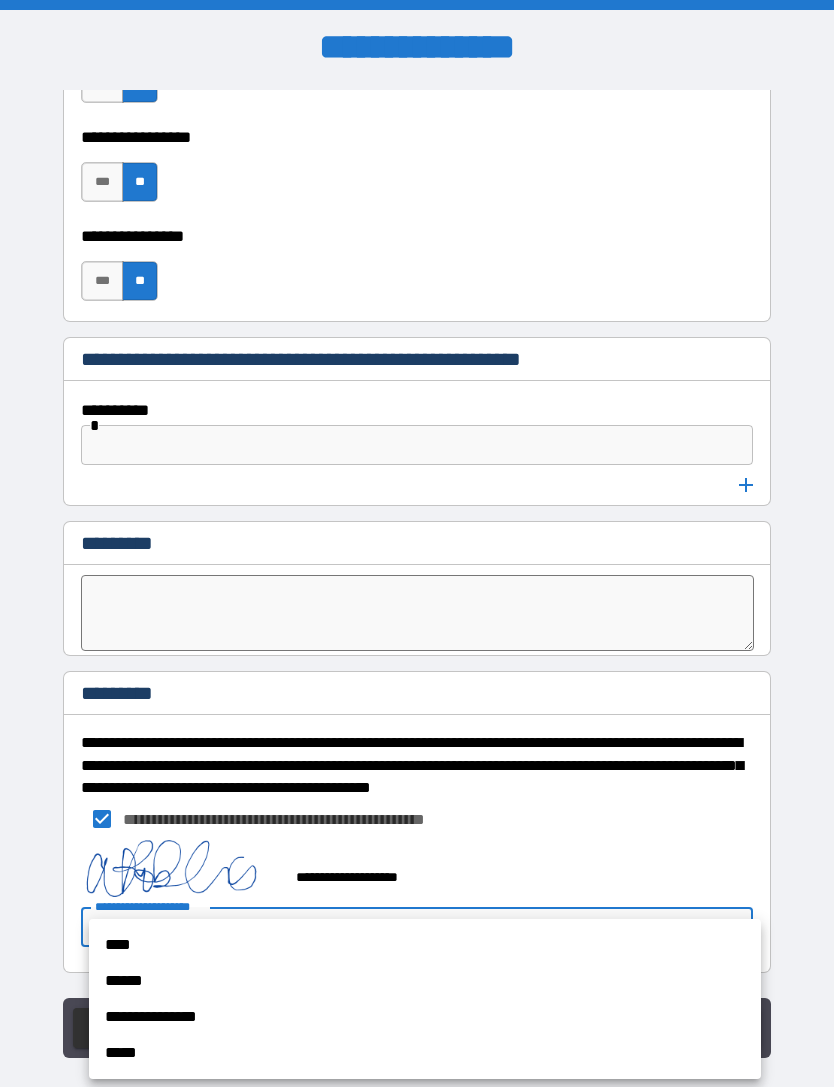click on "**********" at bounding box center (425, 1017) 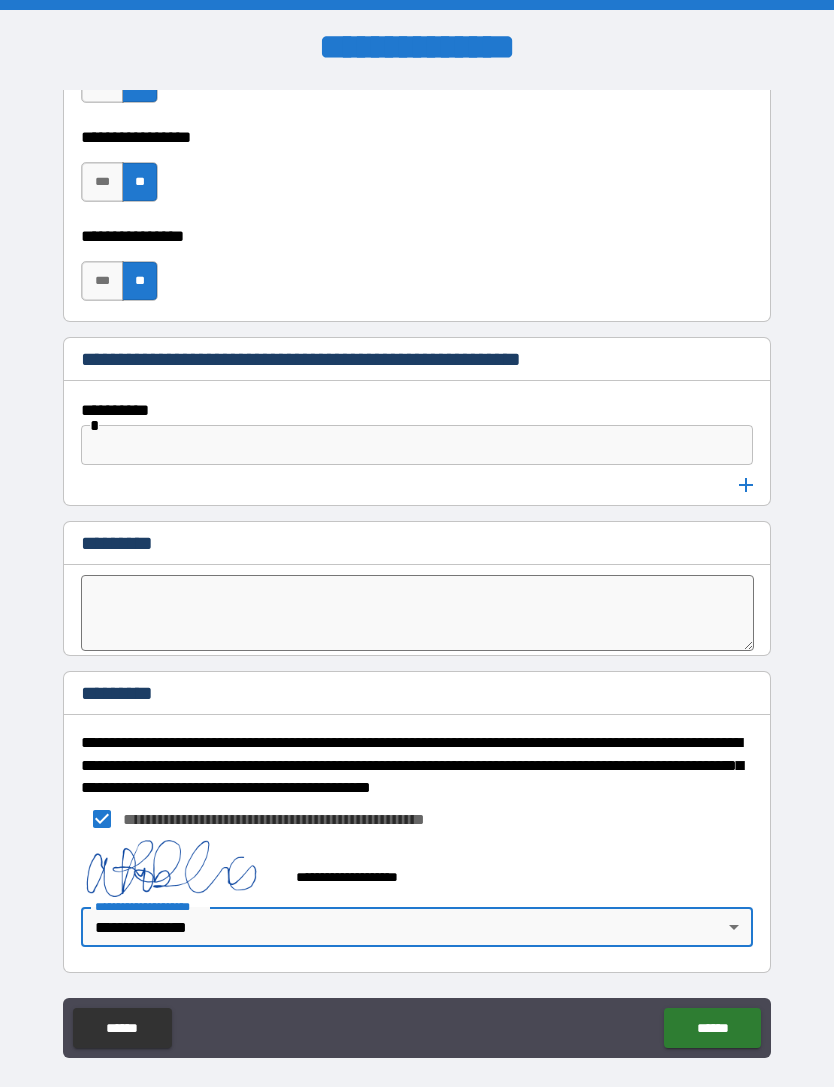 click on "******" at bounding box center [712, 1028] 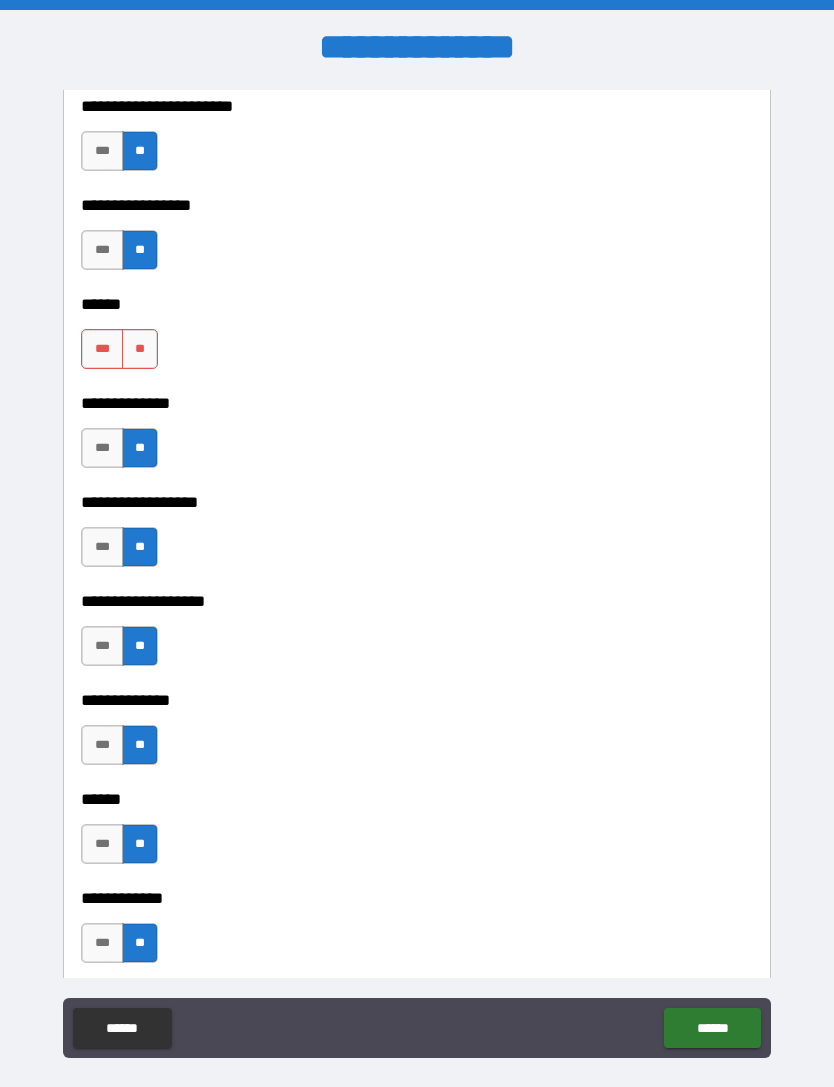 scroll, scrollTop: 3568, scrollLeft: 0, axis: vertical 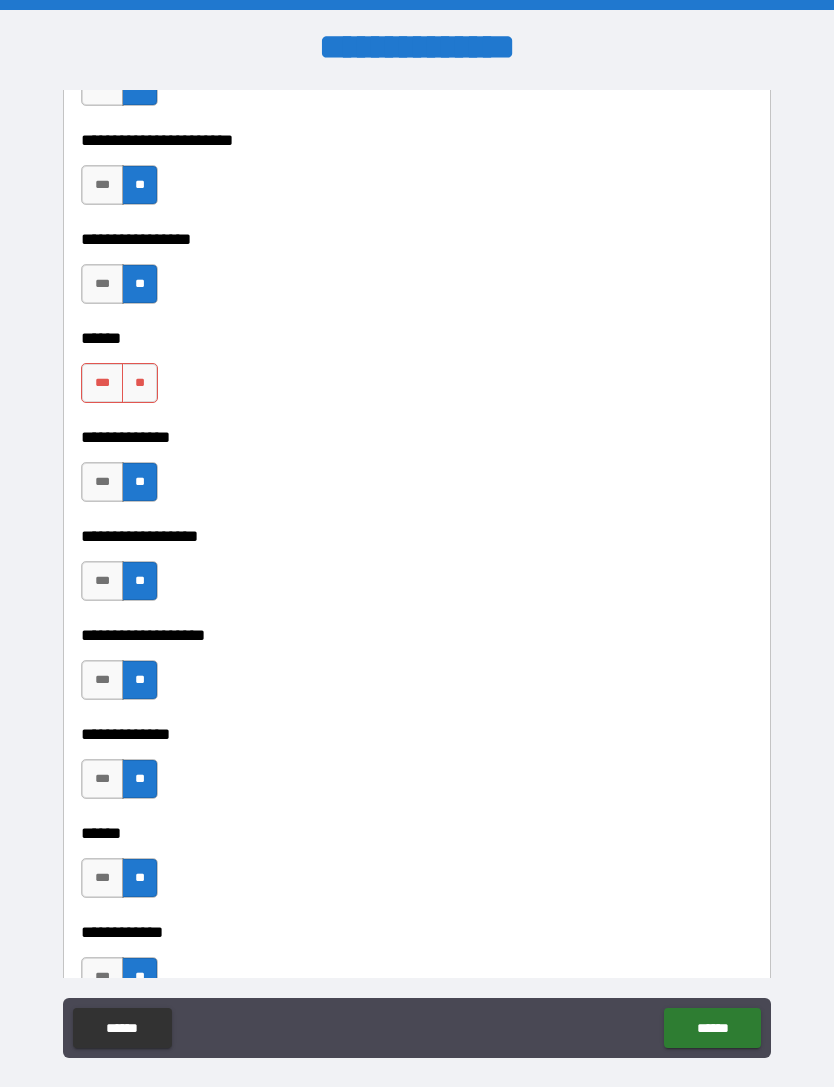 click on "**" at bounding box center [140, 383] 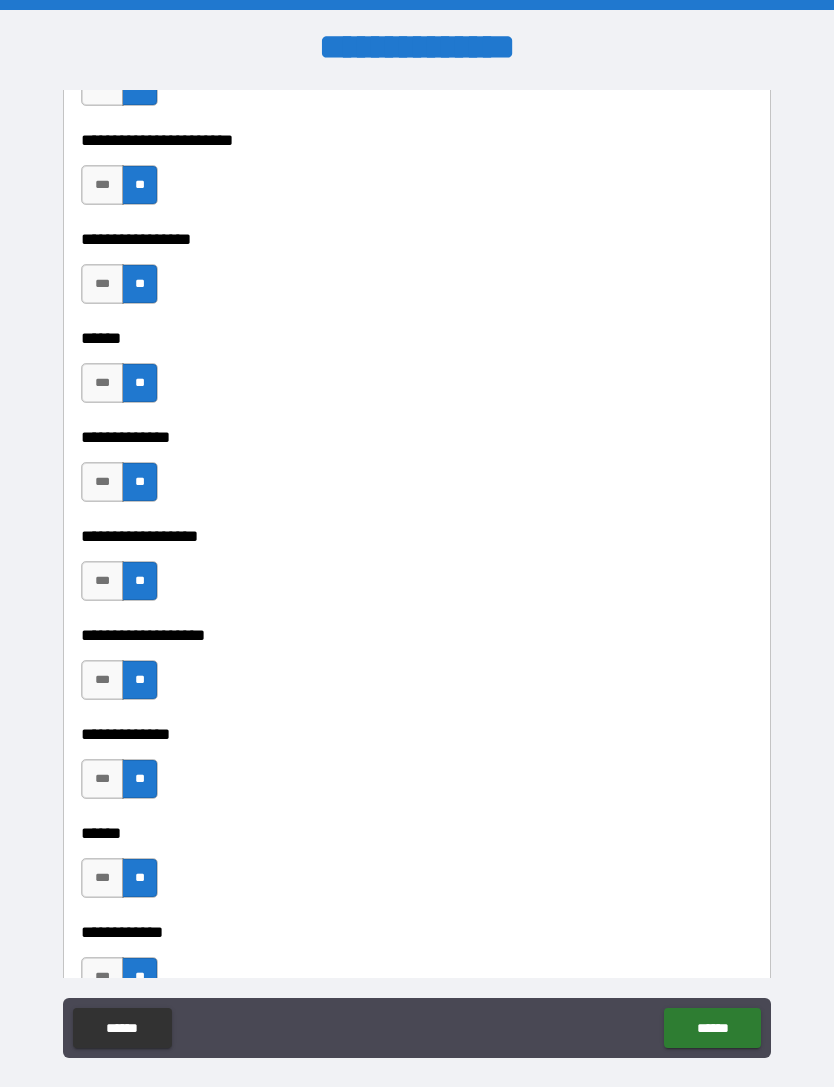 click on "******" at bounding box center (712, 1028) 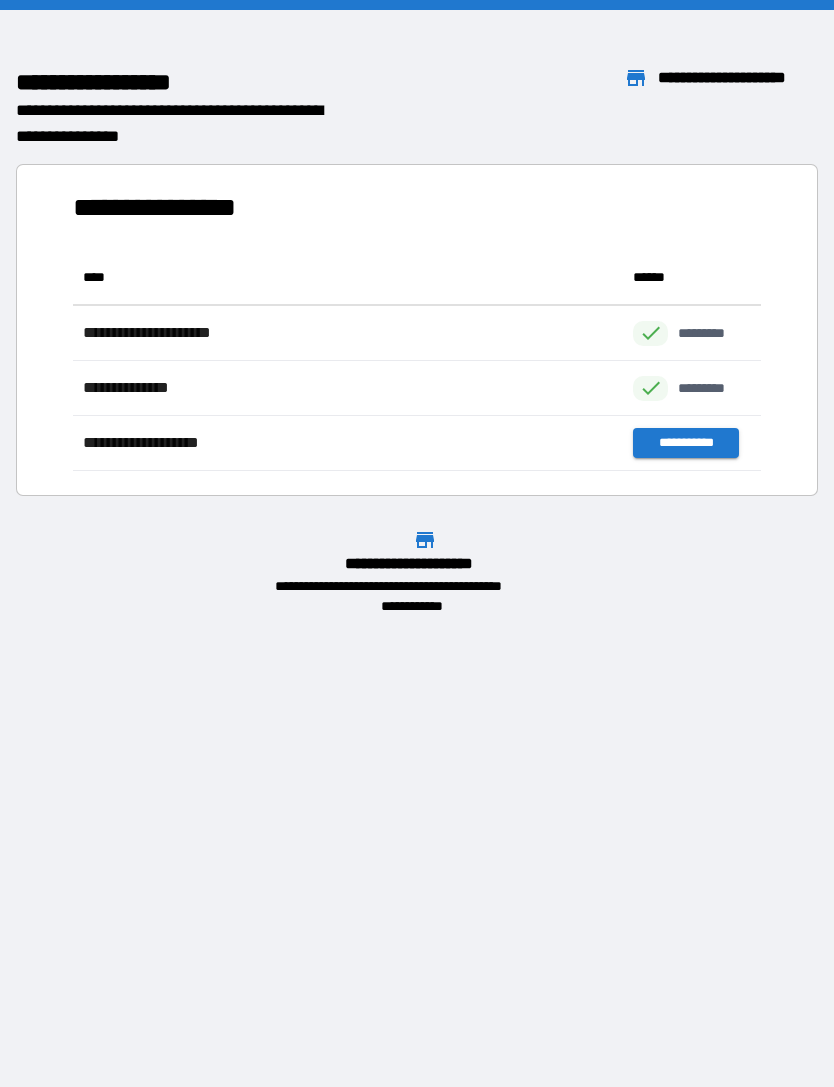 scroll, scrollTop: 1, scrollLeft: 1, axis: both 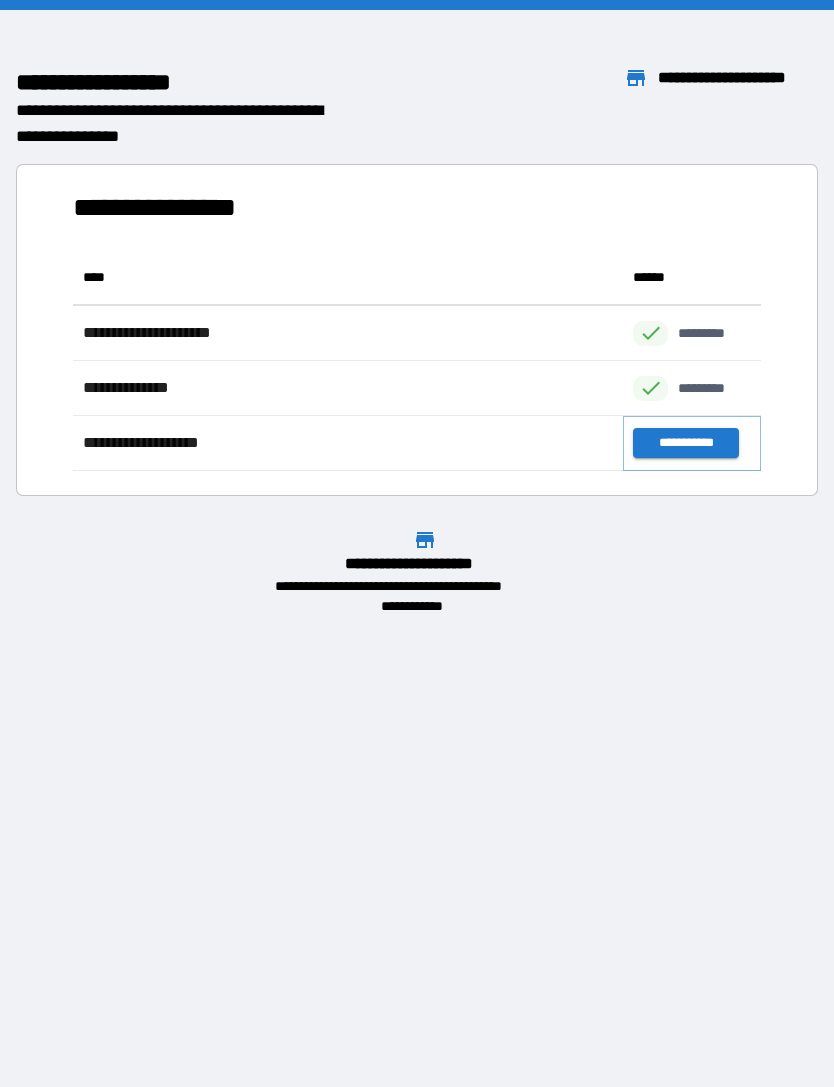 click on "**********" at bounding box center [685, 443] 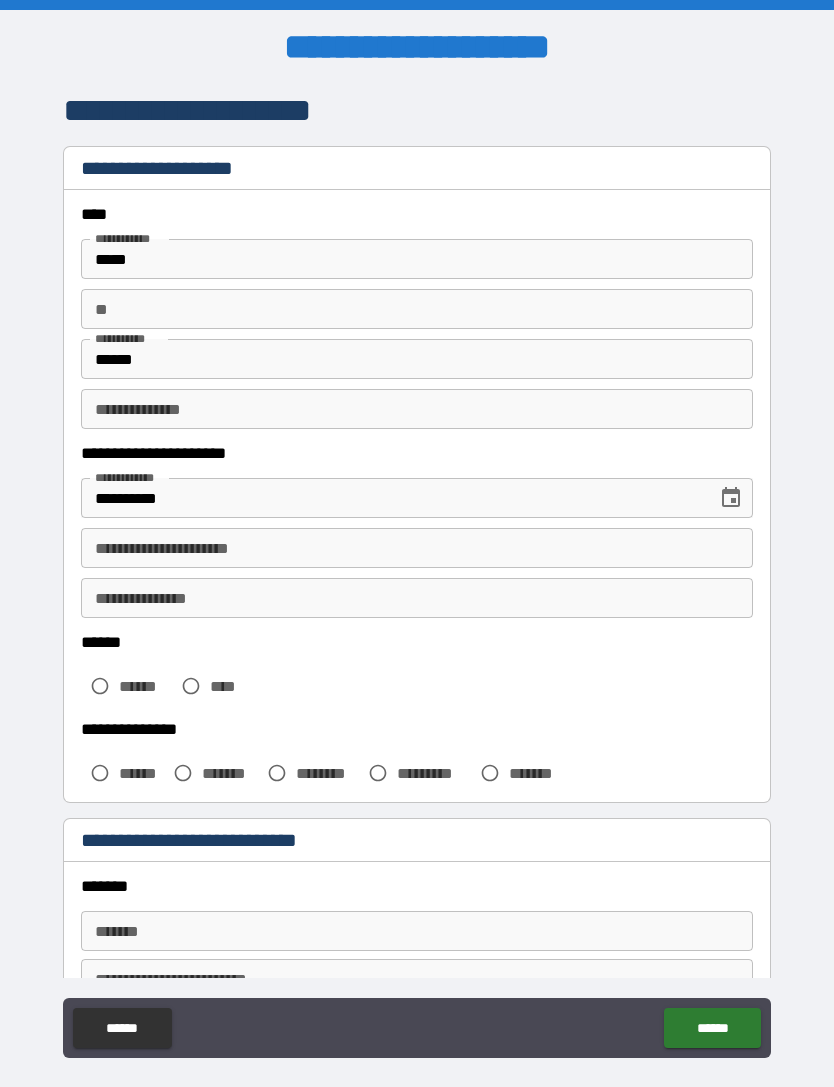 click on "**********" at bounding box center [417, 548] 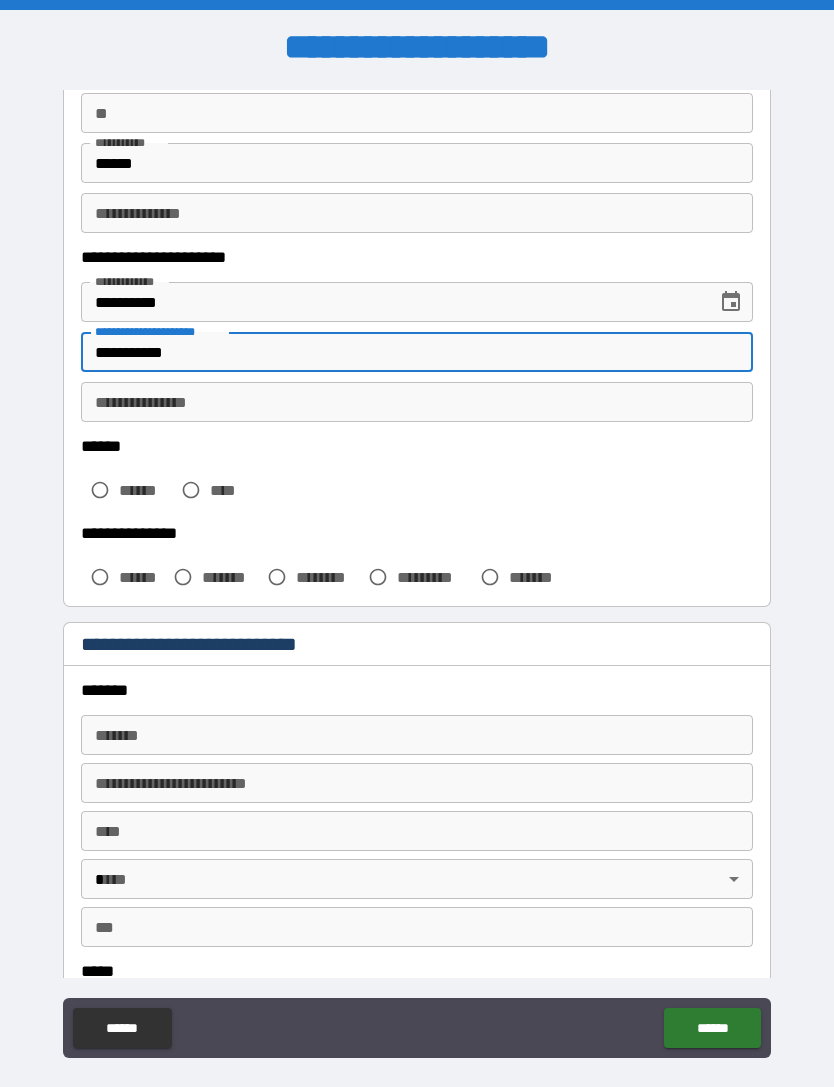 scroll, scrollTop: 198, scrollLeft: 0, axis: vertical 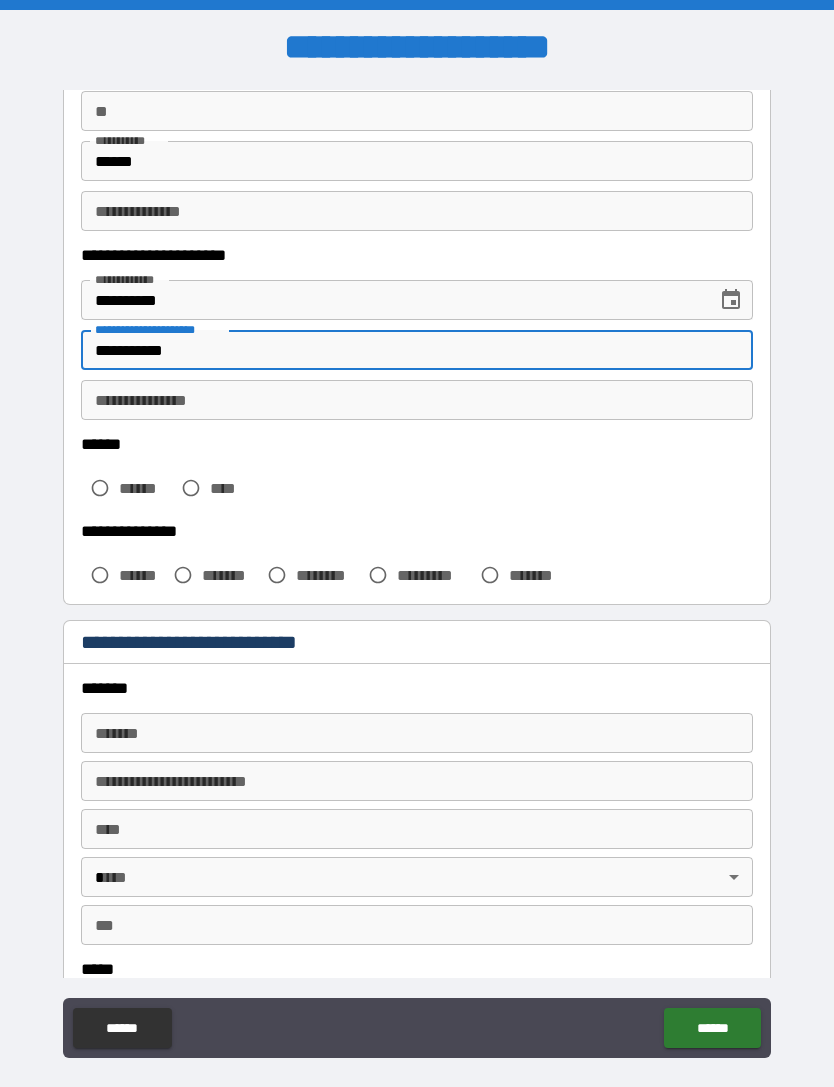 type on "**********" 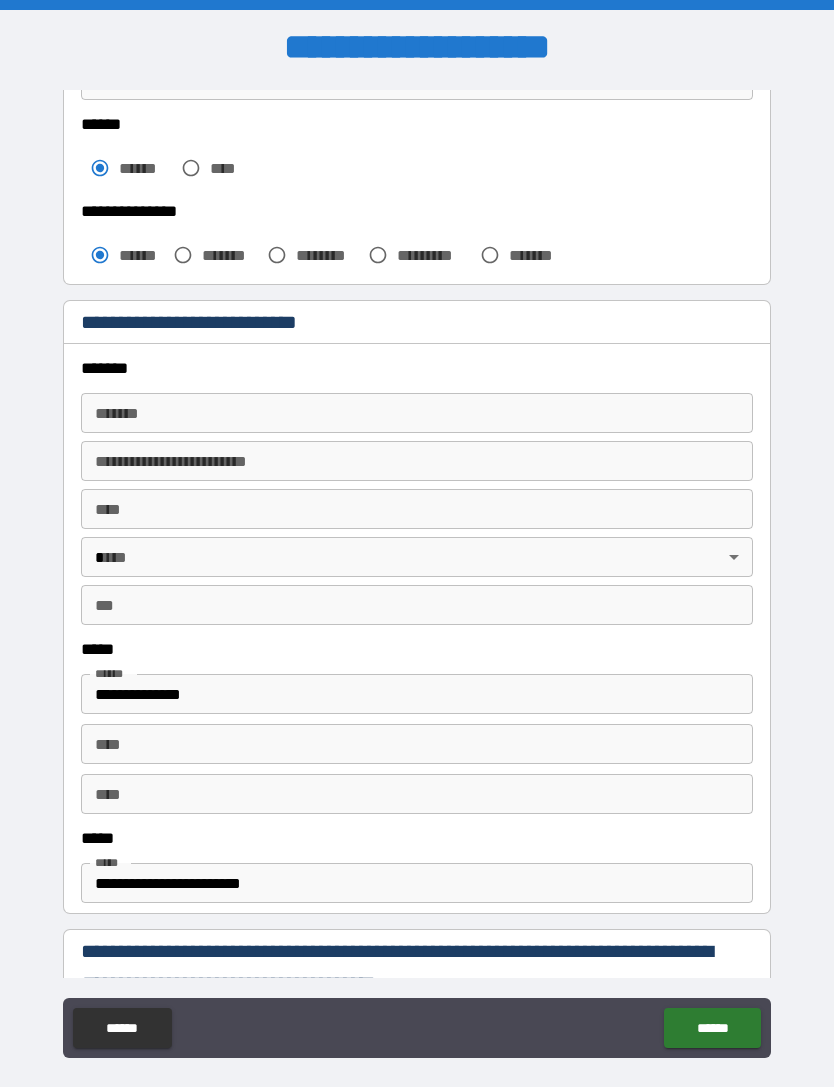 scroll, scrollTop: 519, scrollLeft: 0, axis: vertical 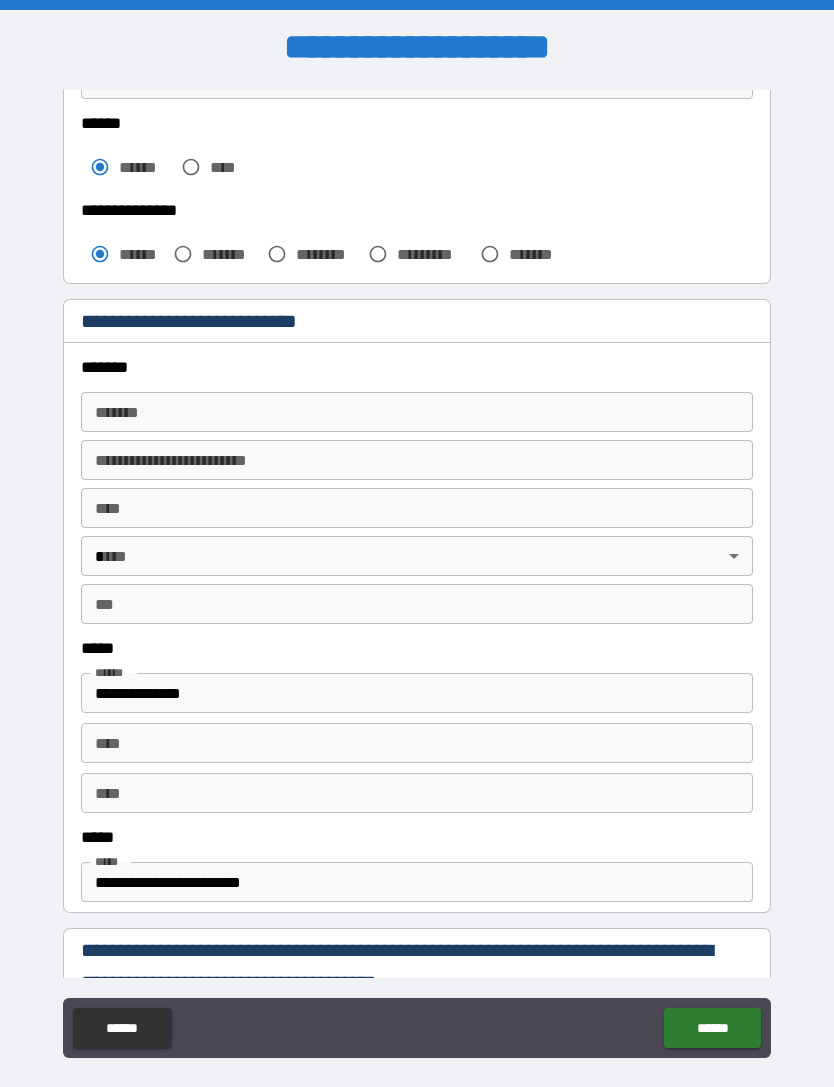 click on "*******" at bounding box center [417, 412] 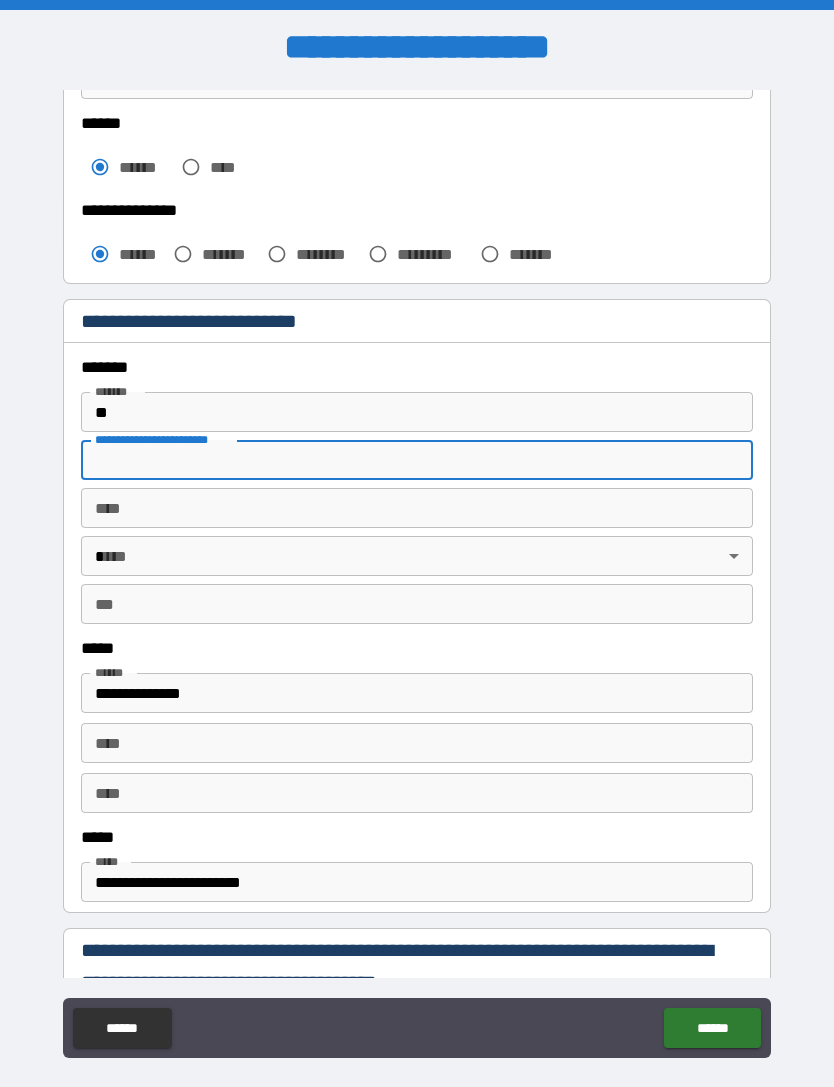 type on "**********" 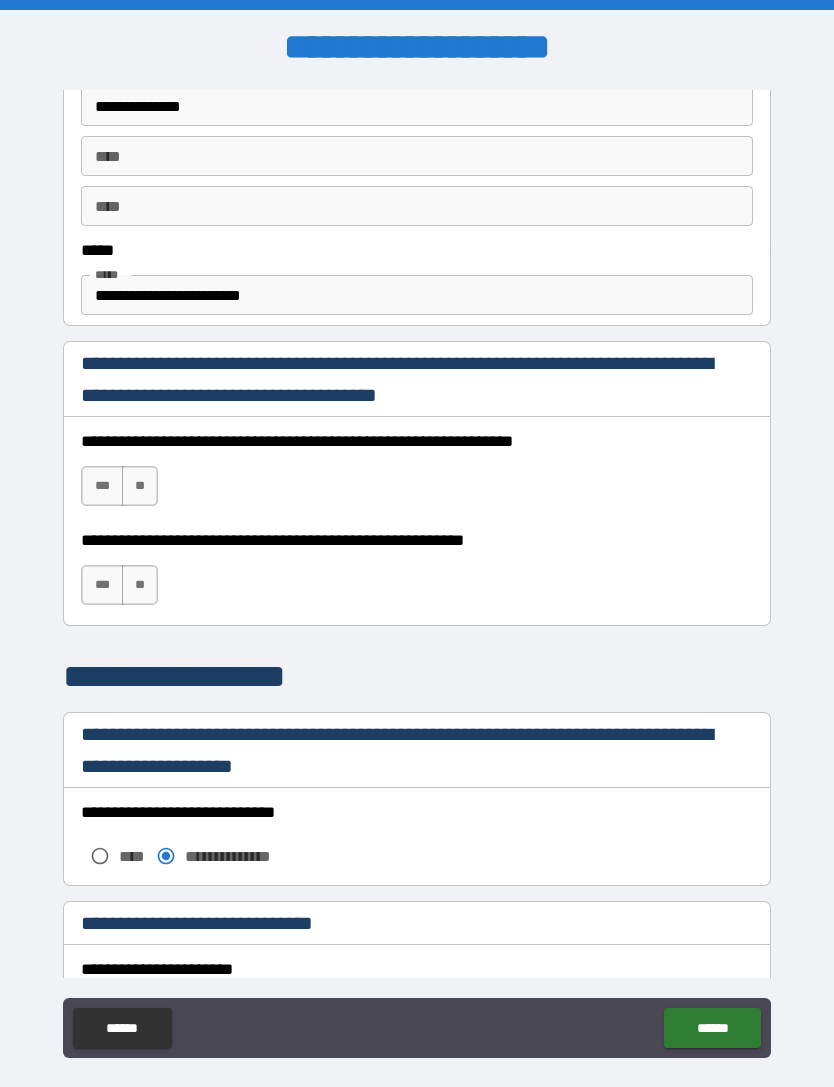 scroll, scrollTop: 1116, scrollLeft: 0, axis: vertical 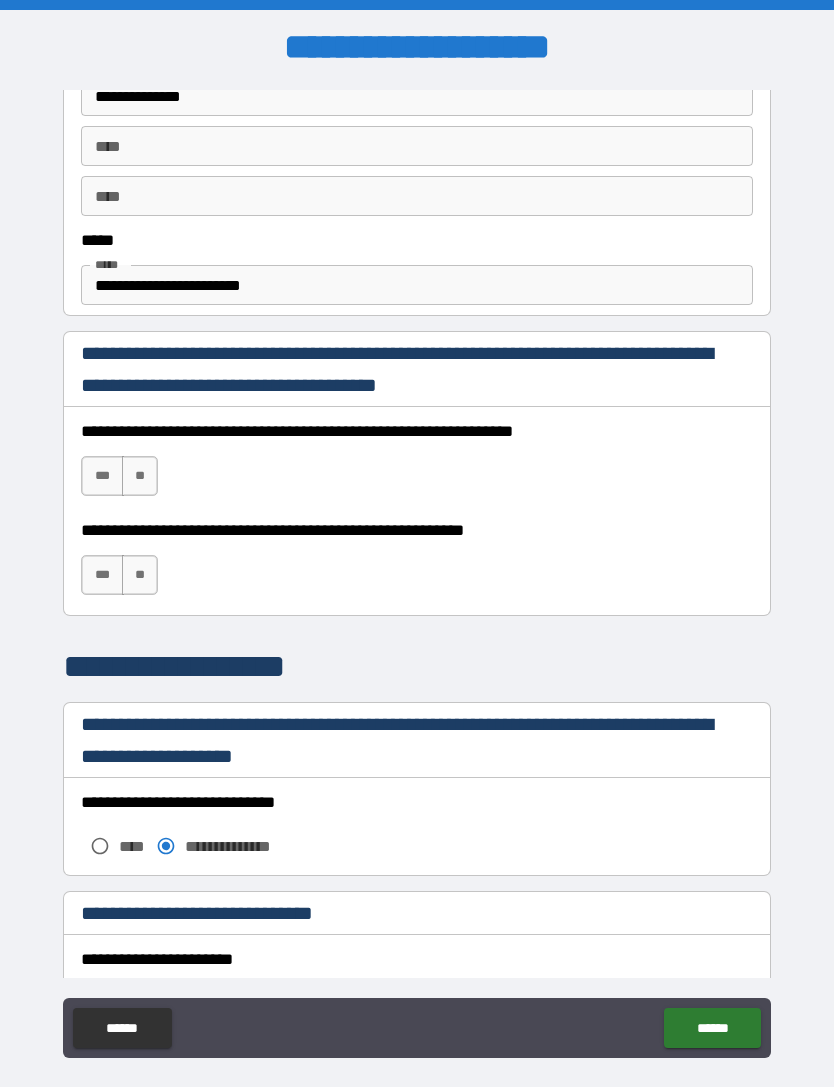 type on "******" 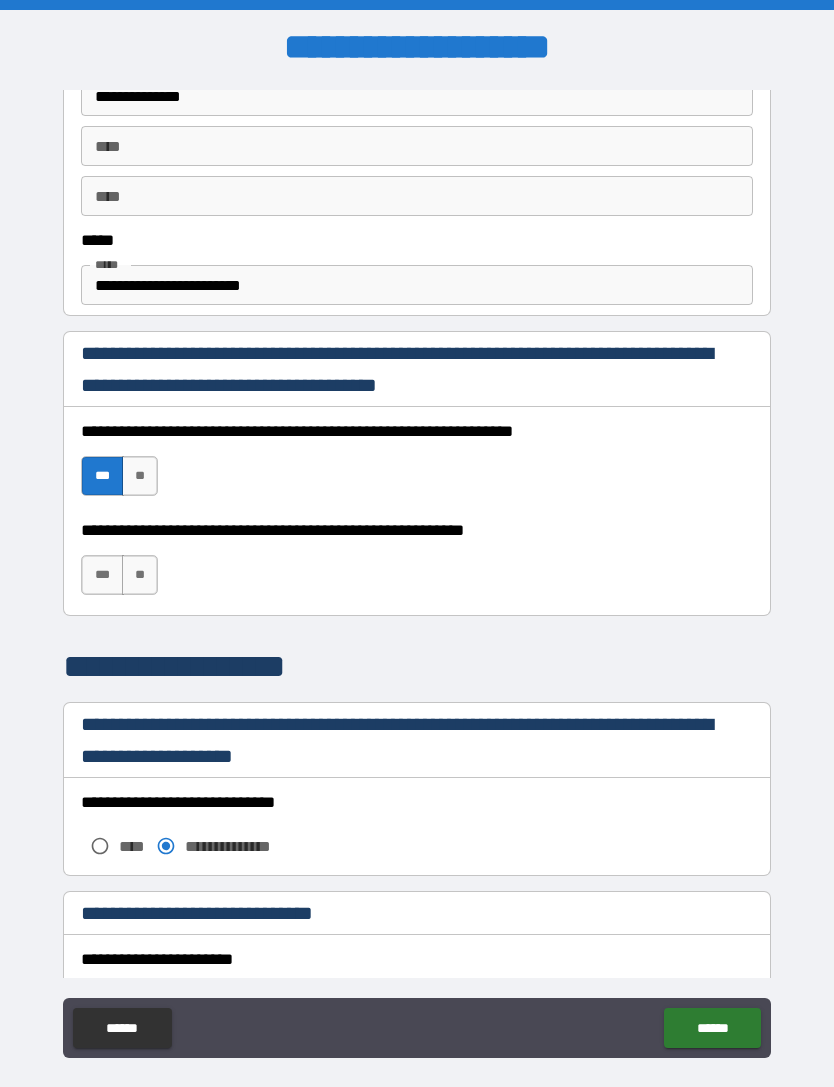 click on "***" at bounding box center (102, 575) 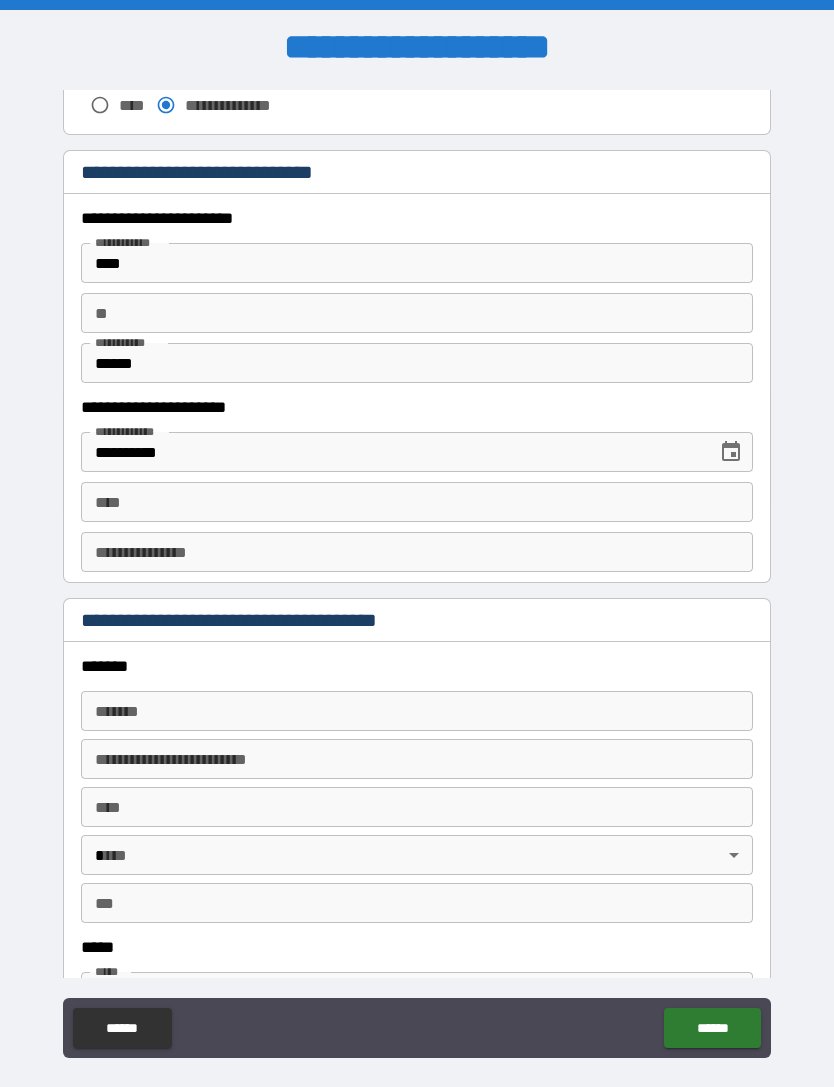 scroll, scrollTop: 1858, scrollLeft: 0, axis: vertical 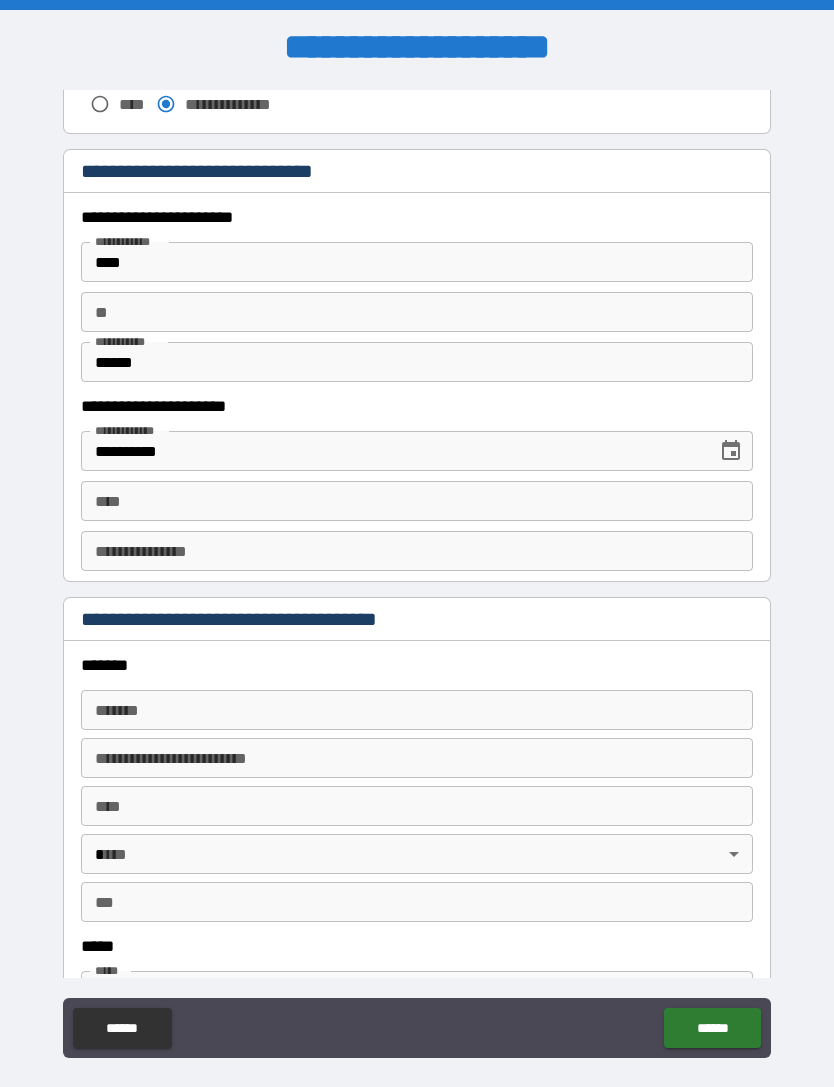 click on "****" at bounding box center (417, 501) 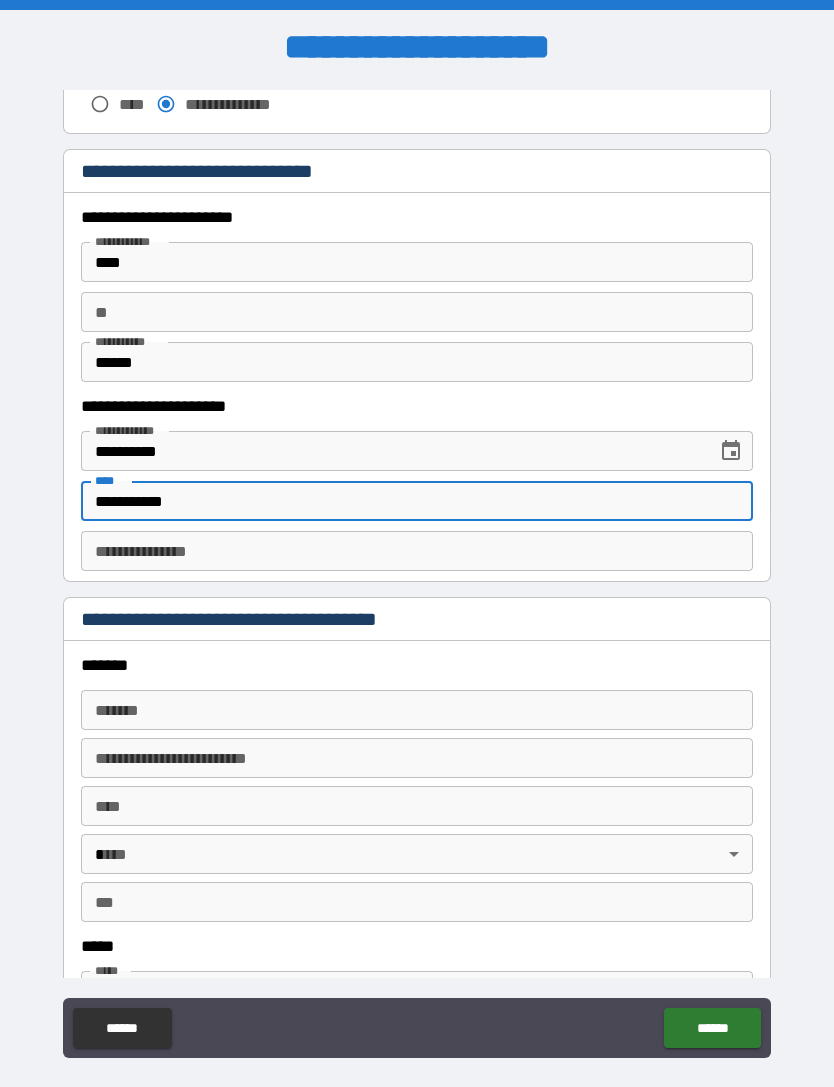 type on "**********" 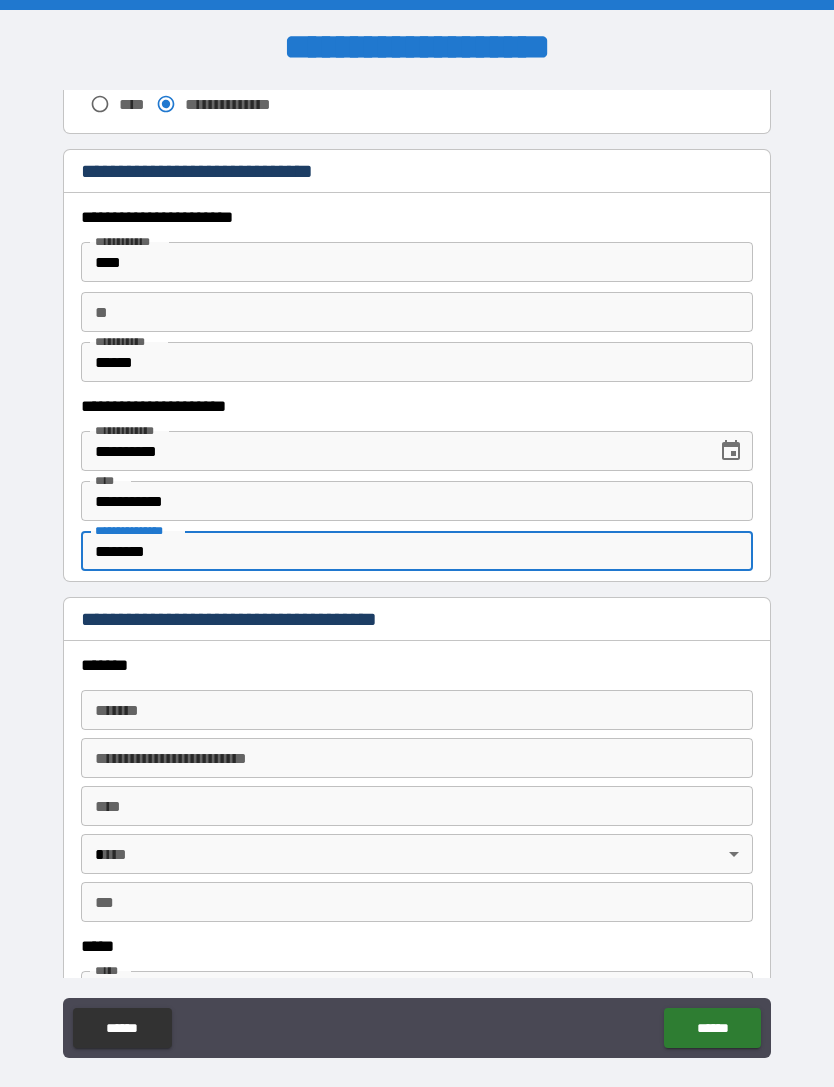 type on "********" 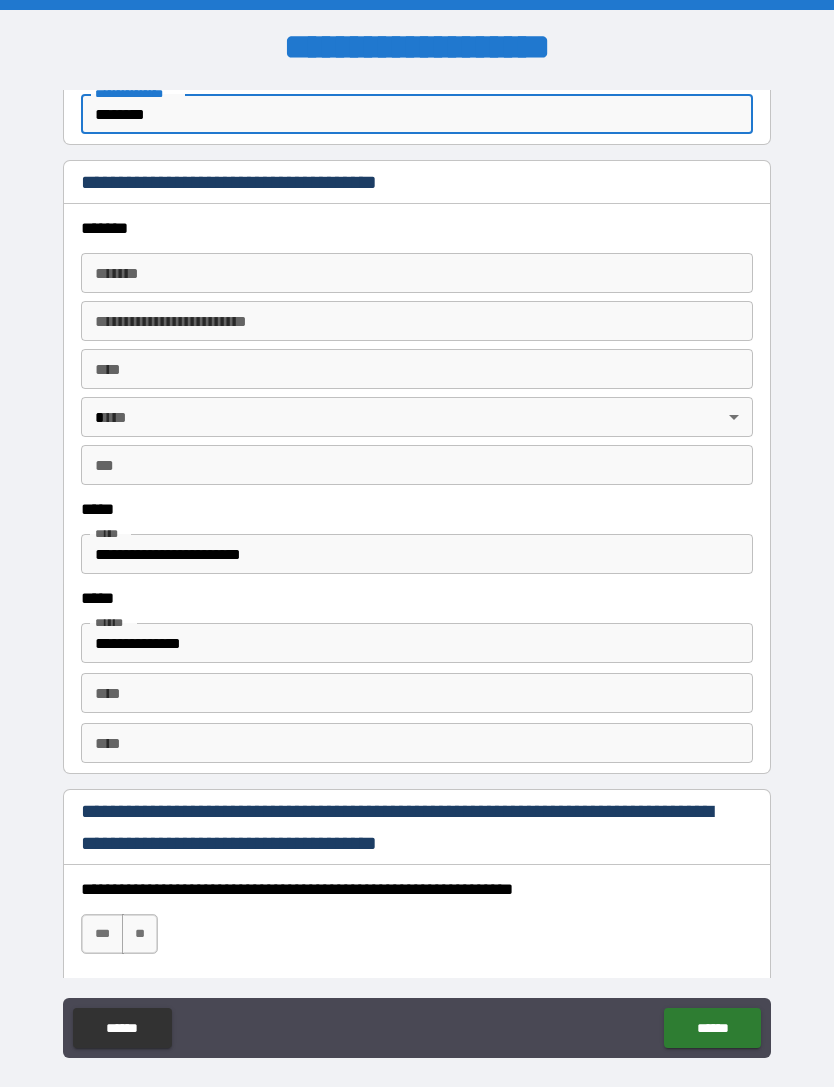 scroll, scrollTop: 2289, scrollLeft: 0, axis: vertical 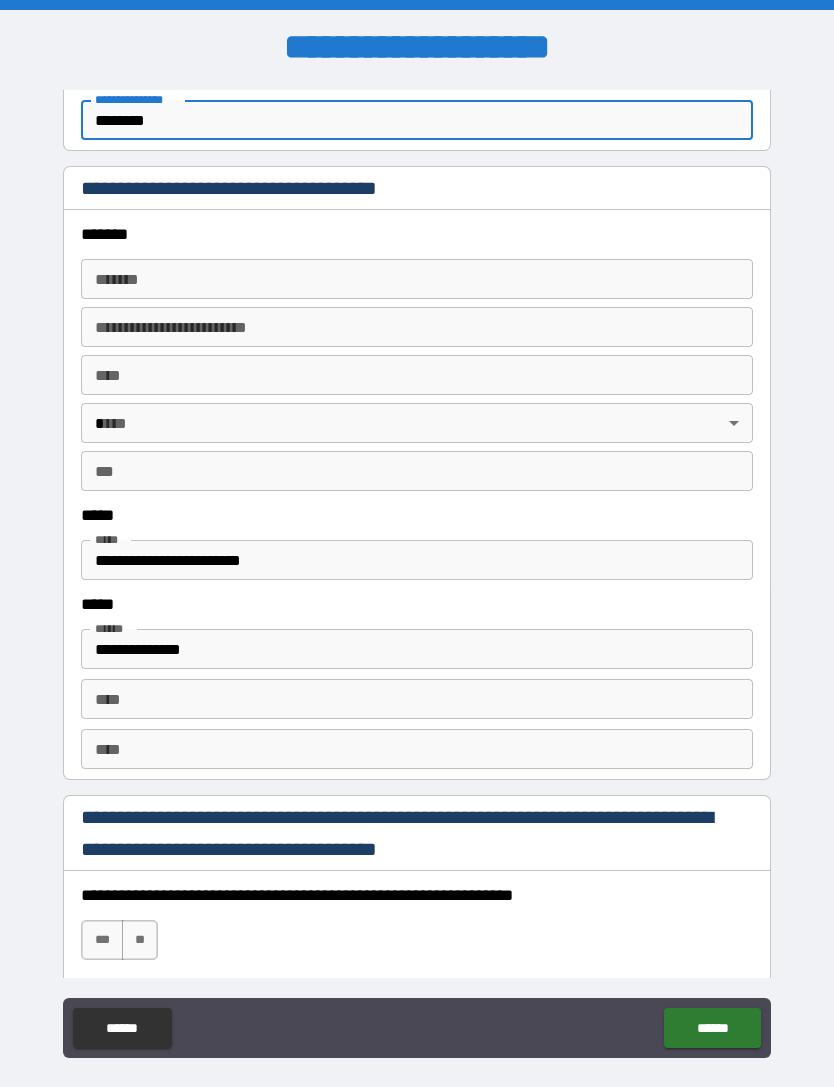 click on "*******" at bounding box center (417, 279) 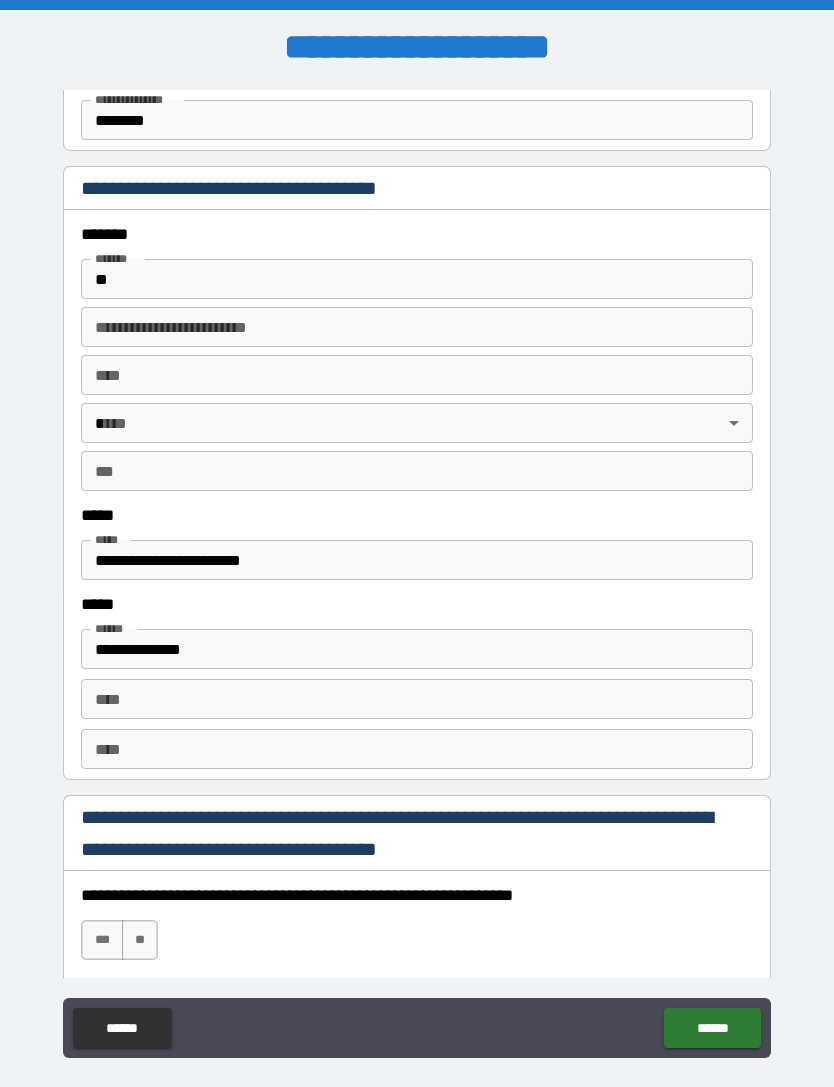 type on "**********" 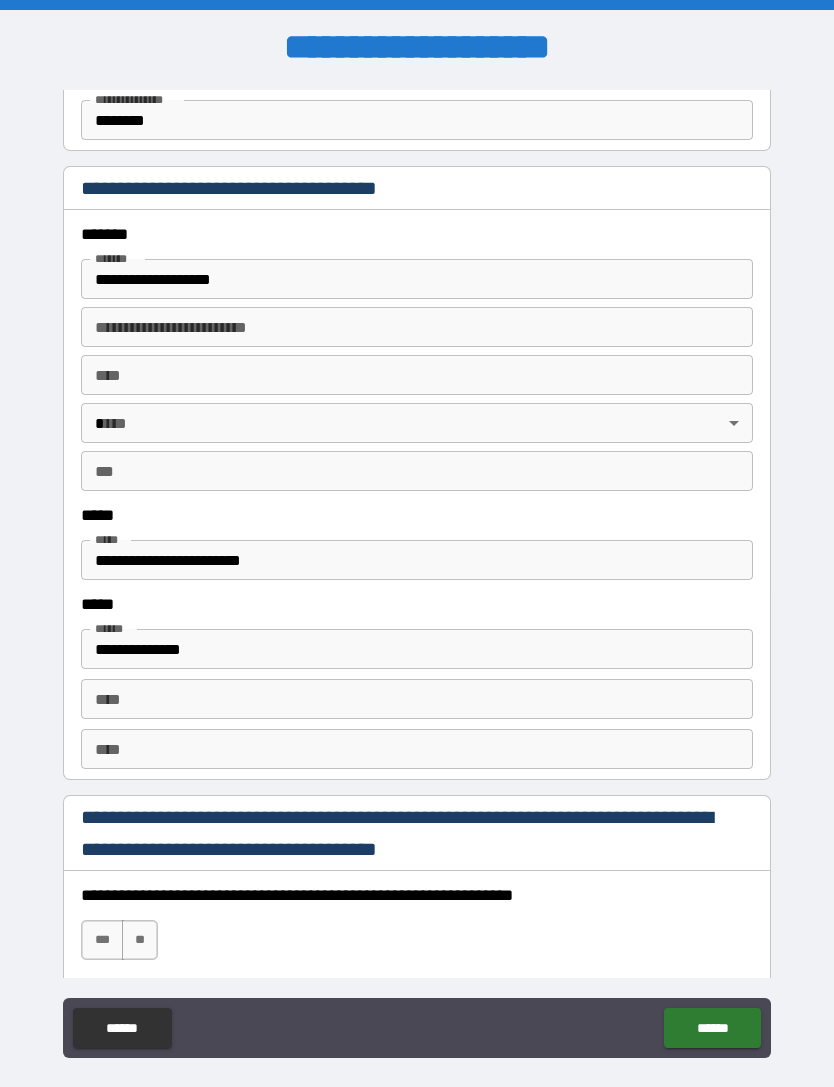 type on "******" 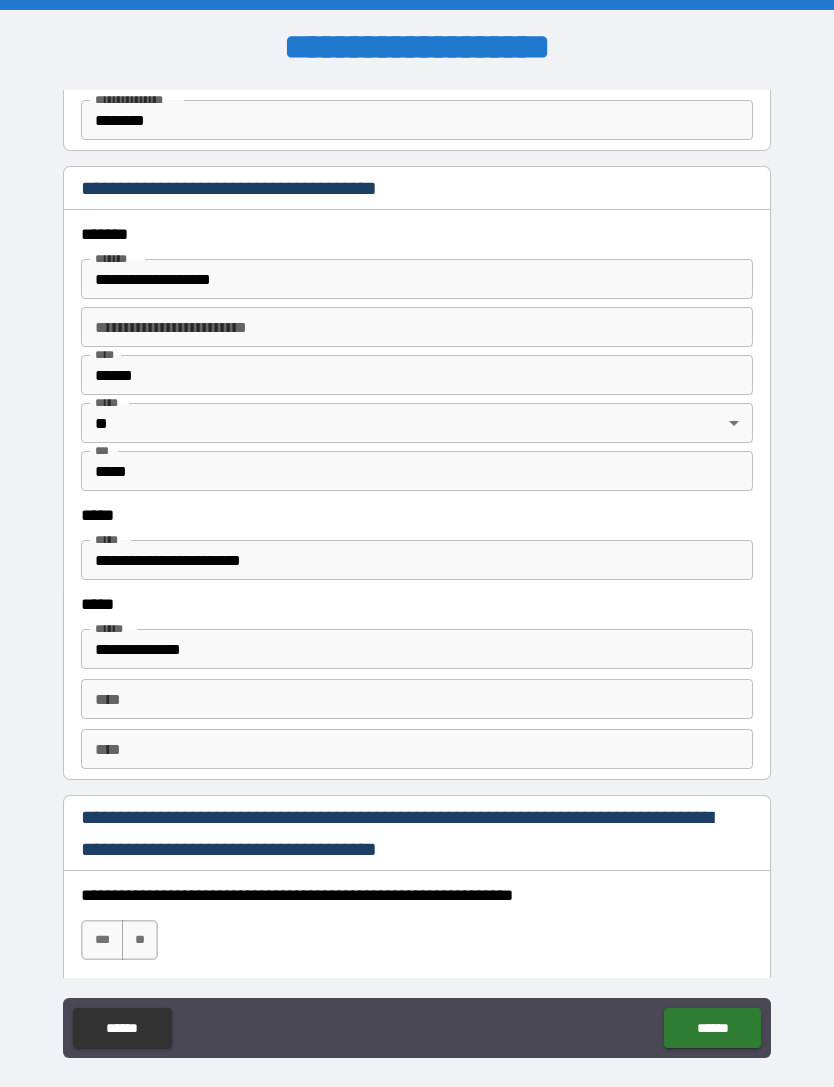 click on "**********" at bounding box center [417, 327] 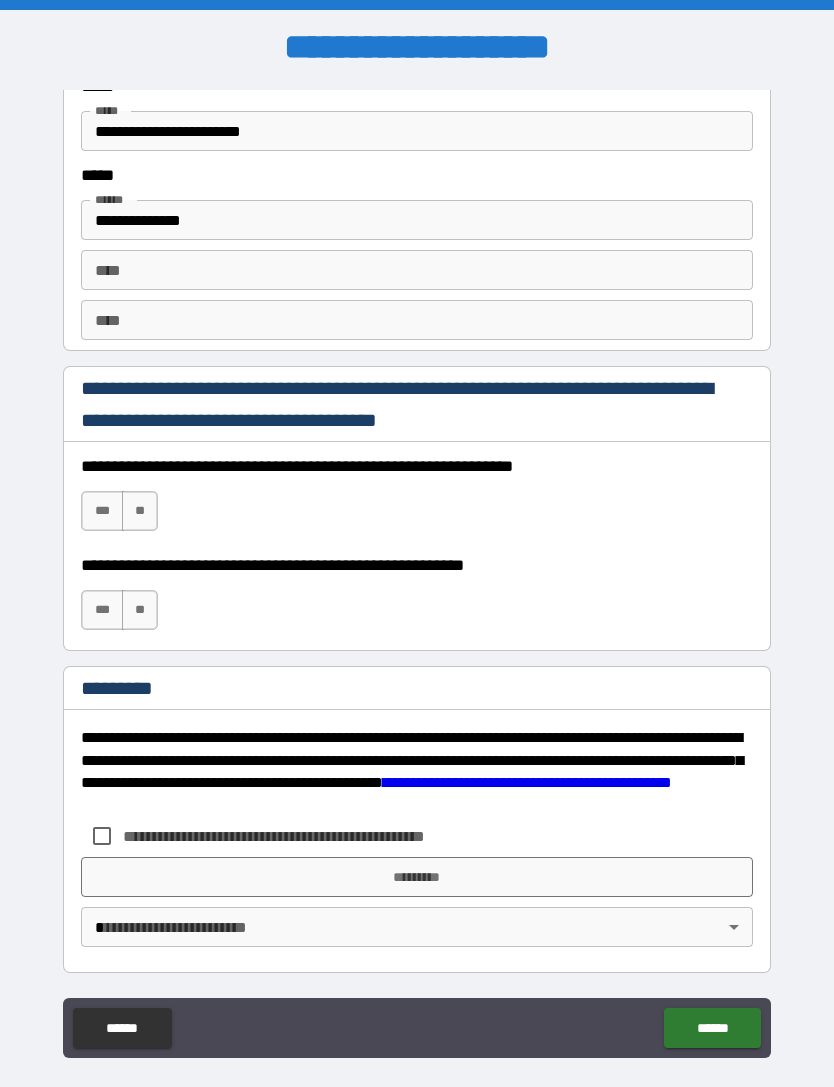scroll, scrollTop: 2718, scrollLeft: 0, axis: vertical 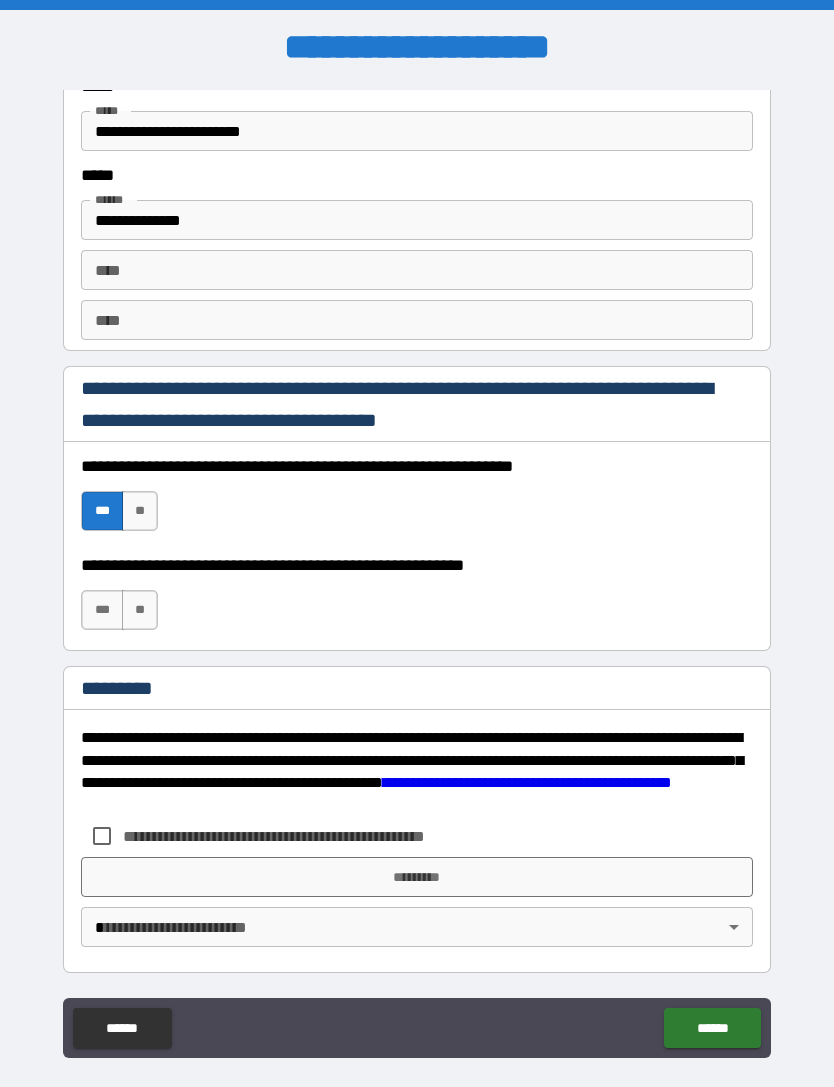 click on "***" at bounding box center [102, 610] 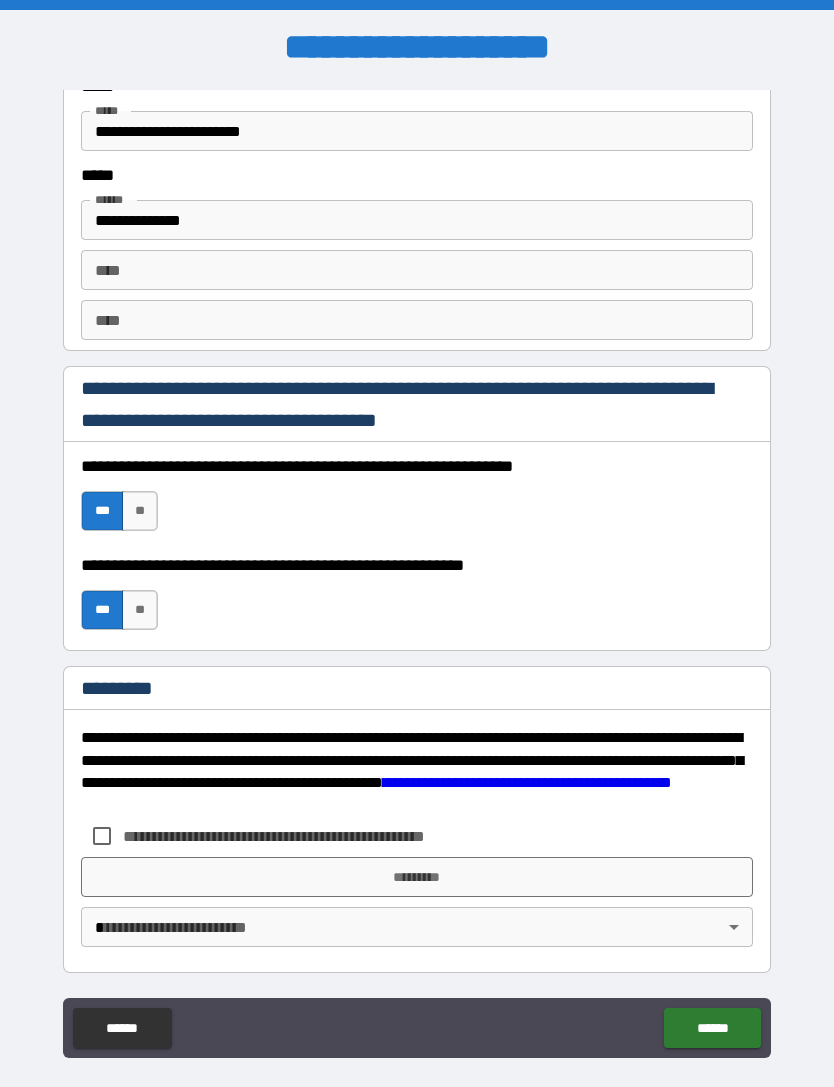 scroll, scrollTop: 2718, scrollLeft: 0, axis: vertical 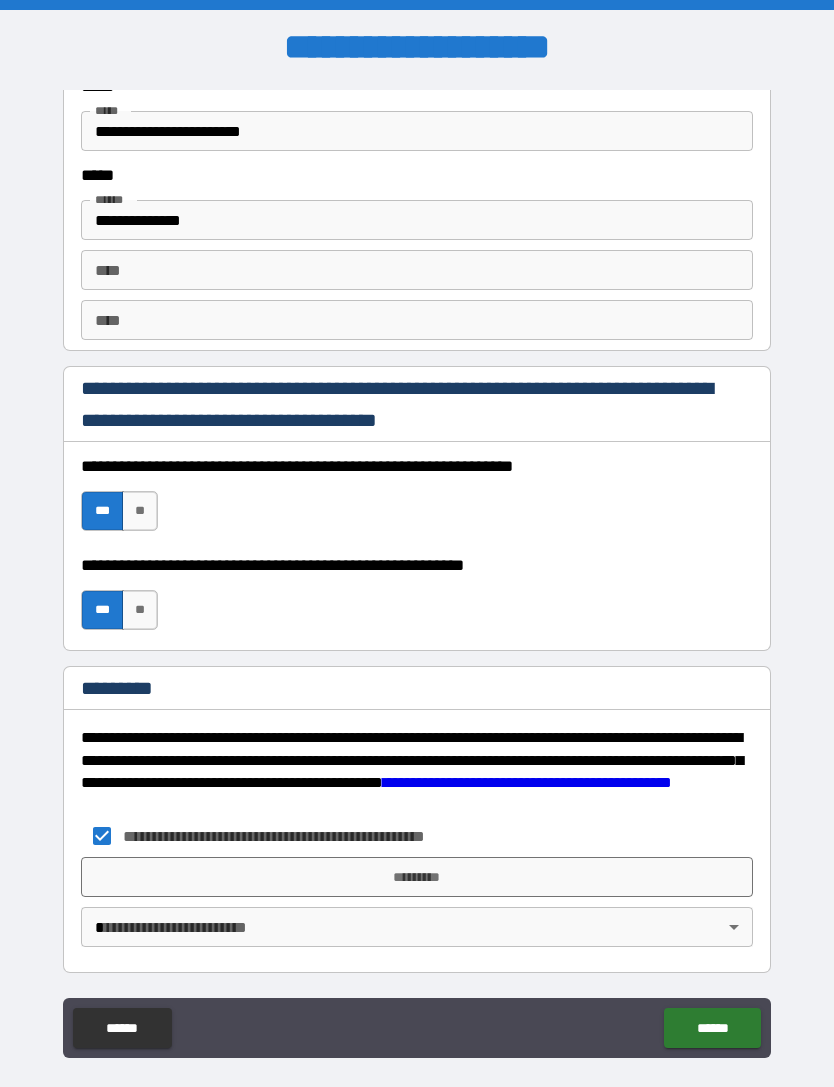 click on "*********" at bounding box center (417, 877) 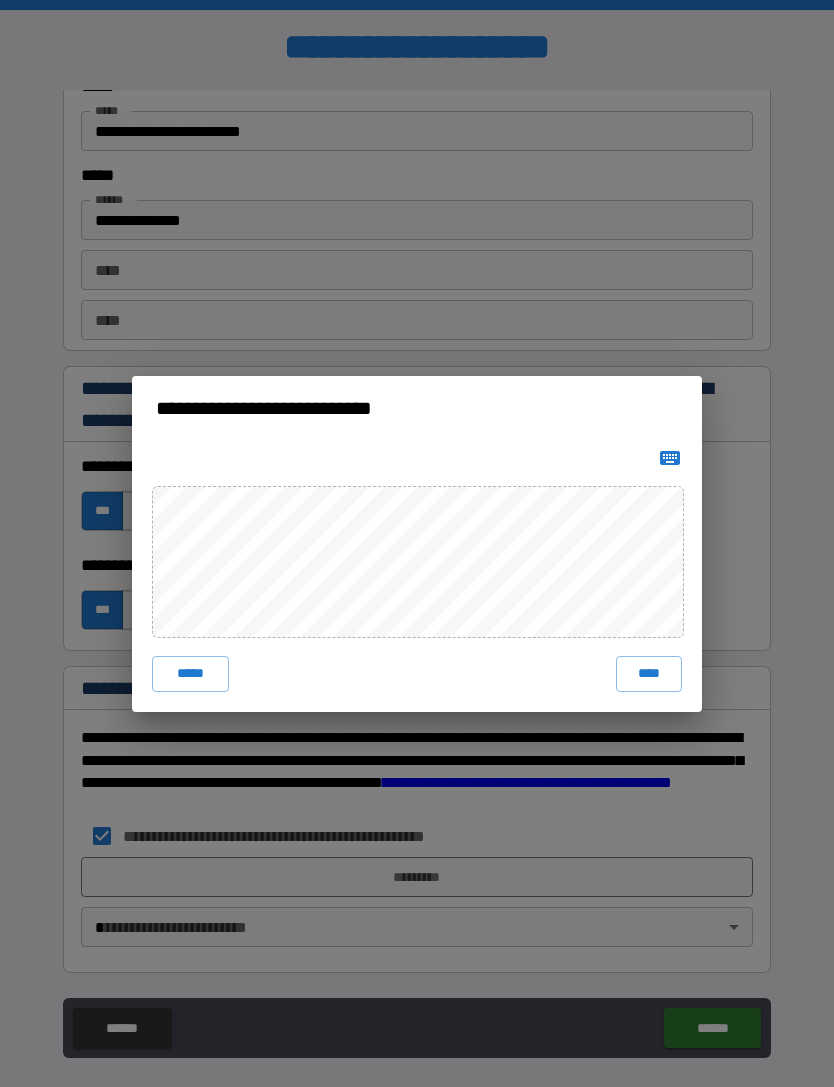 click on "****" at bounding box center (649, 674) 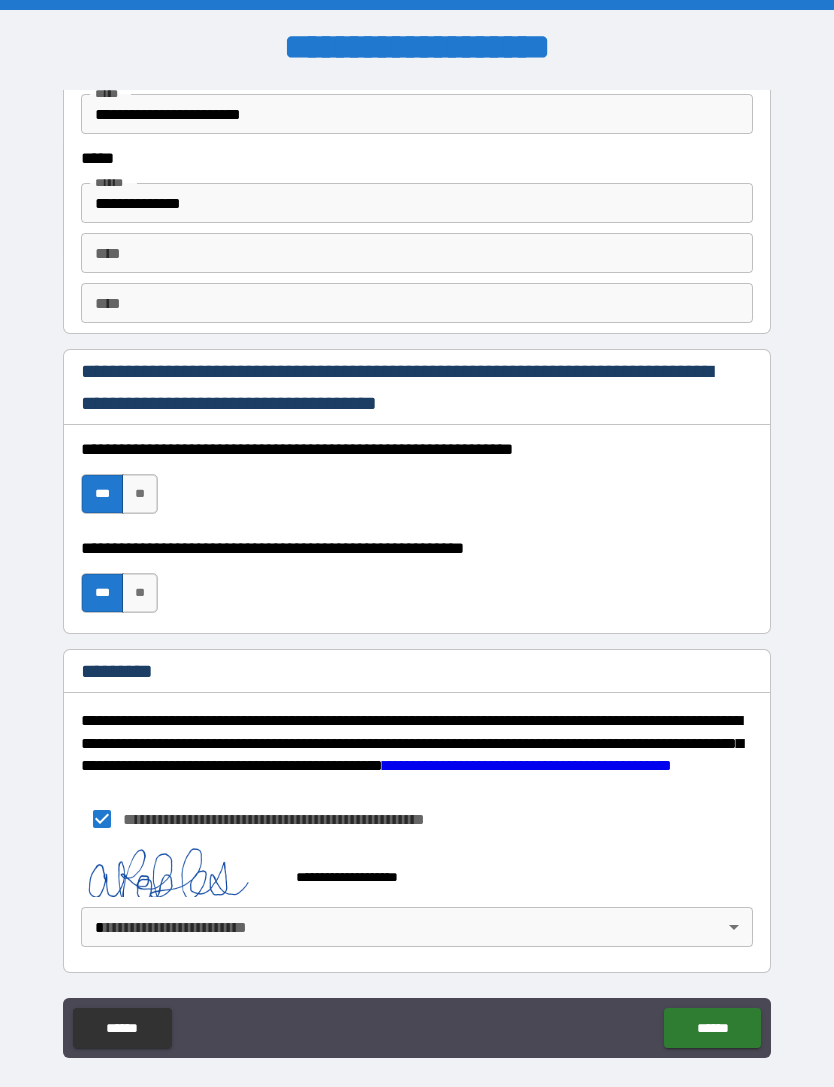 scroll, scrollTop: 2735, scrollLeft: 0, axis: vertical 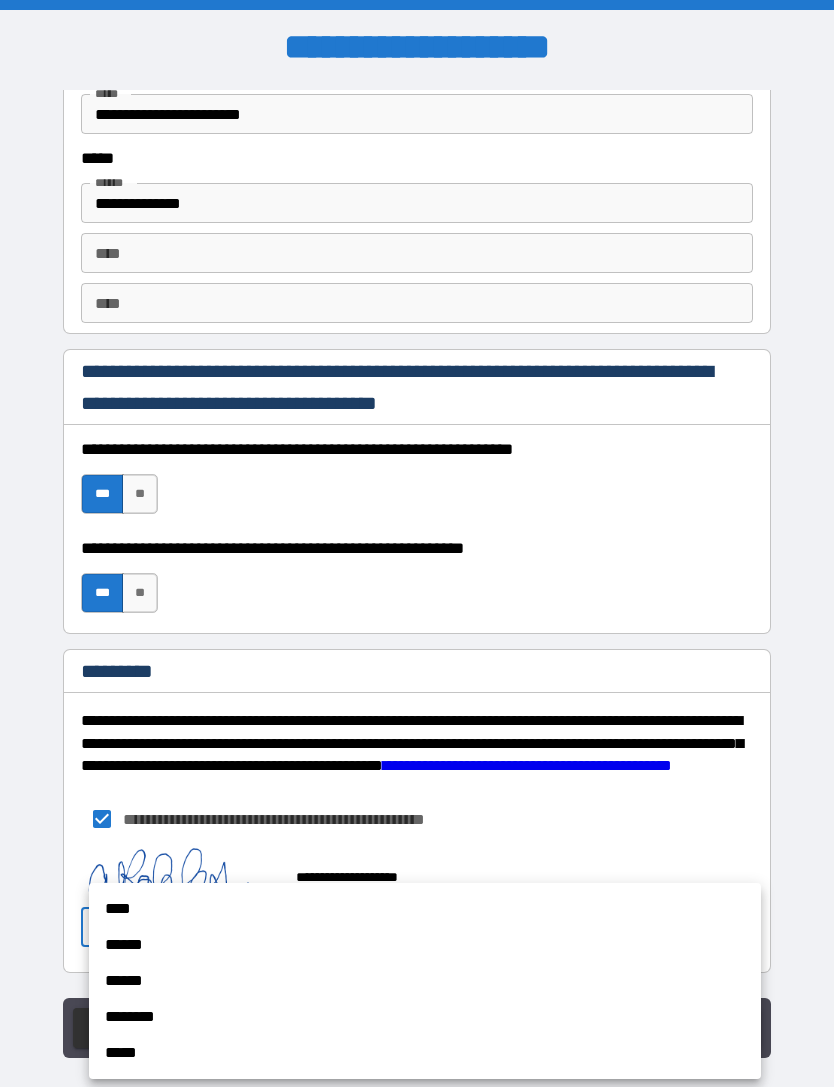 click on "******" at bounding box center (425, 945) 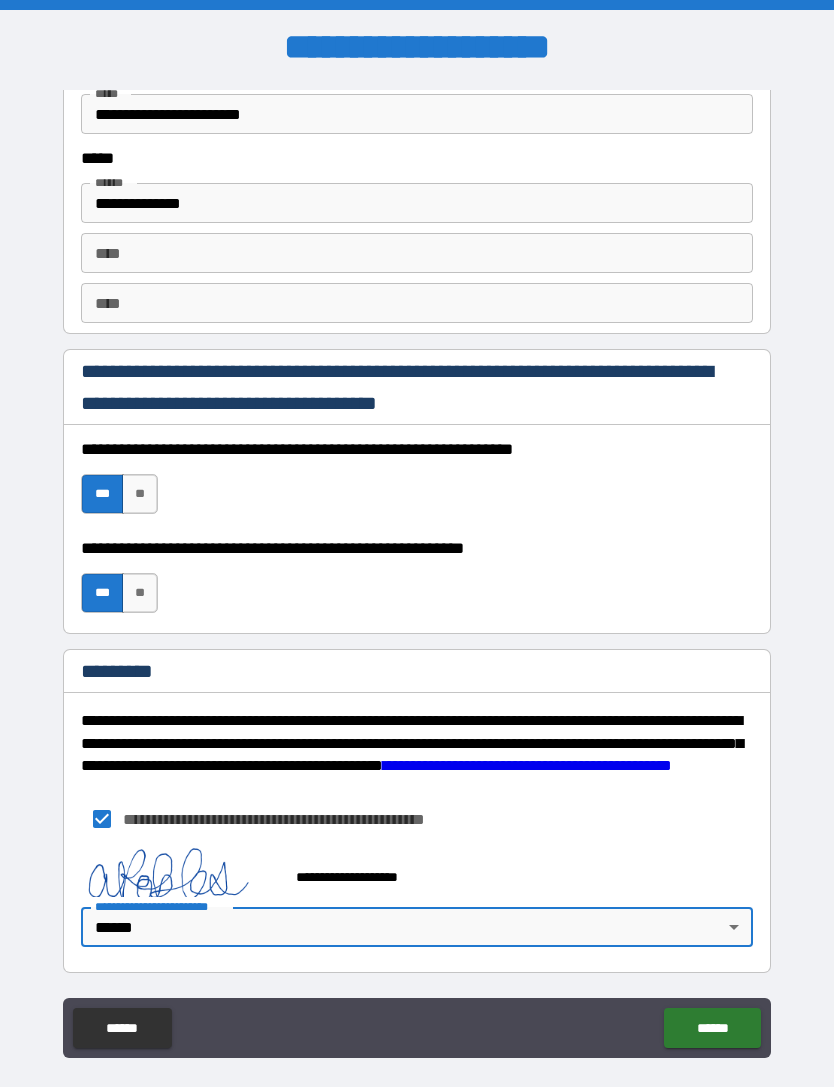 click on "******" at bounding box center [712, 1028] 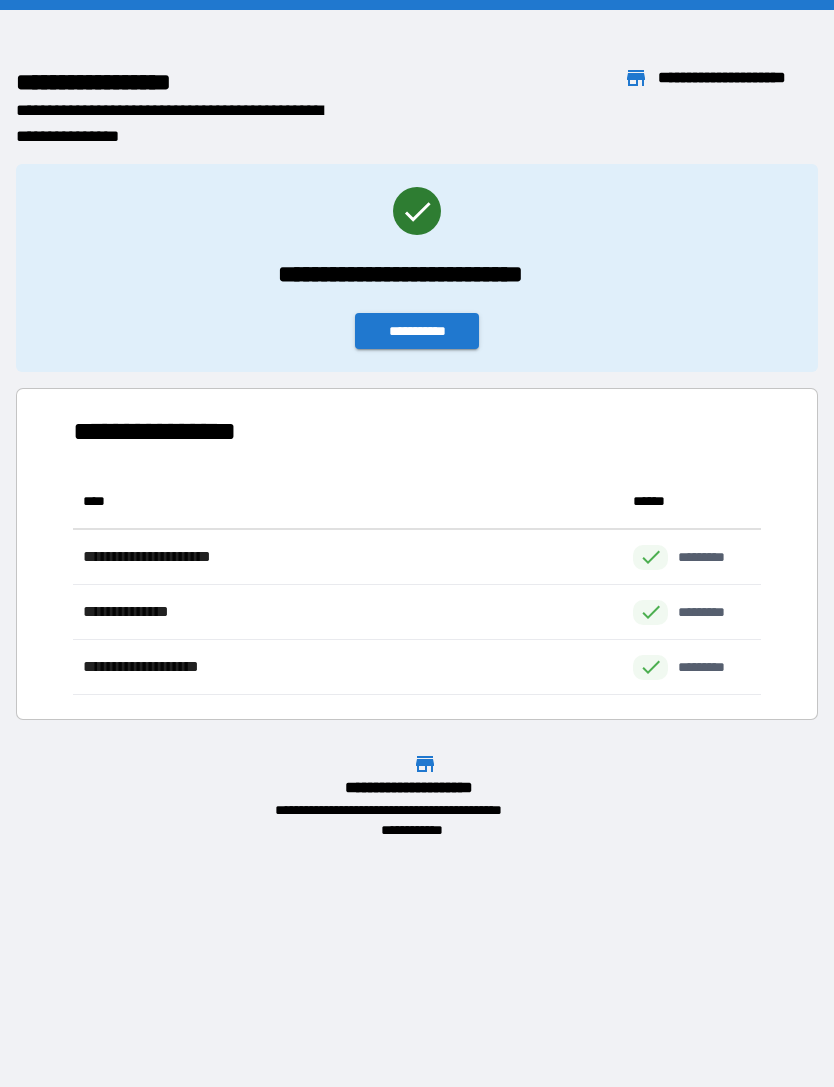 scroll, scrollTop: 1, scrollLeft: 1, axis: both 